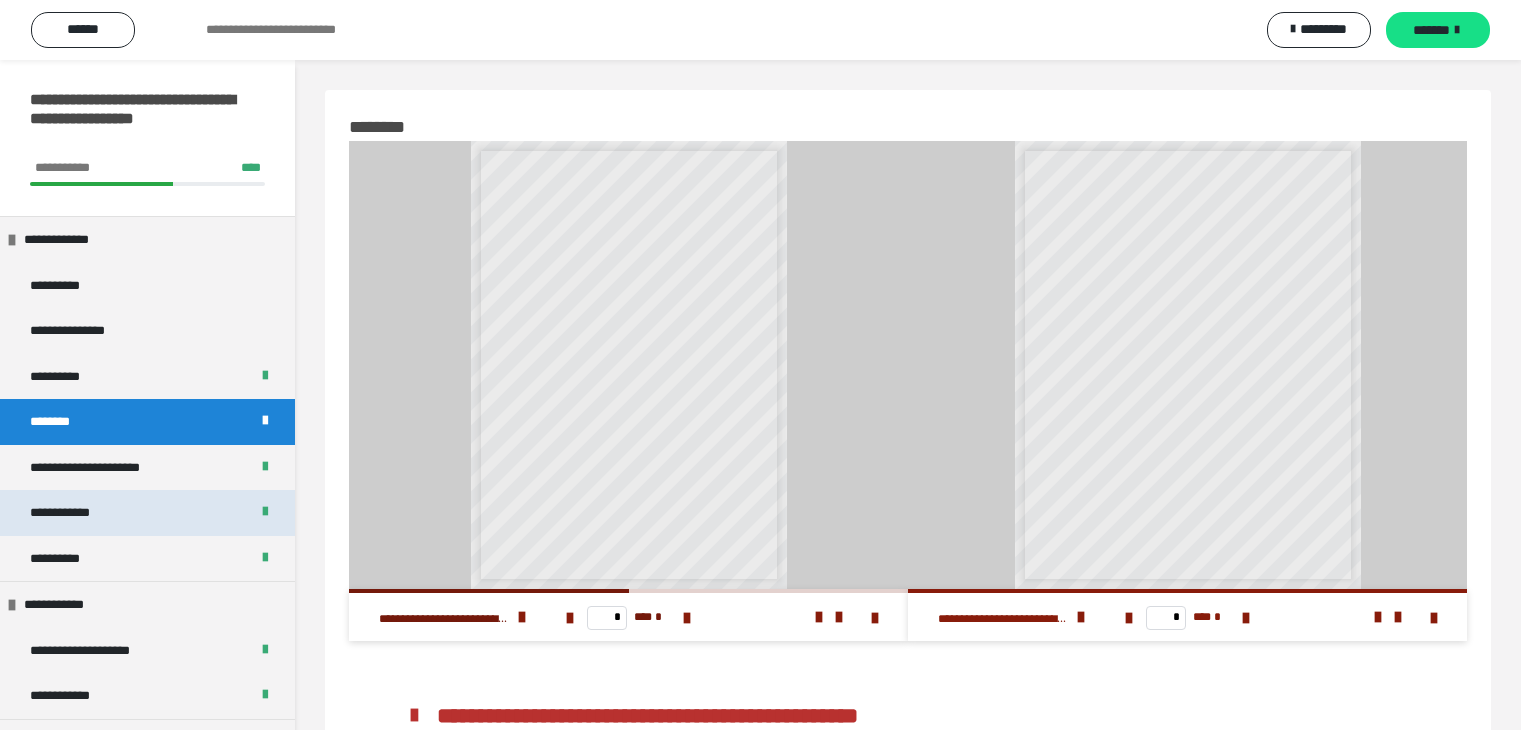 scroll, scrollTop: 0, scrollLeft: 0, axis: both 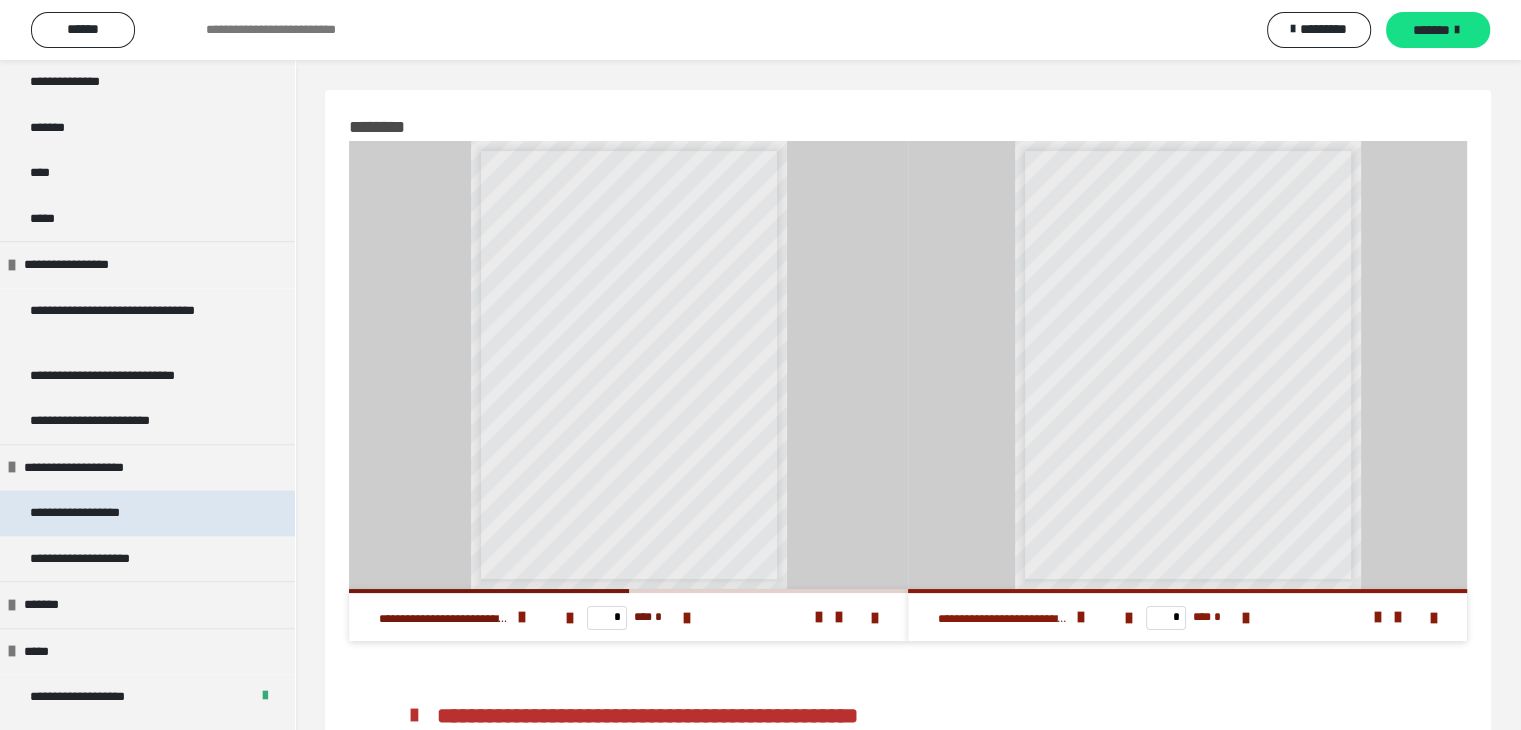 click on "**********" at bounding box center (98, 513) 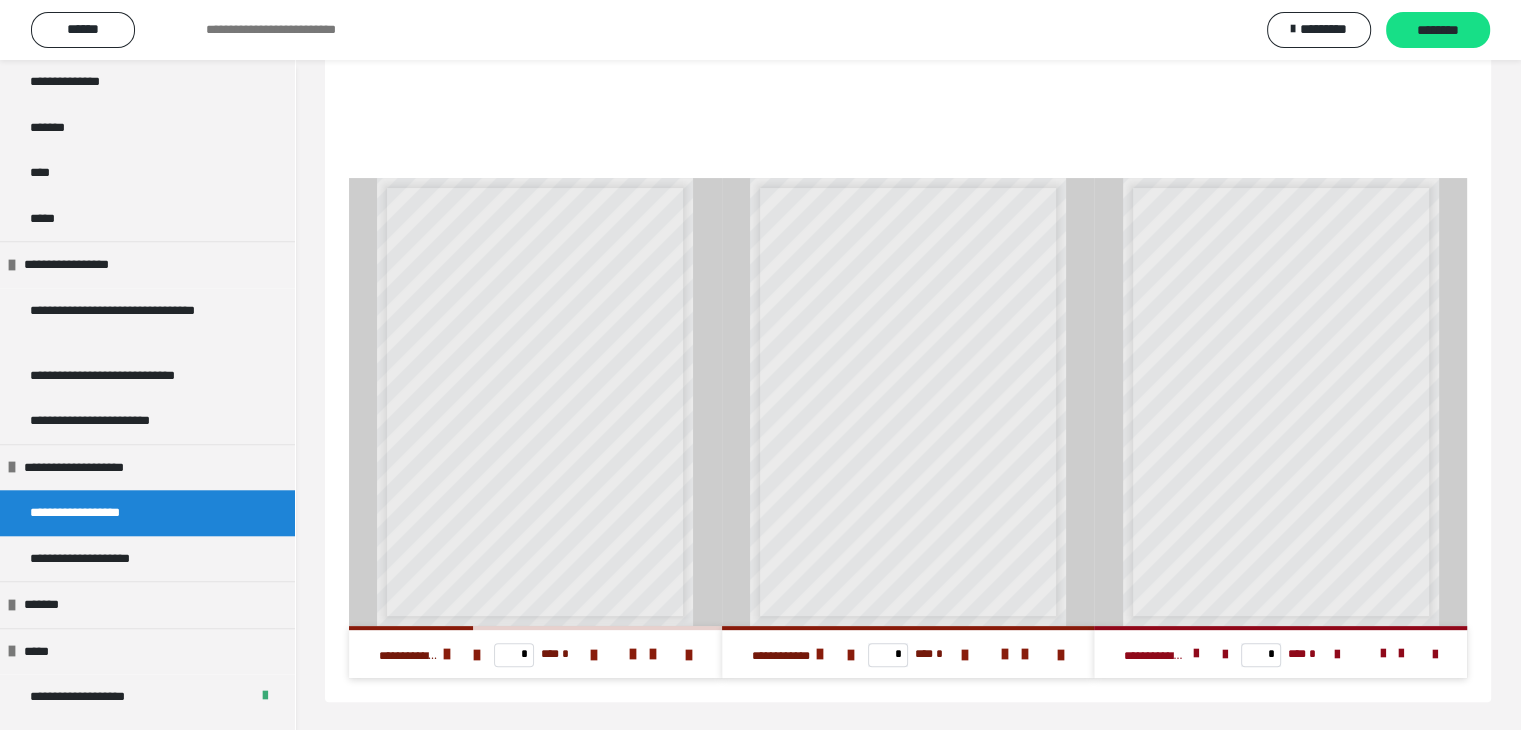 scroll, scrollTop: 446, scrollLeft: 0, axis: vertical 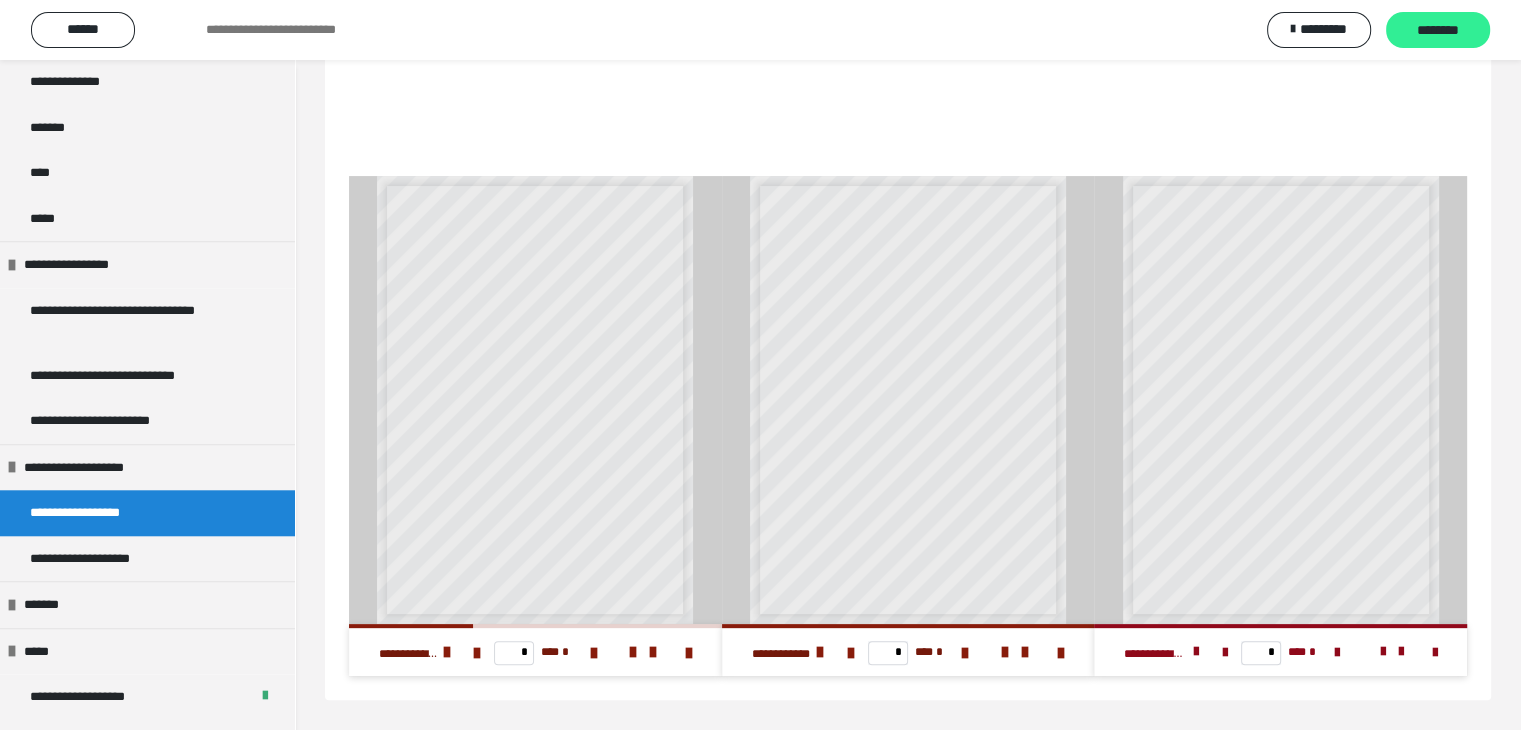 click on "********" at bounding box center (1438, 31) 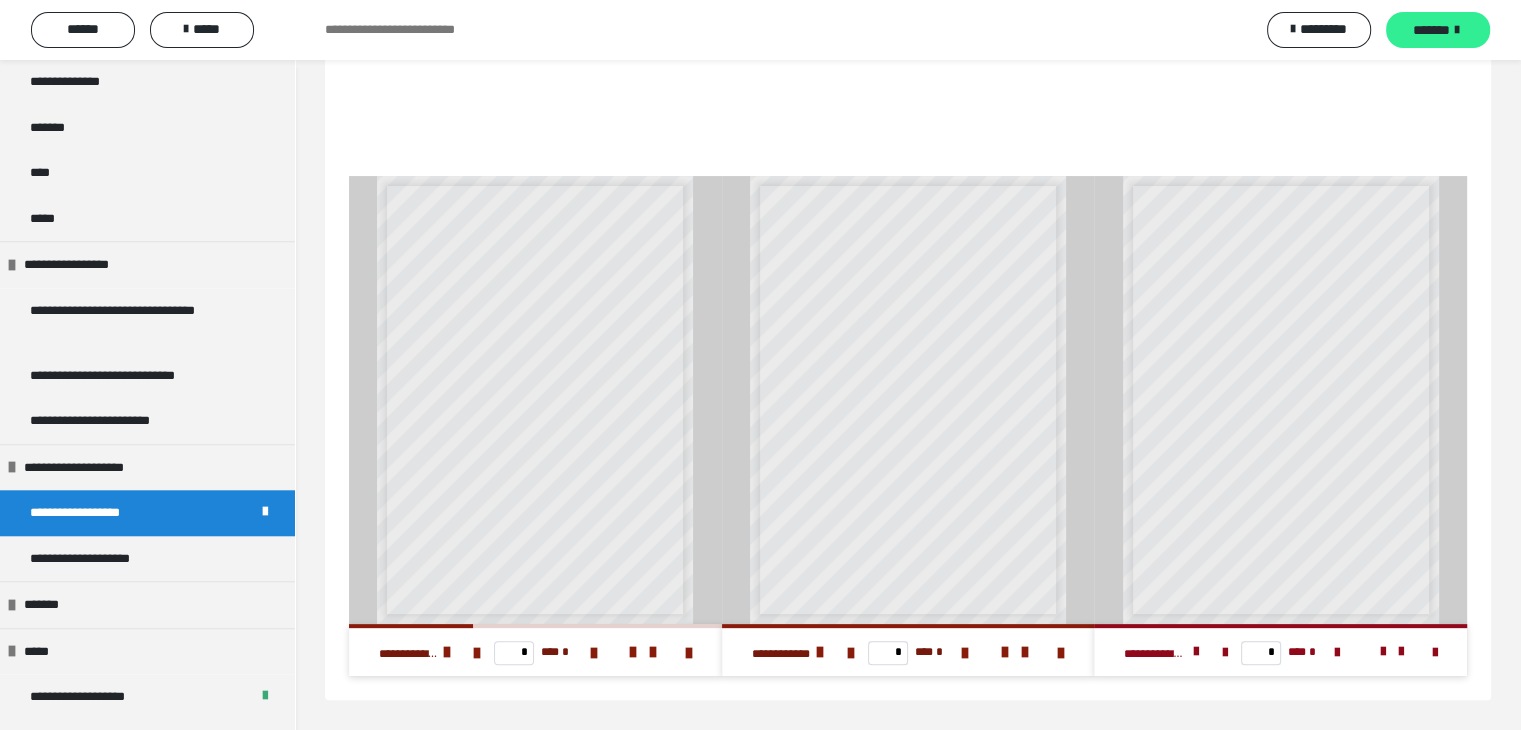 click on "*******" at bounding box center [1431, 30] 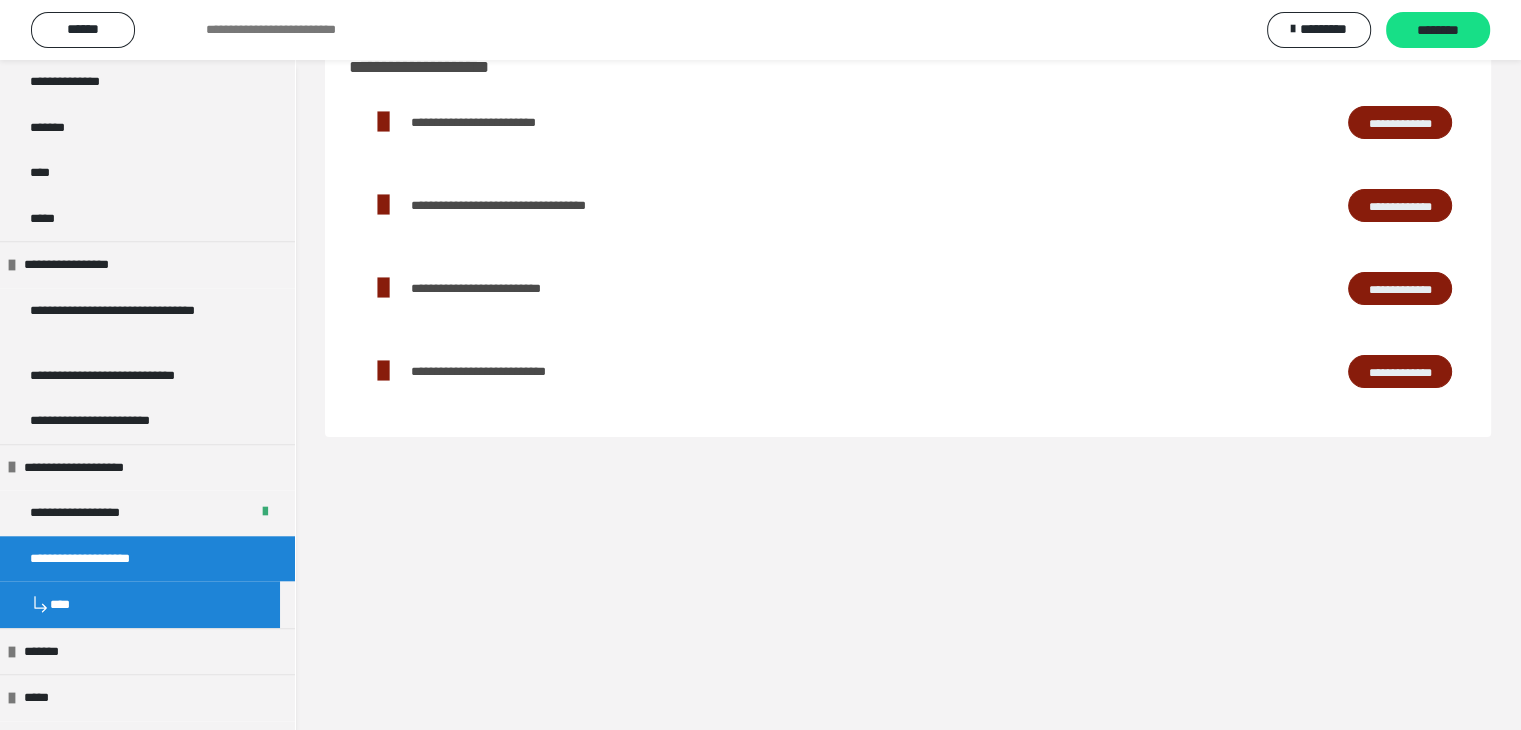 scroll, scrollTop: 0, scrollLeft: 0, axis: both 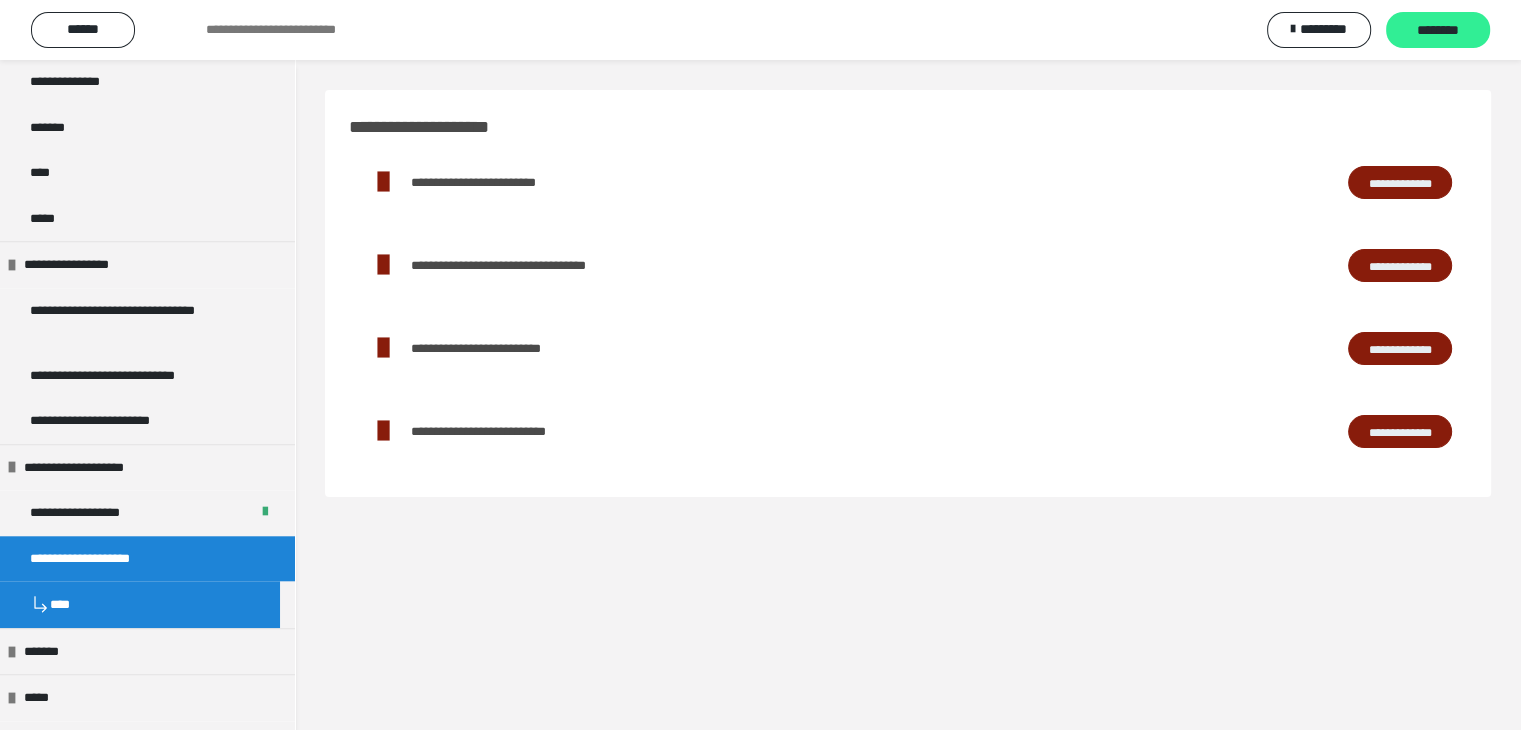 click on "********" at bounding box center (1438, 31) 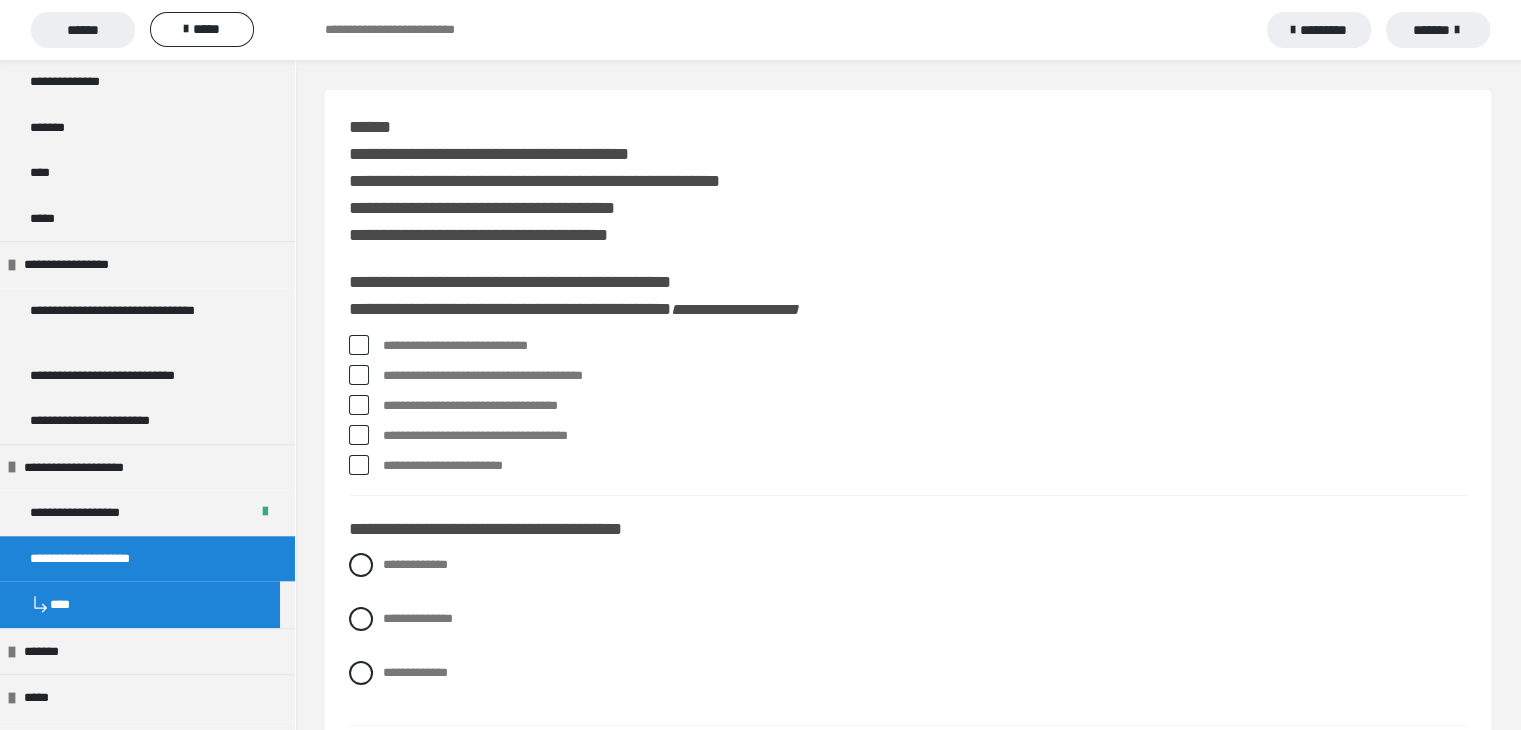 click at bounding box center [359, 345] 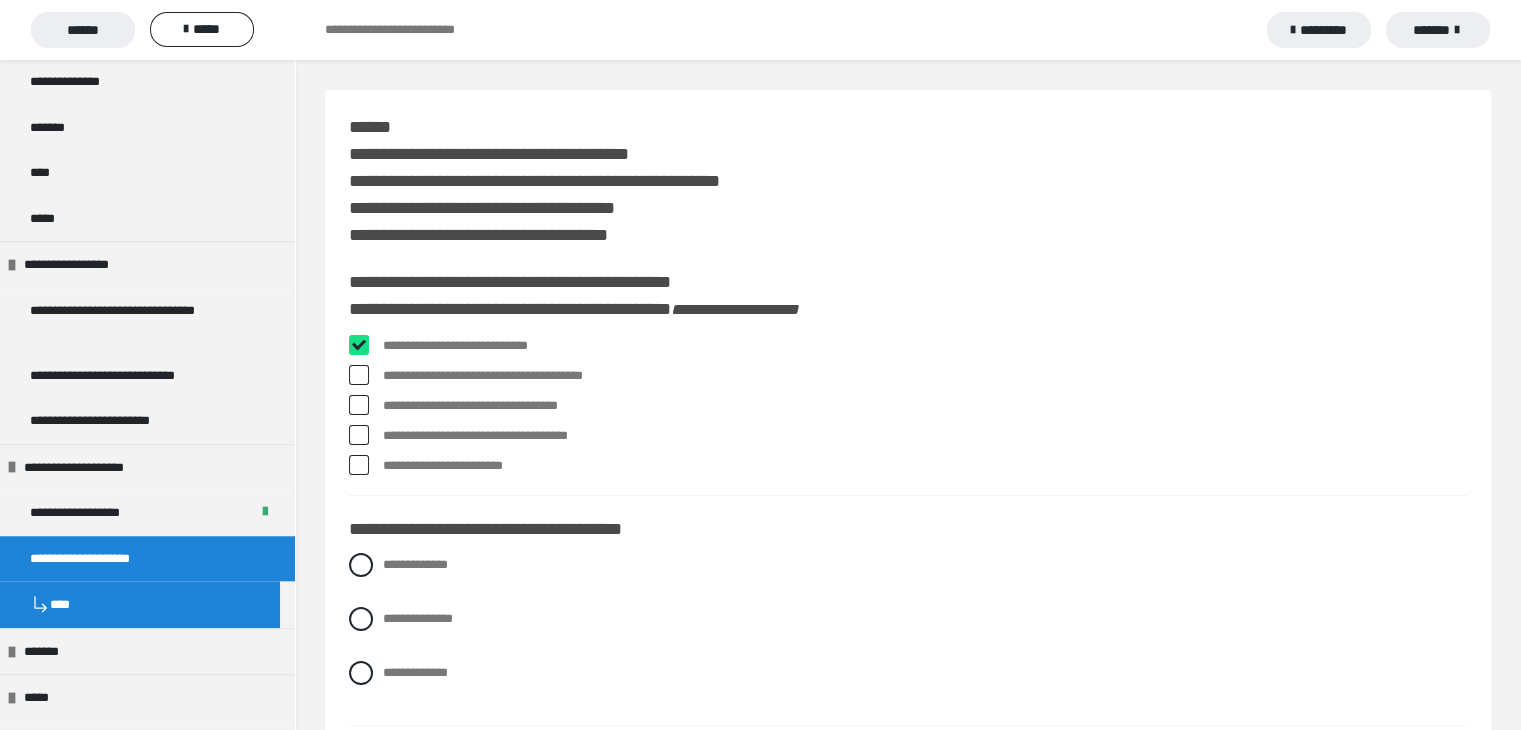 checkbox on "****" 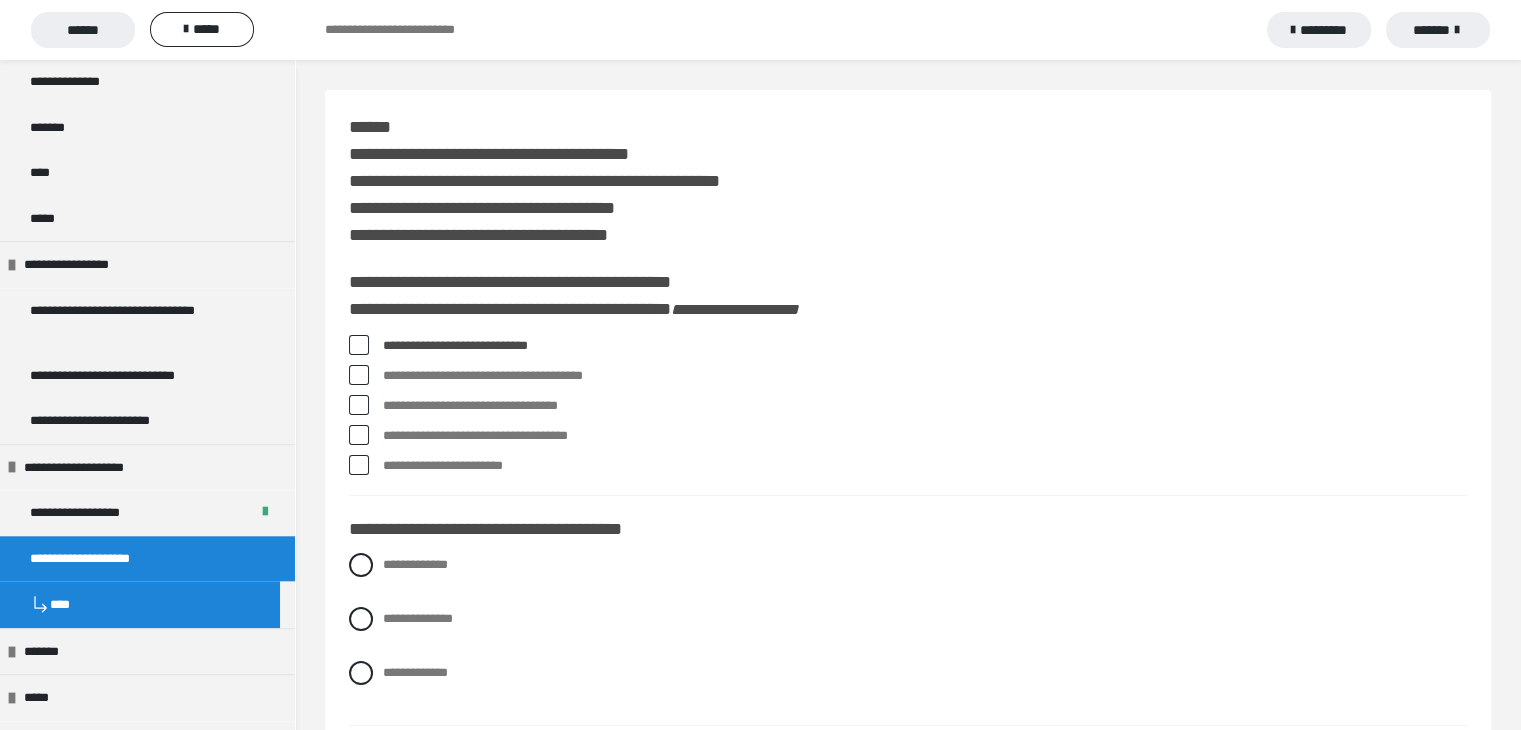 click at bounding box center (359, 435) 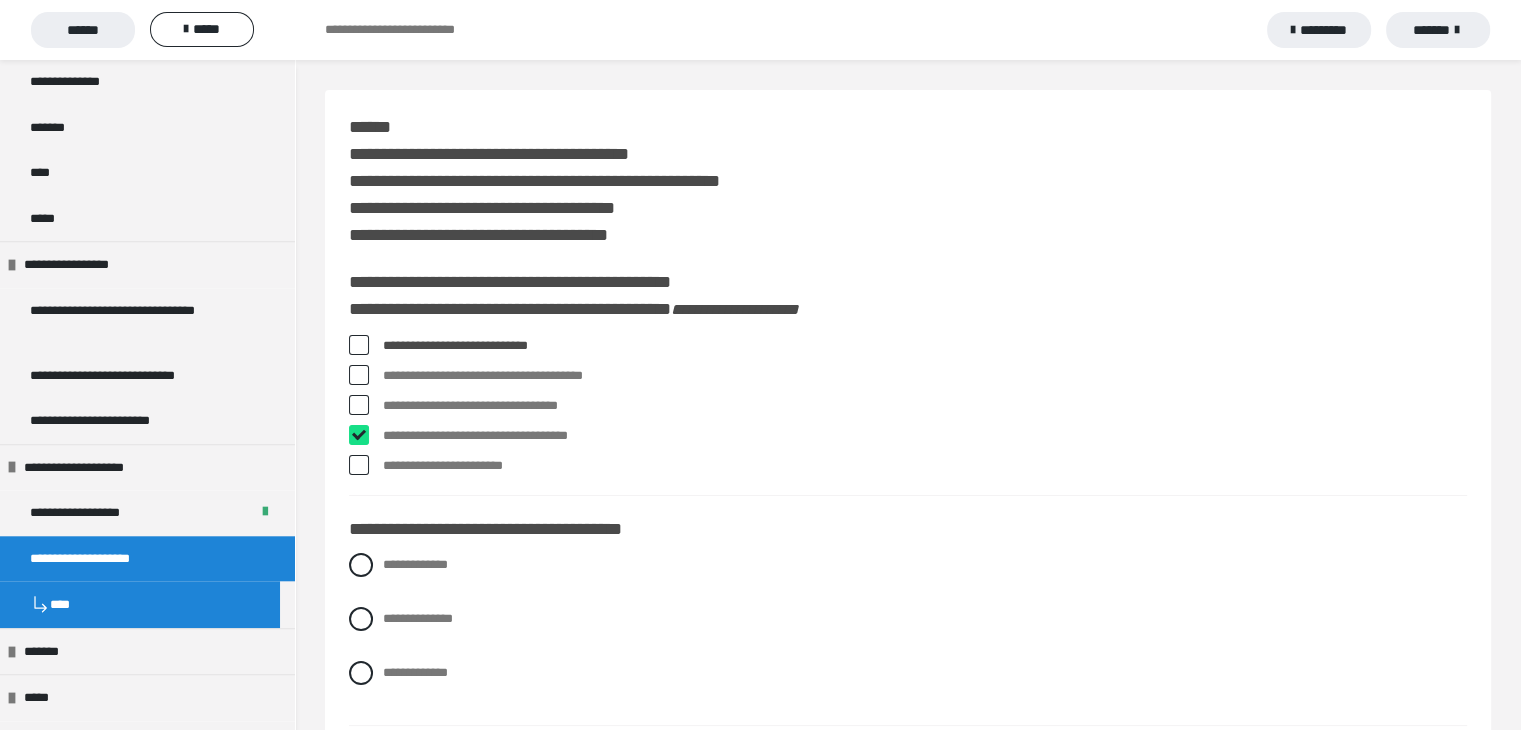 checkbox on "****" 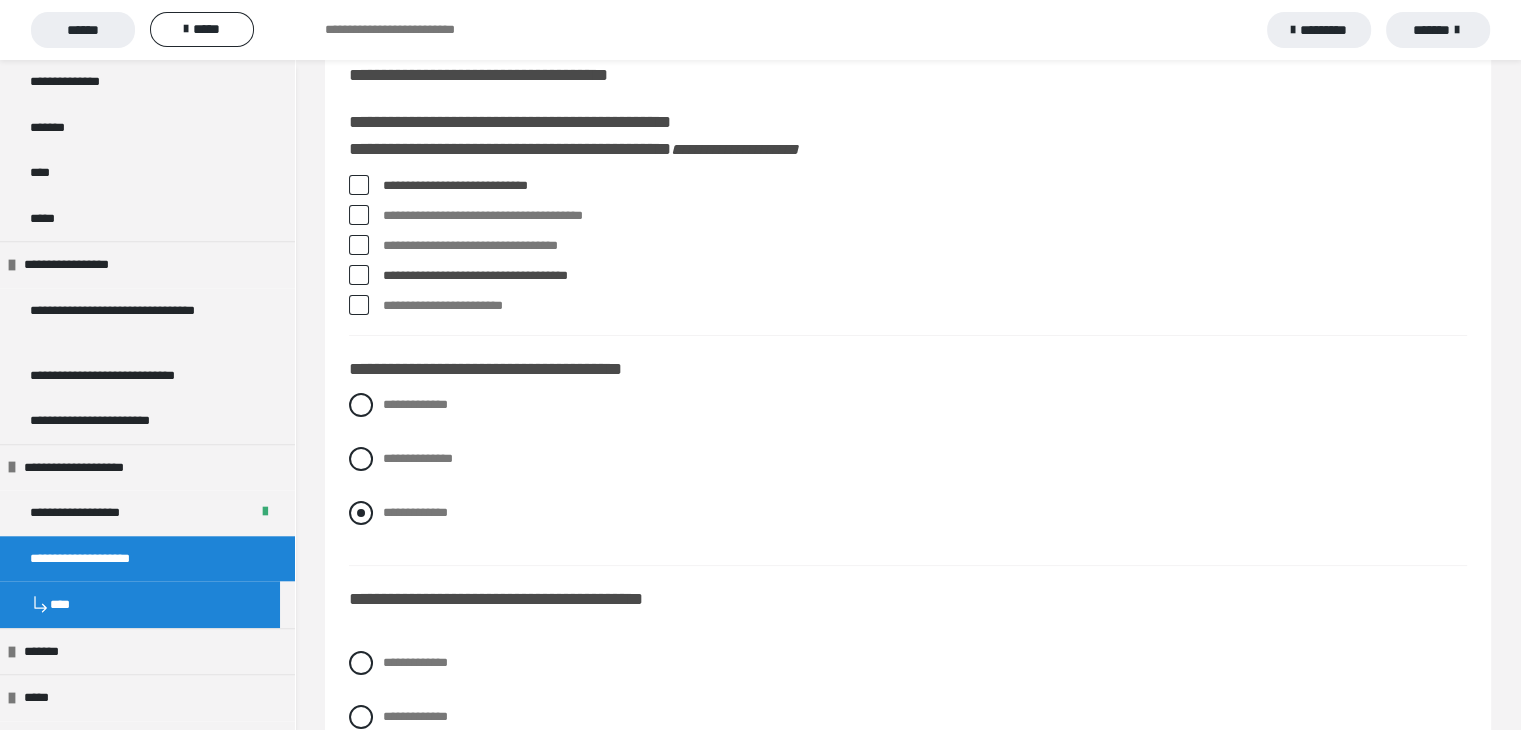 scroll, scrollTop: 200, scrollLeft: 0, axis: vertical 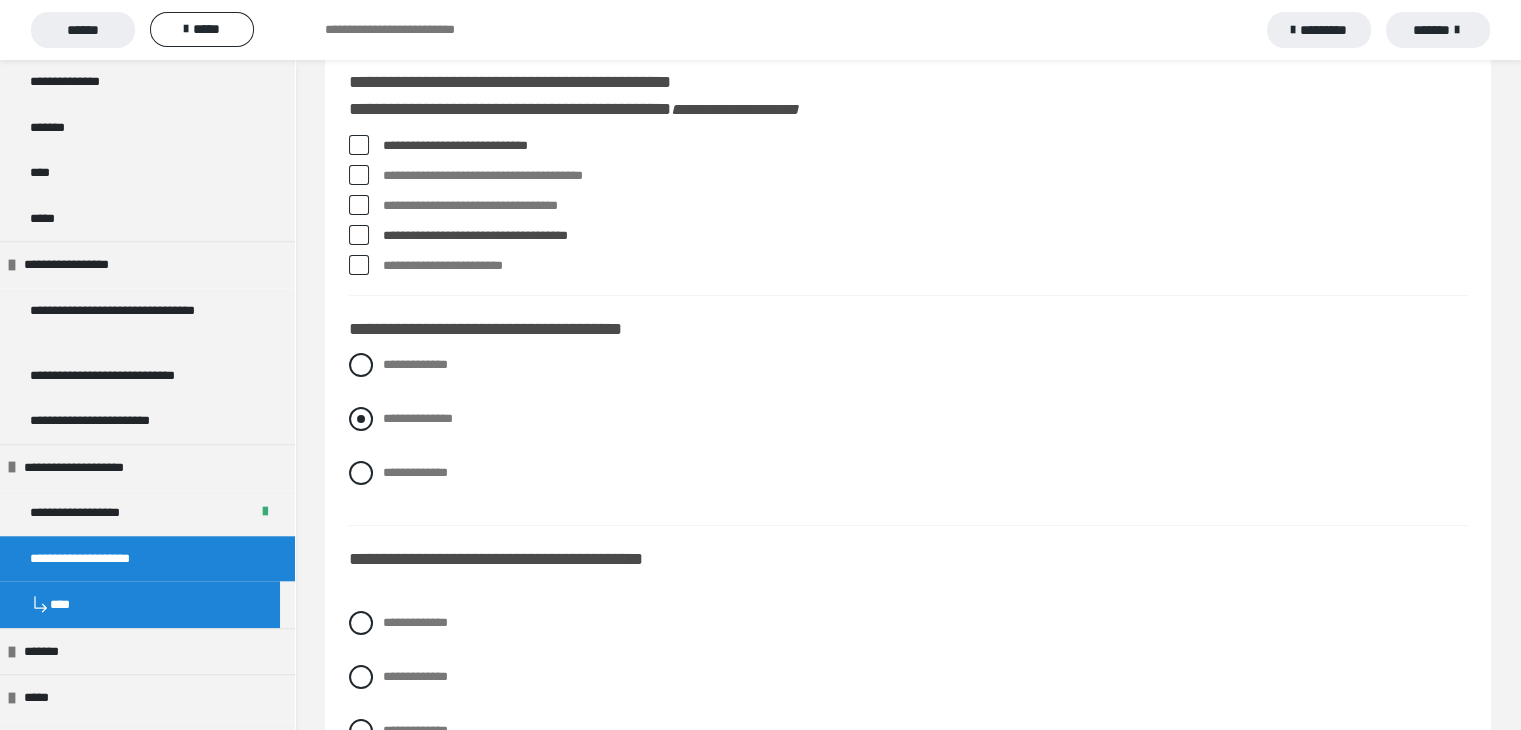 click at bounding box center (361, 419) 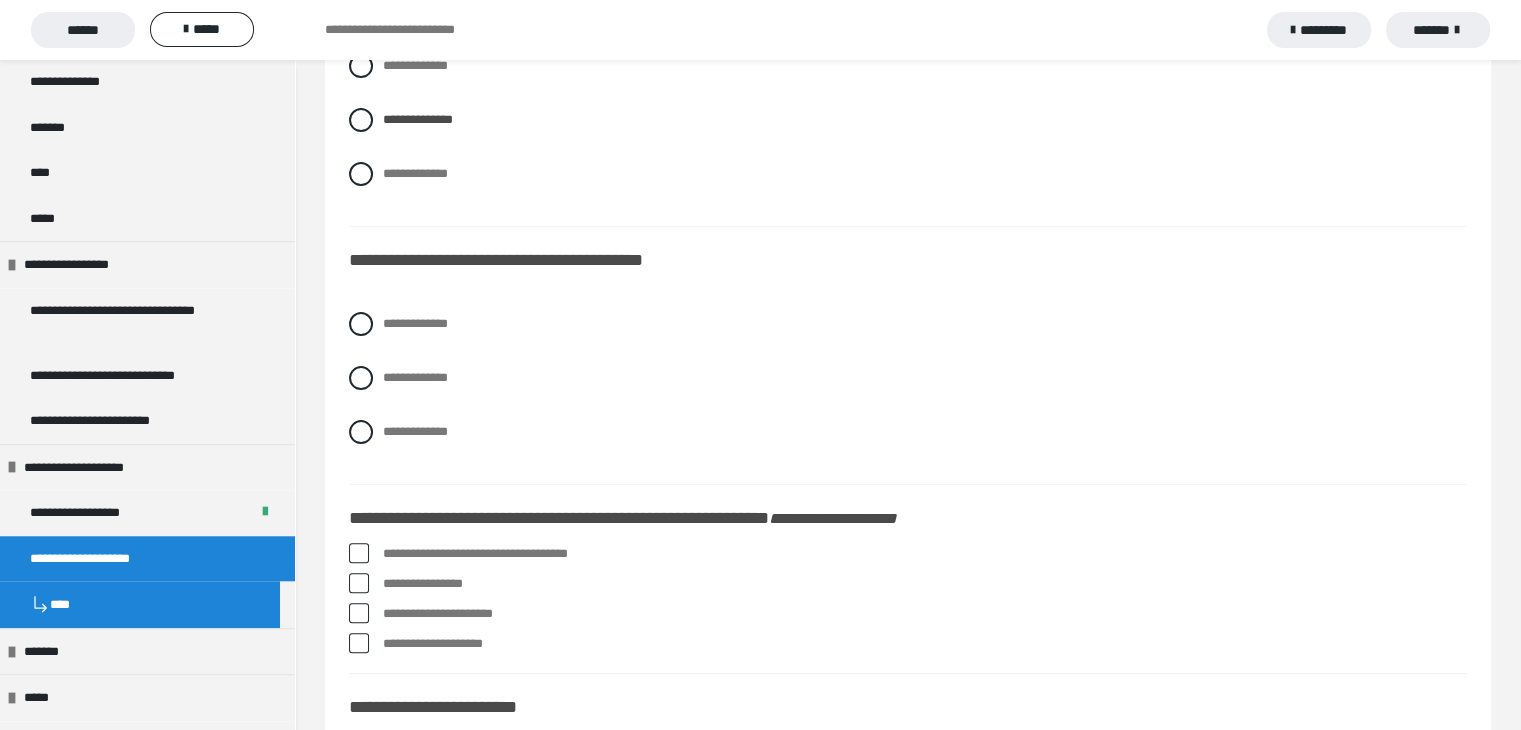 scroll, scrollTop: 500, scrollLeft: 0, axis: vertical 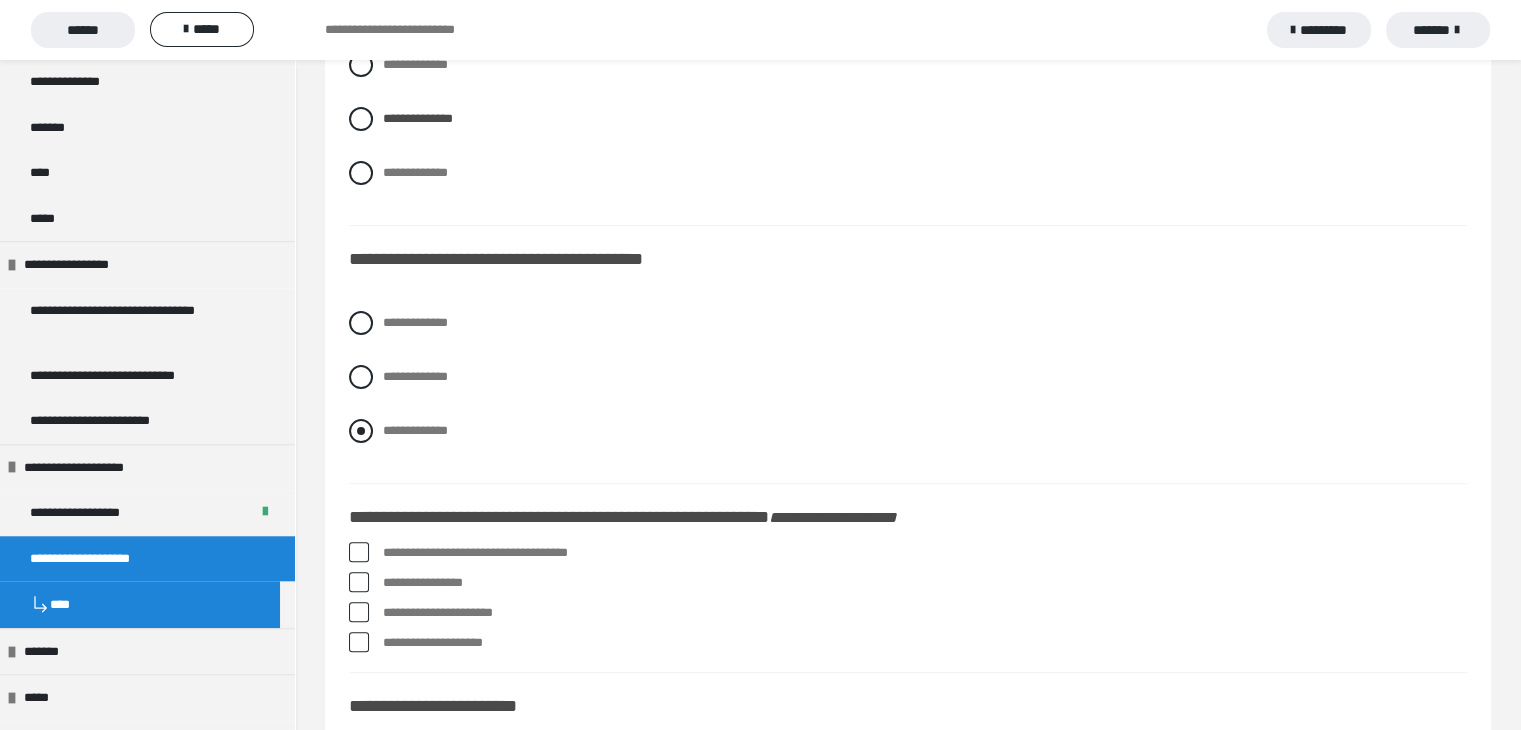 click at bounding box center (361, 431) 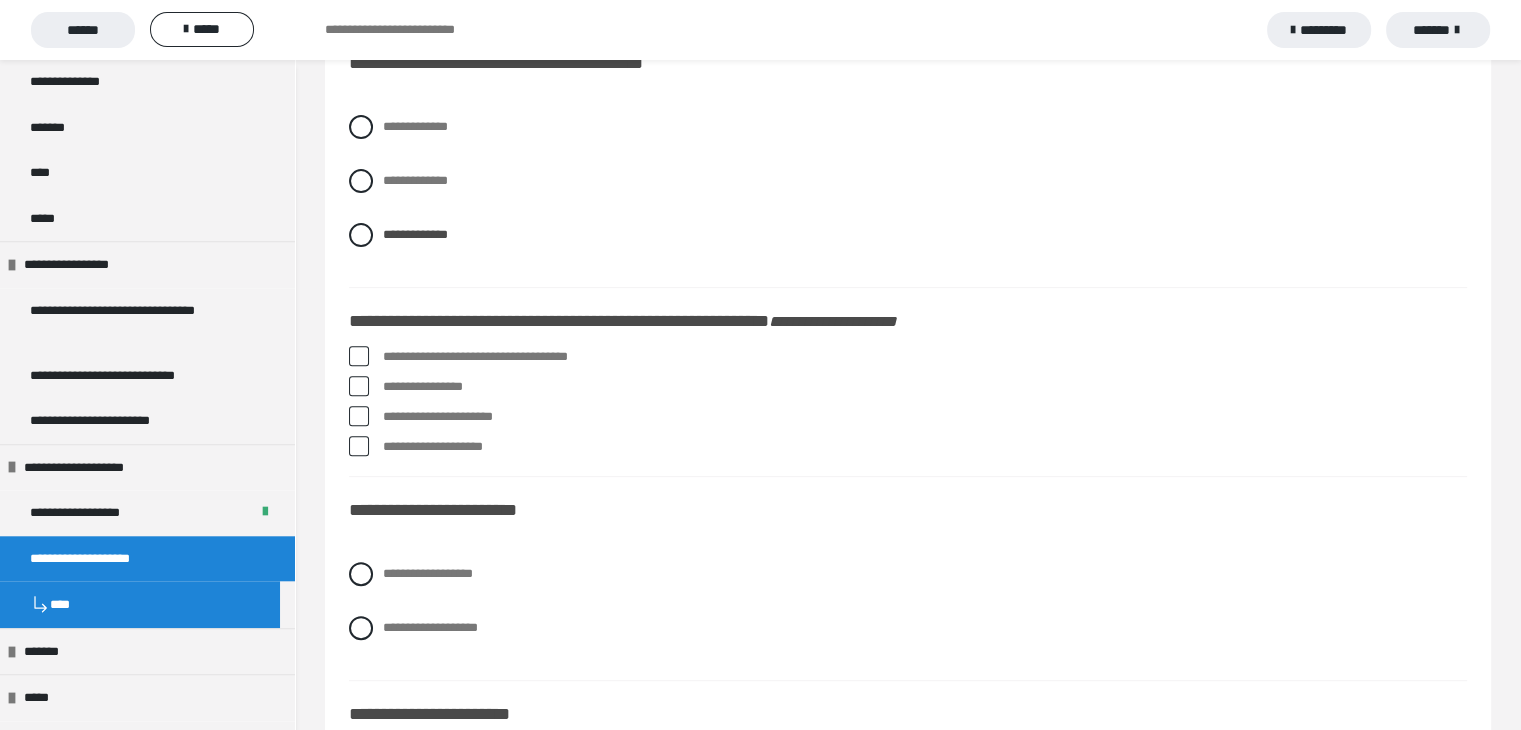 scroll, scrollTop: 700, scrollLeft: 0, axis: vertical 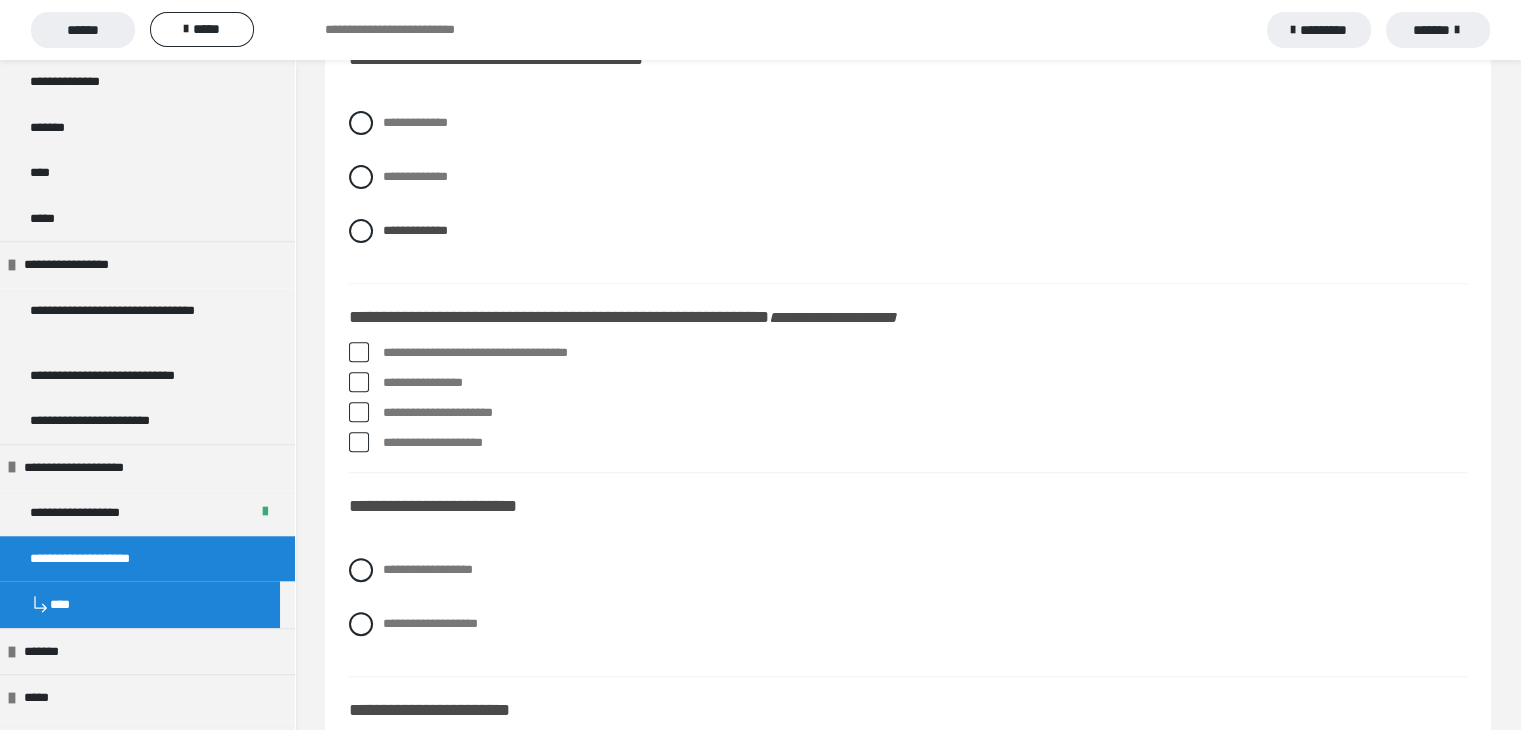 click at bounding box center (359, 382) 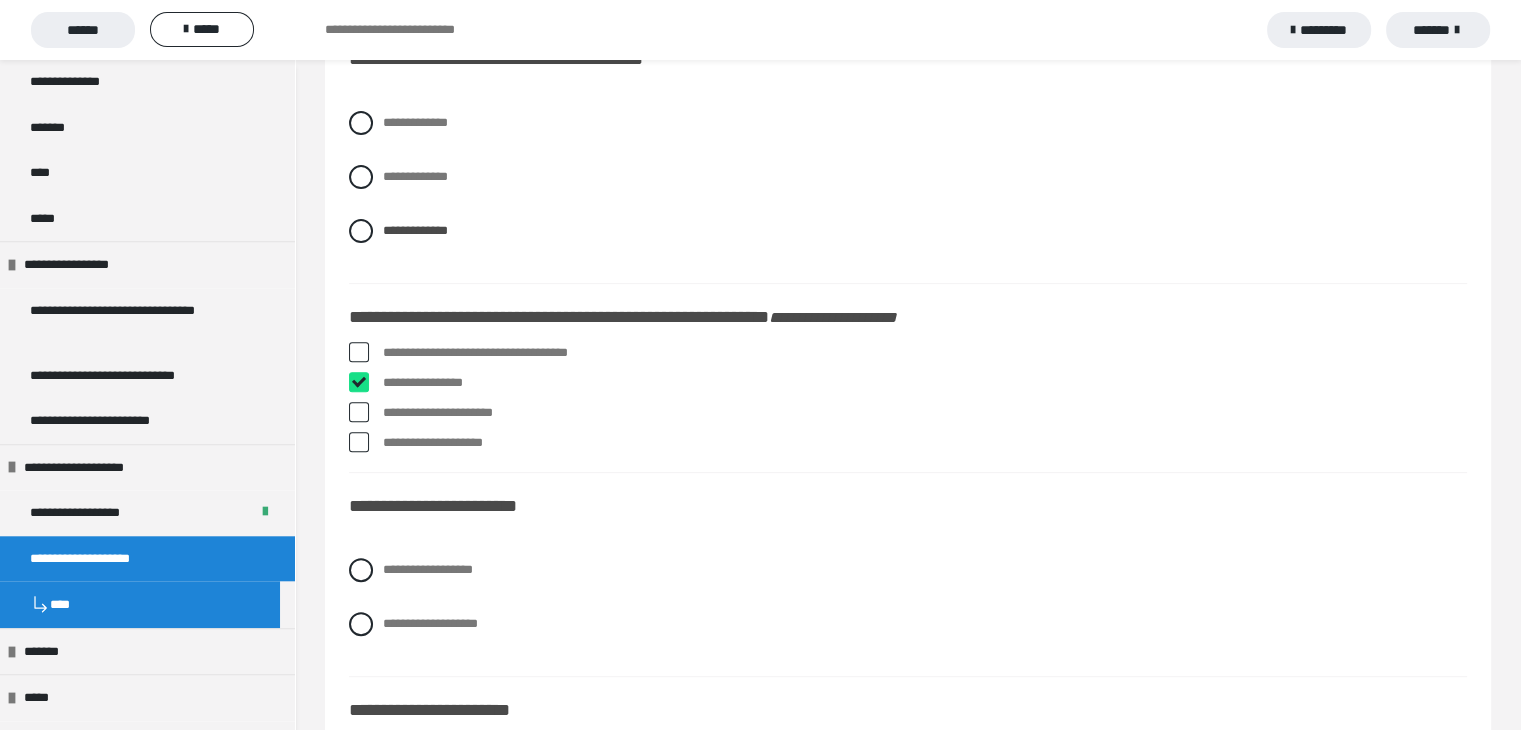 checkbox on "****" 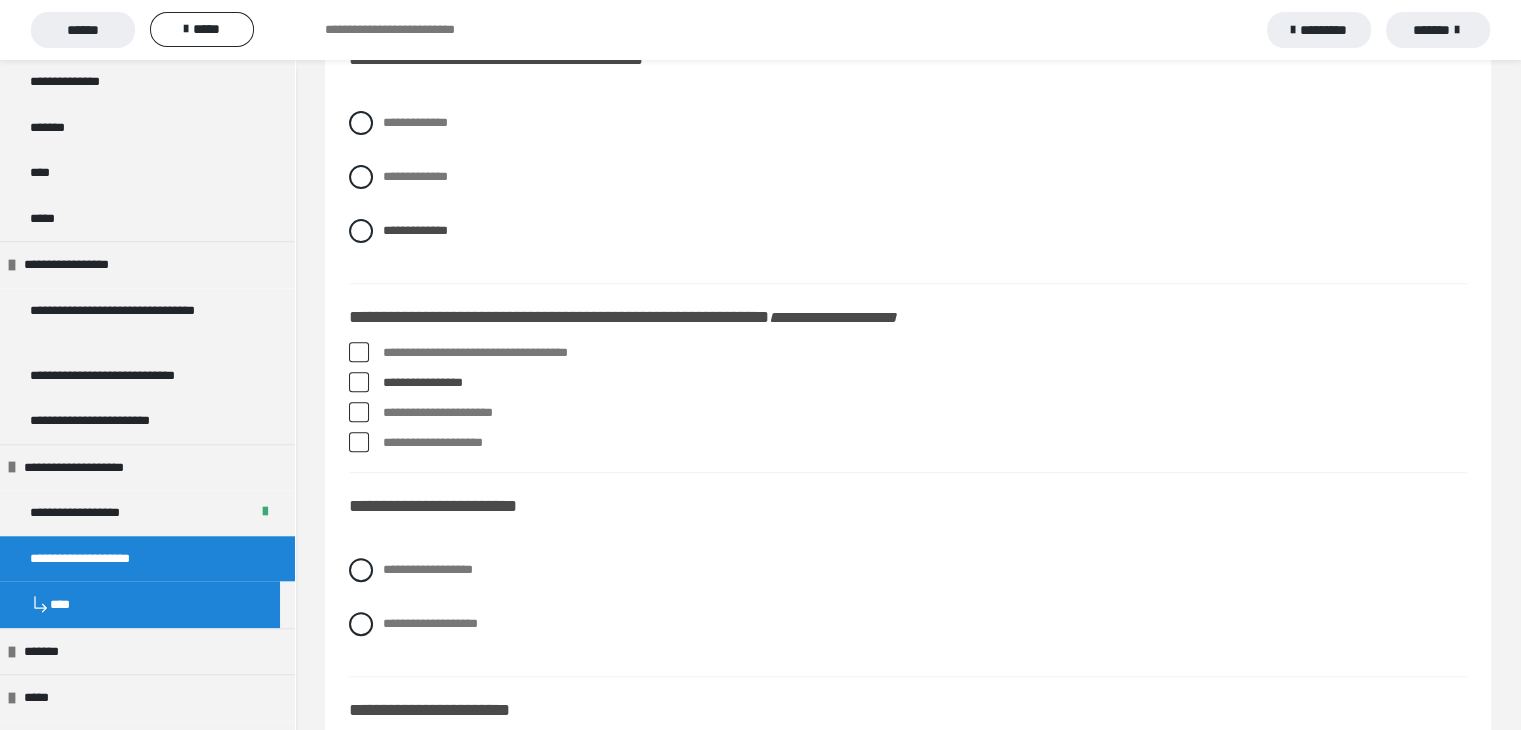 click at bounding box center (359, 442) 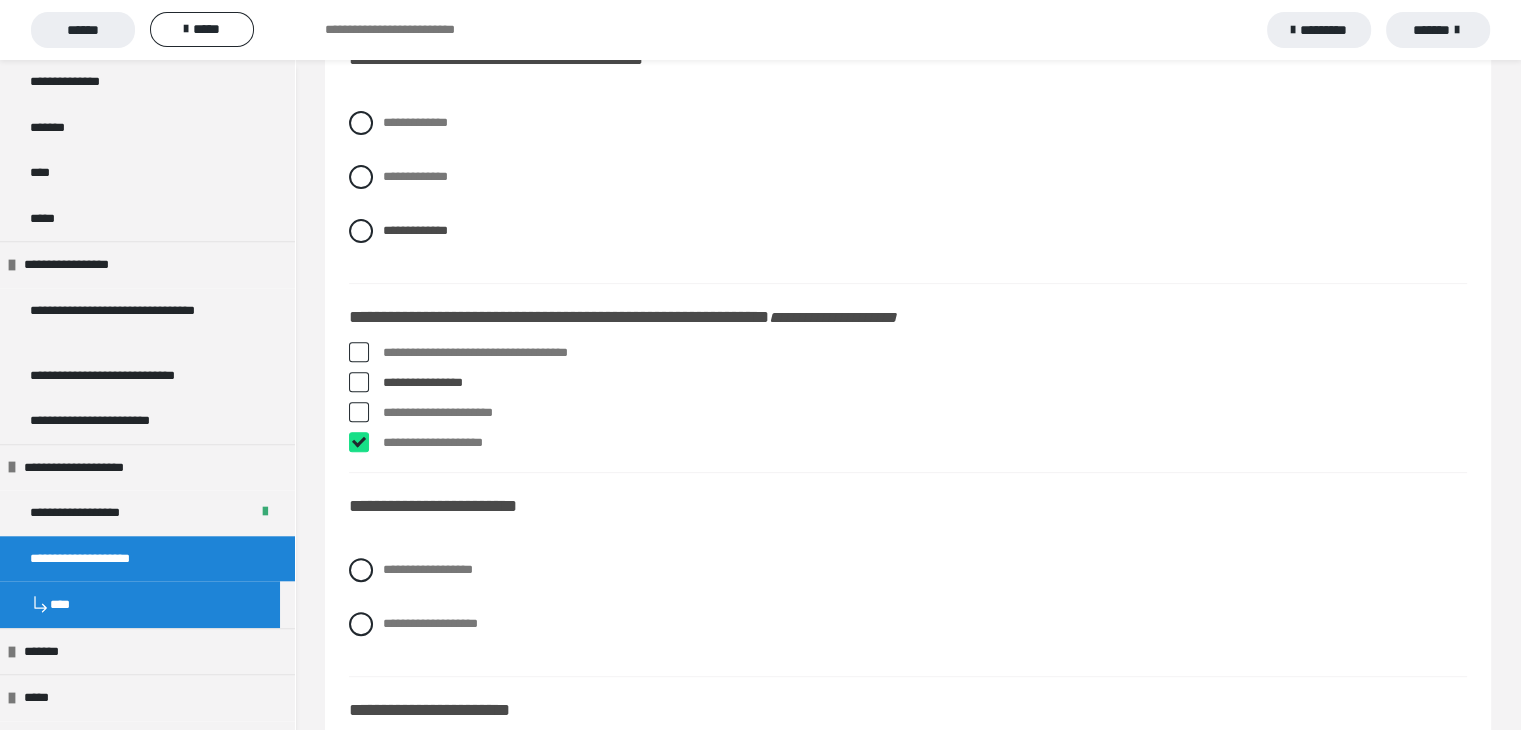 checkbox on "****" 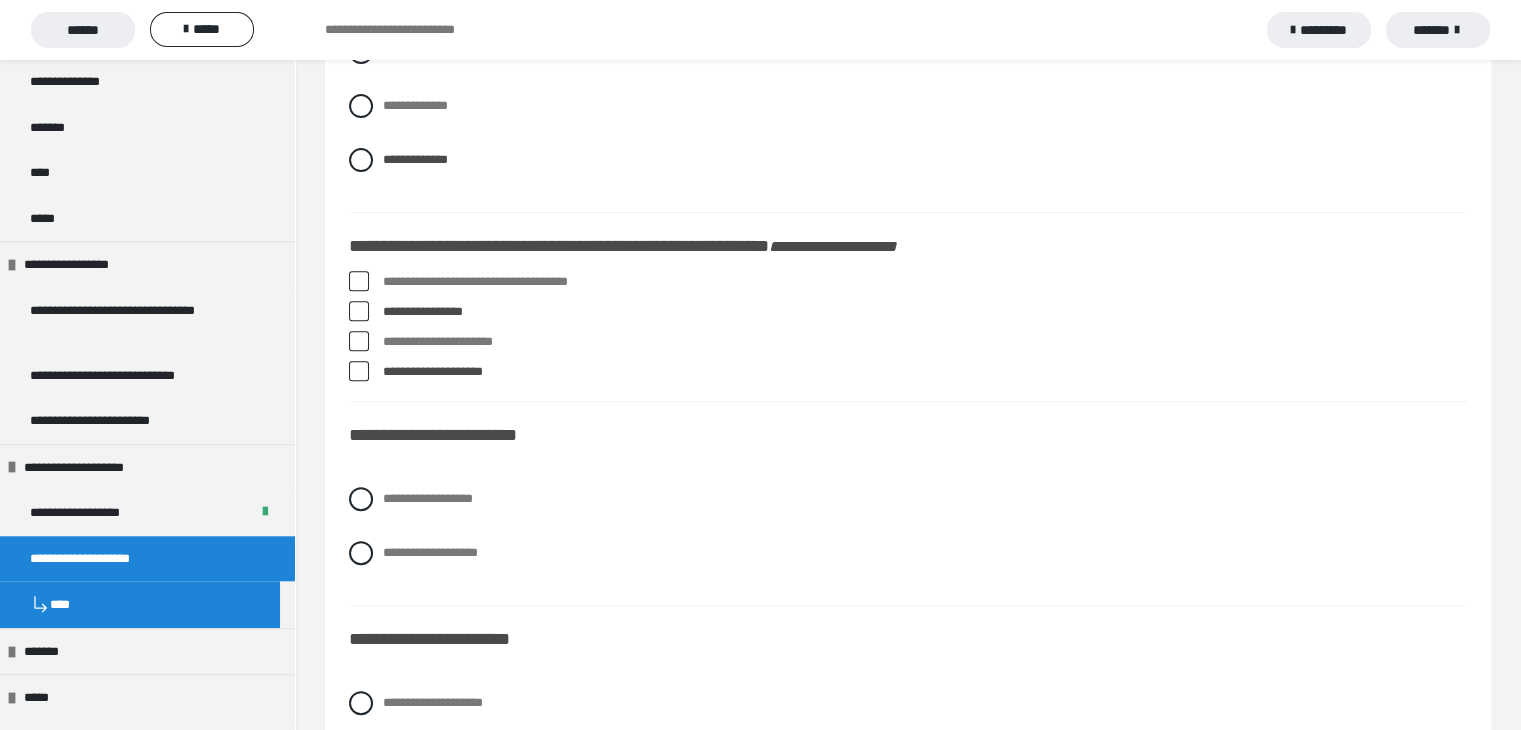 scroll, scrollTop: 800, scrollLeft: 0, axis: vertical 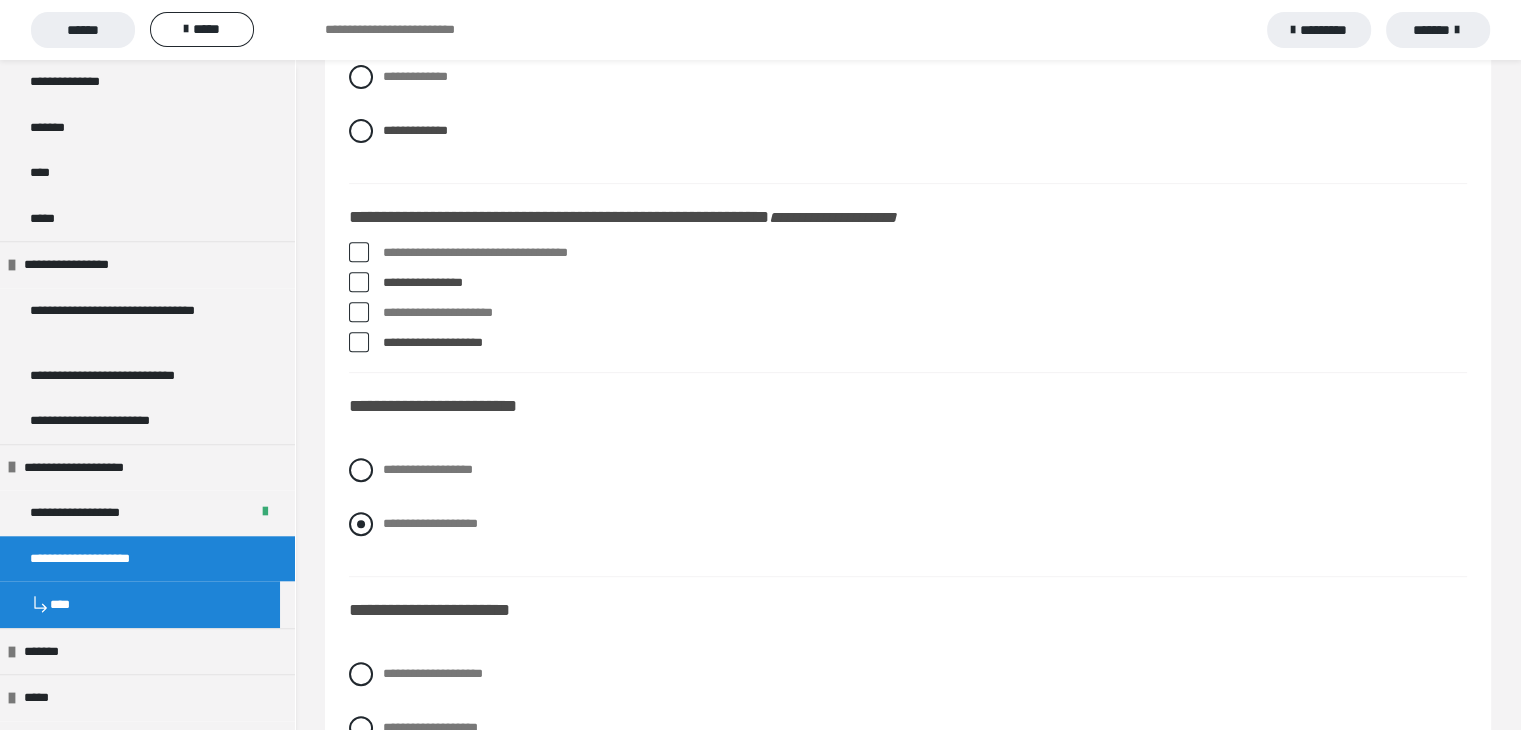 click at bounding box center [361, 524] 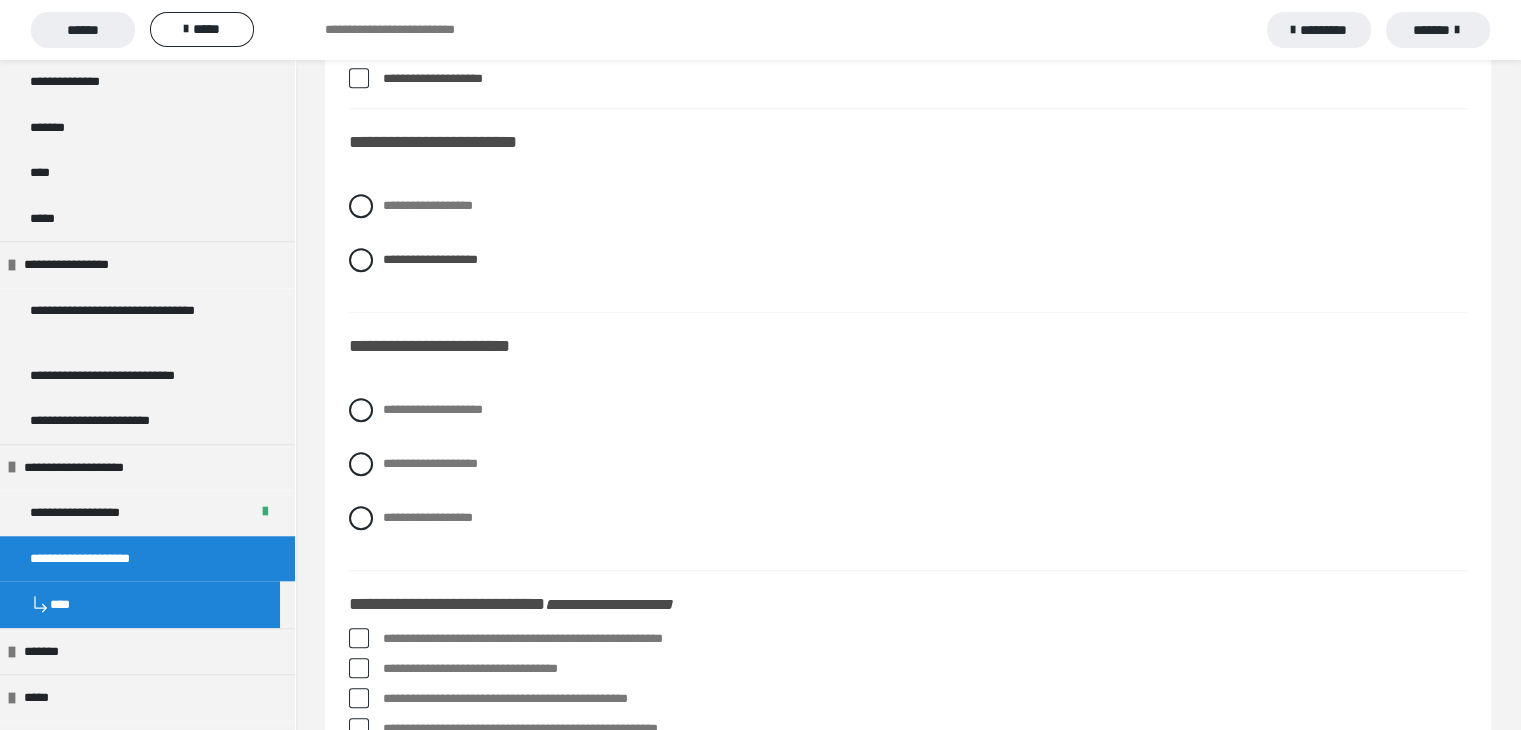 scroll, scrollTop: 1100, scrollLeft: 0, axis: vertical 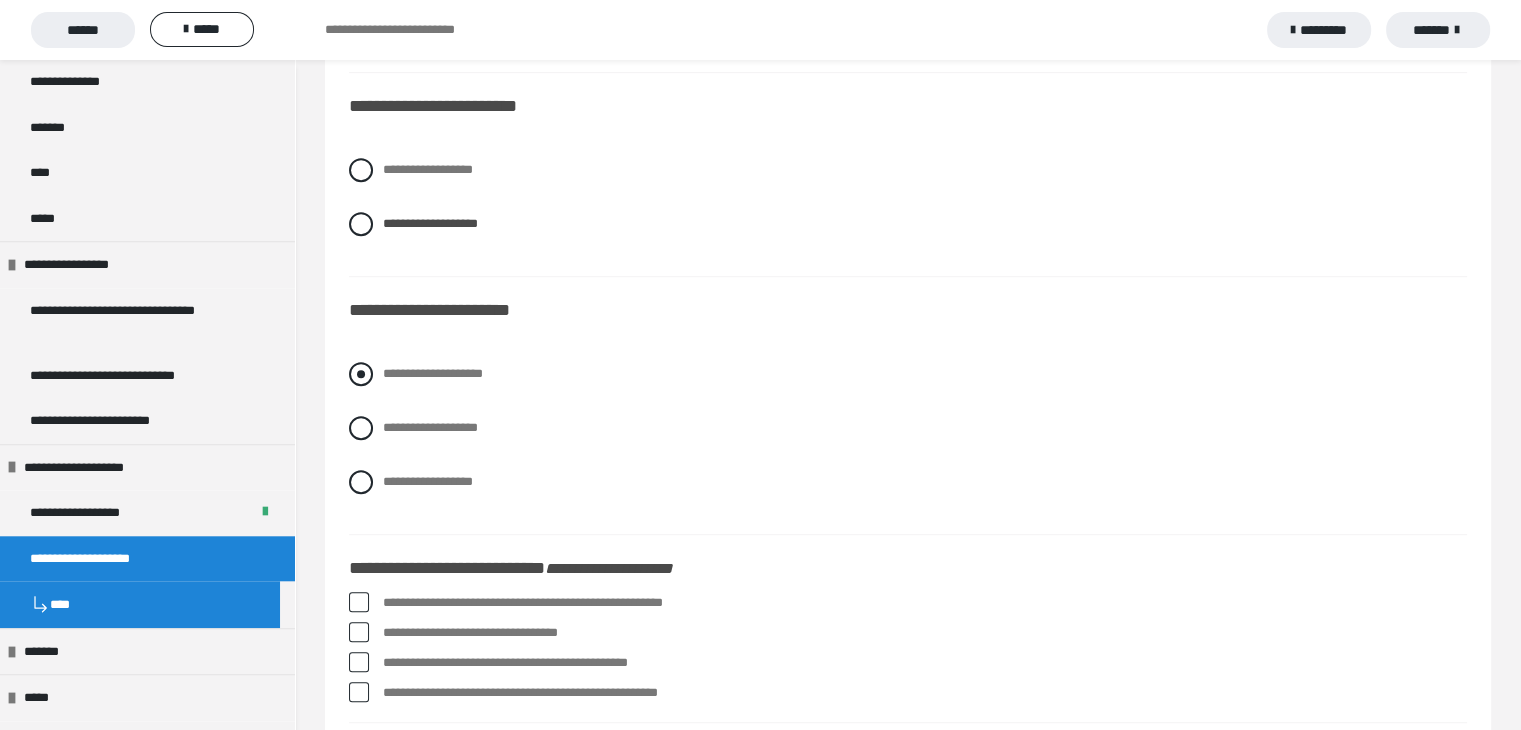 click at bounding box center [361, 374] 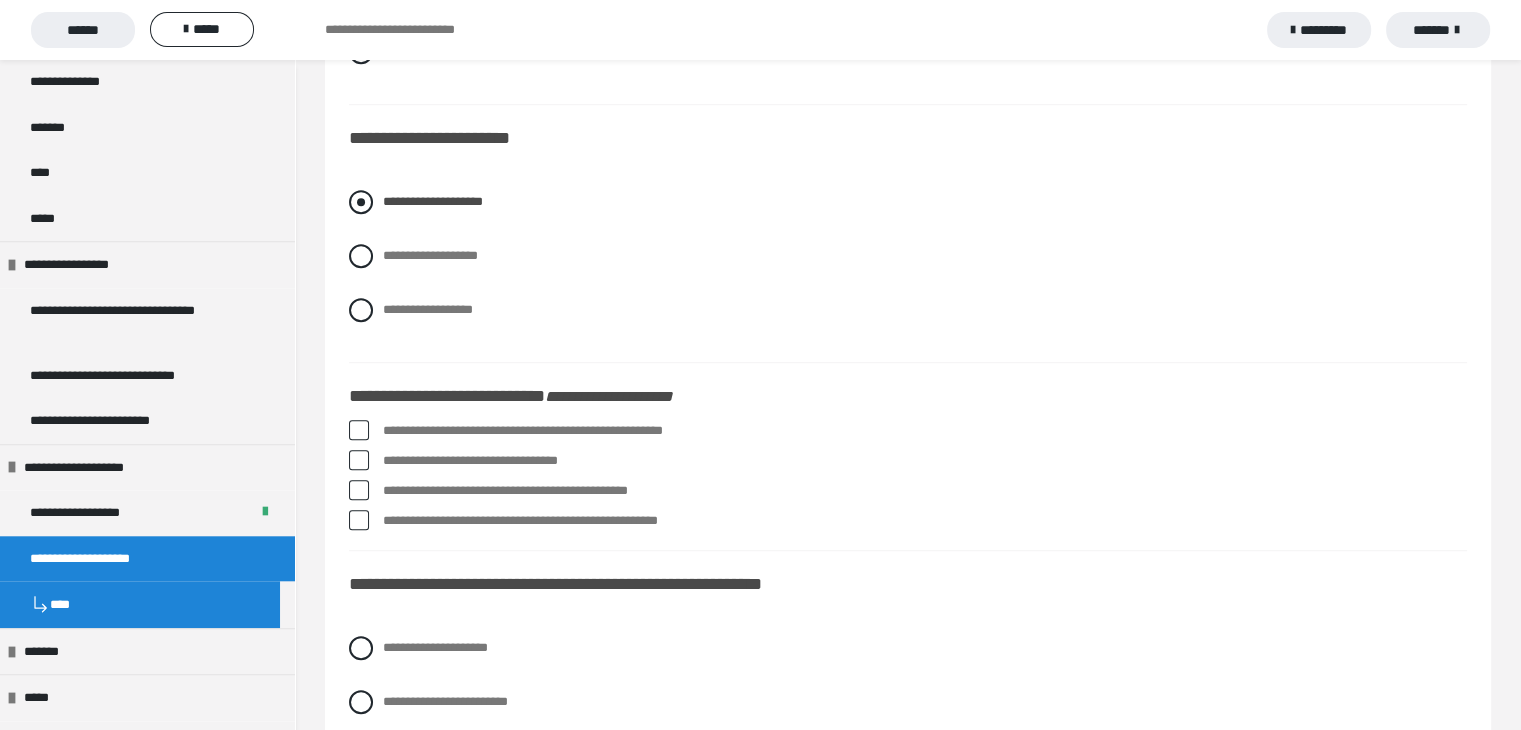 scroll, scrollTop: 1400, scrollLeft: 0, axis: vertical 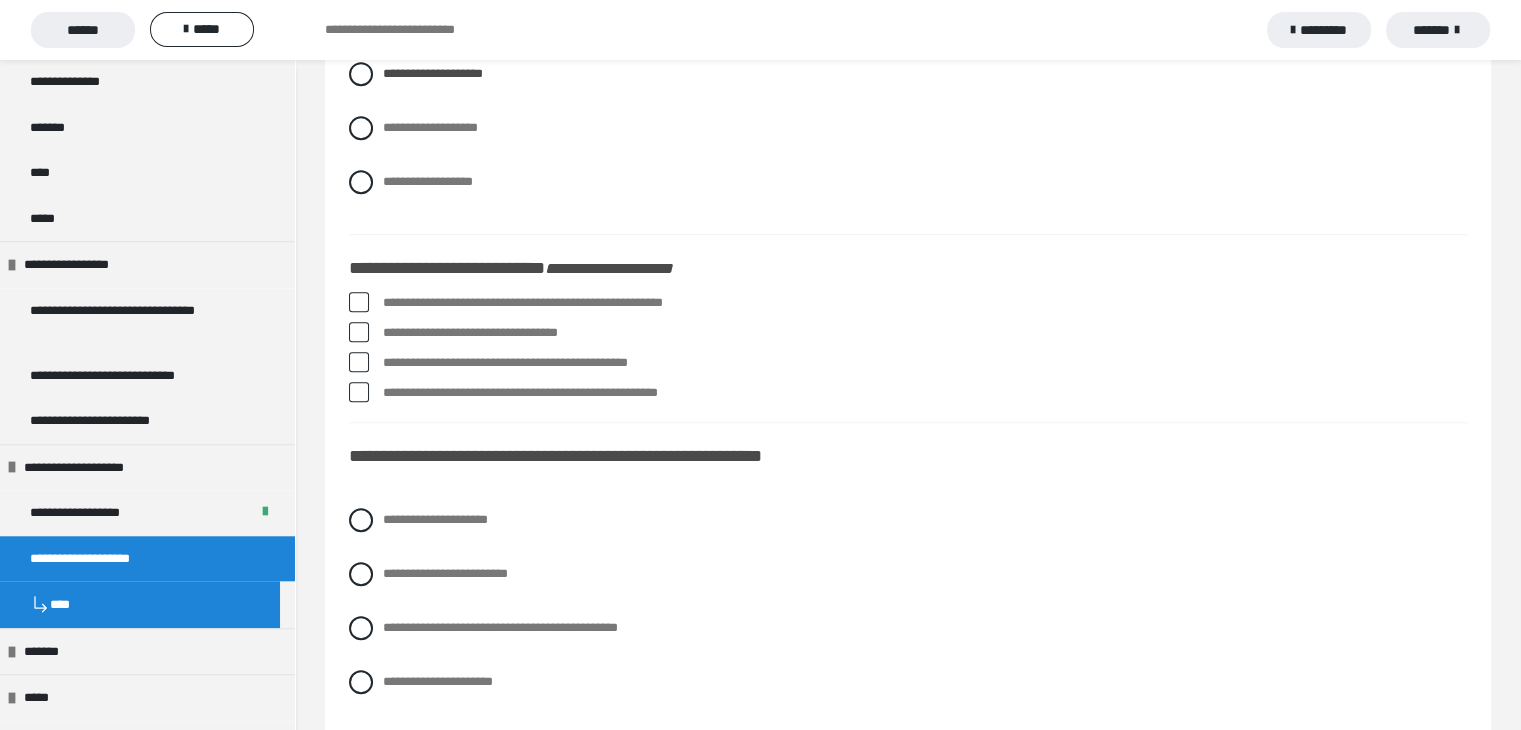 click at bounding box center [359, 302] 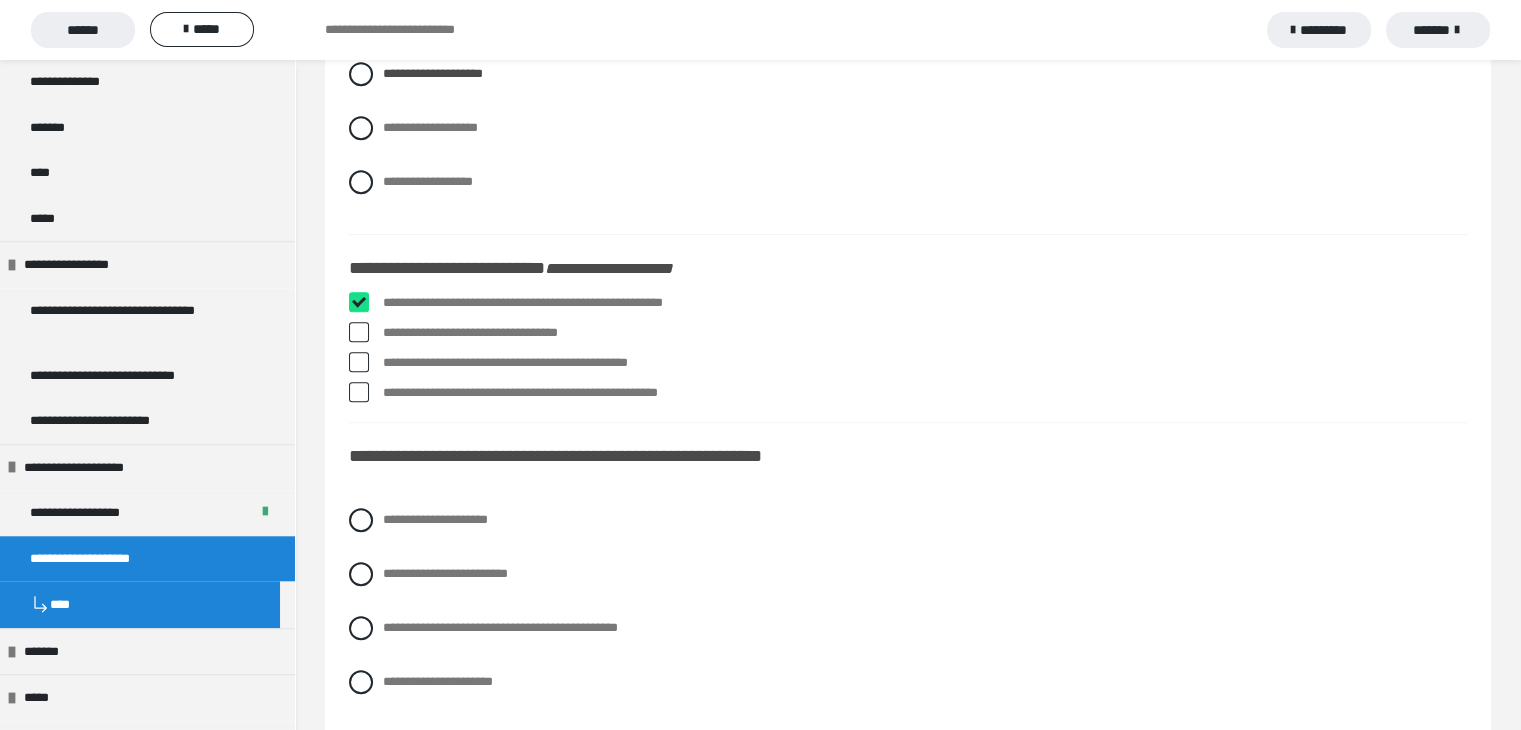 checkbox on "****" 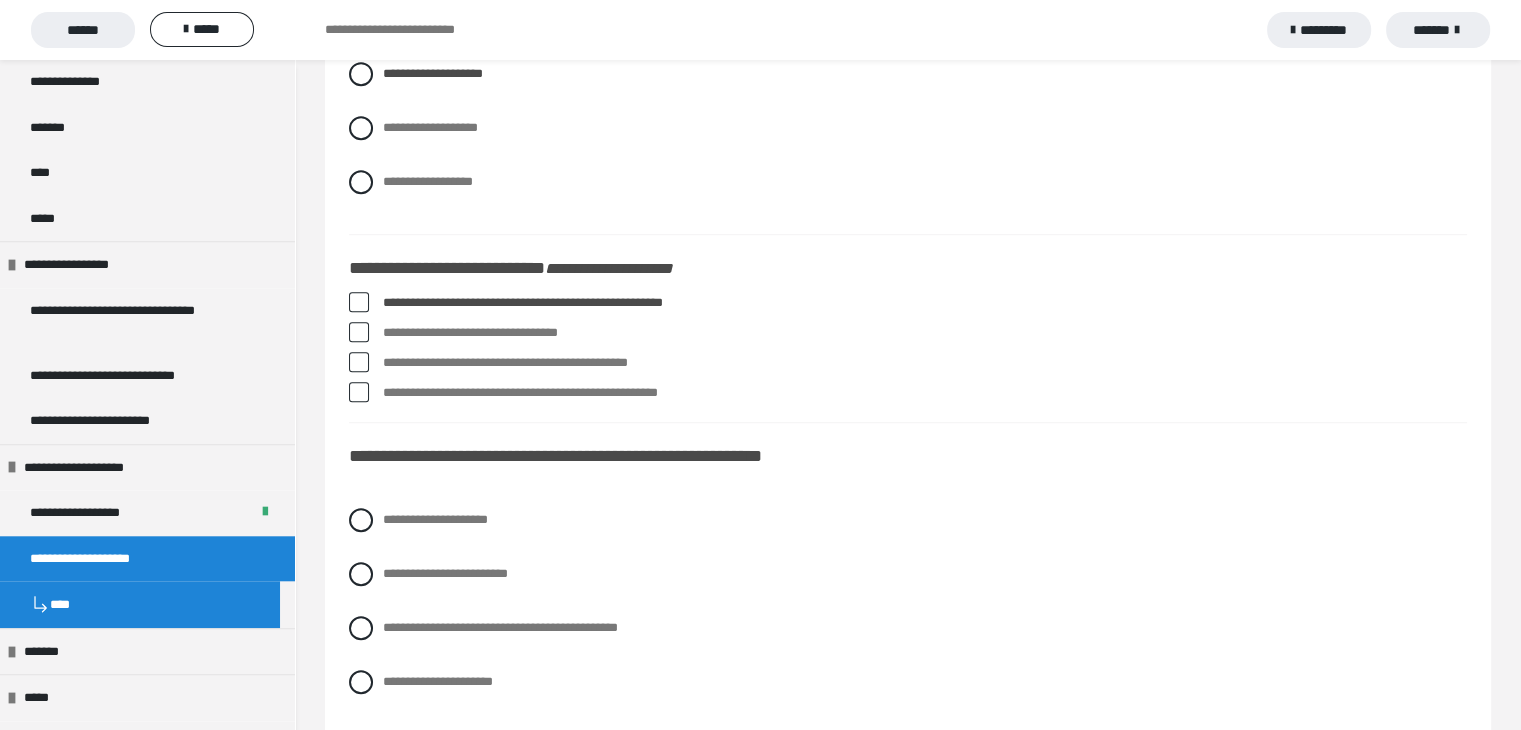 click at bounding box center [359, 332] 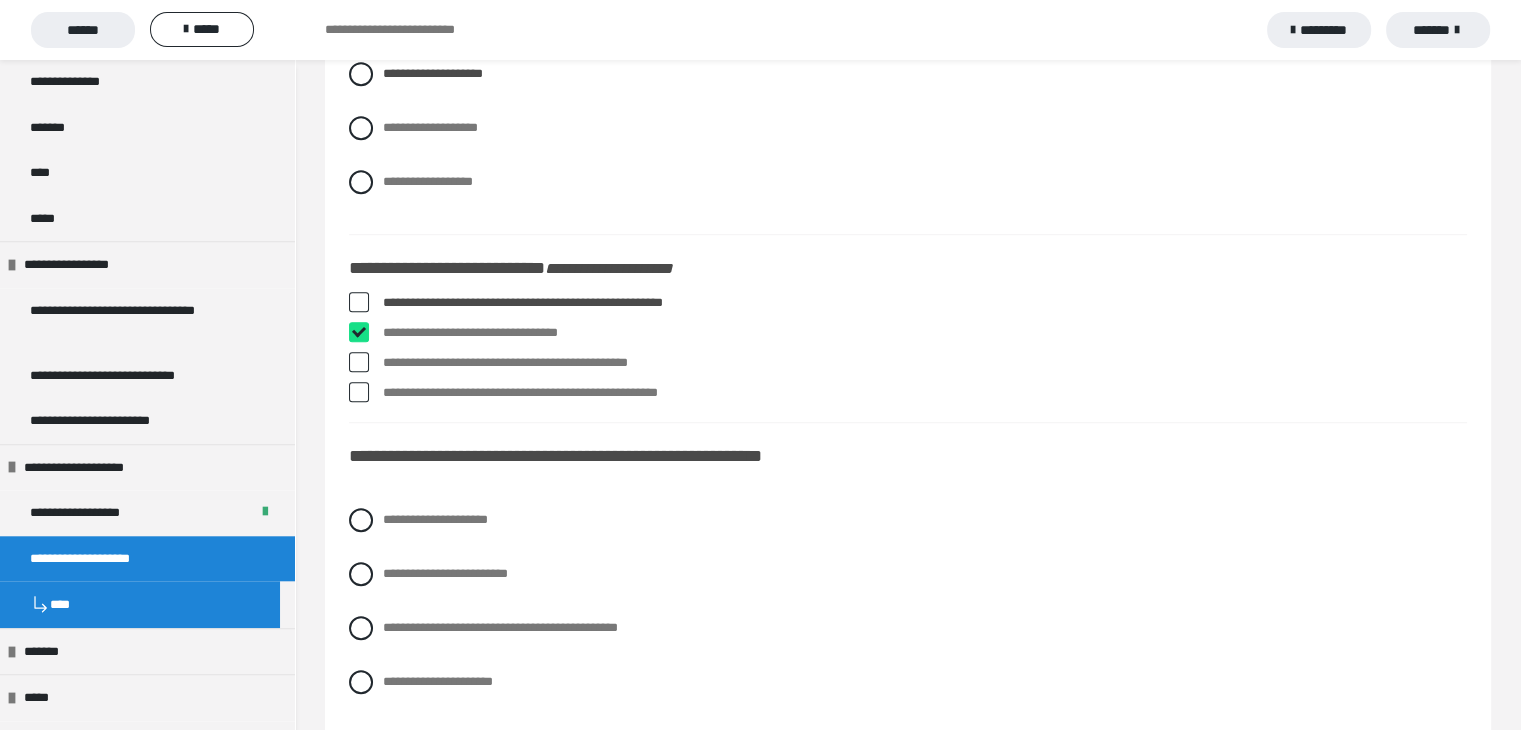 checkbox on "****" 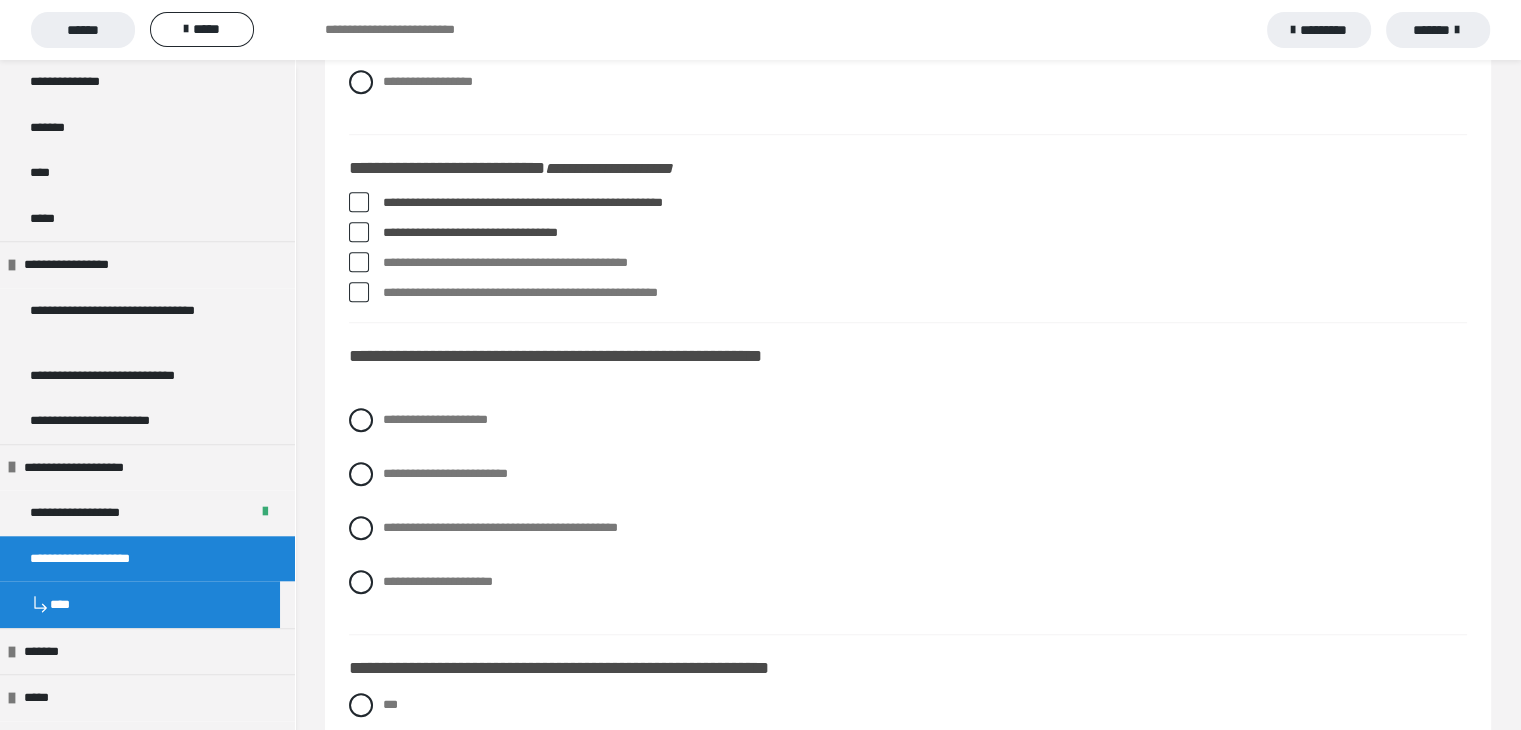 scroll, scrollTop: 1600, scrollLeft: 0, axis: vertical 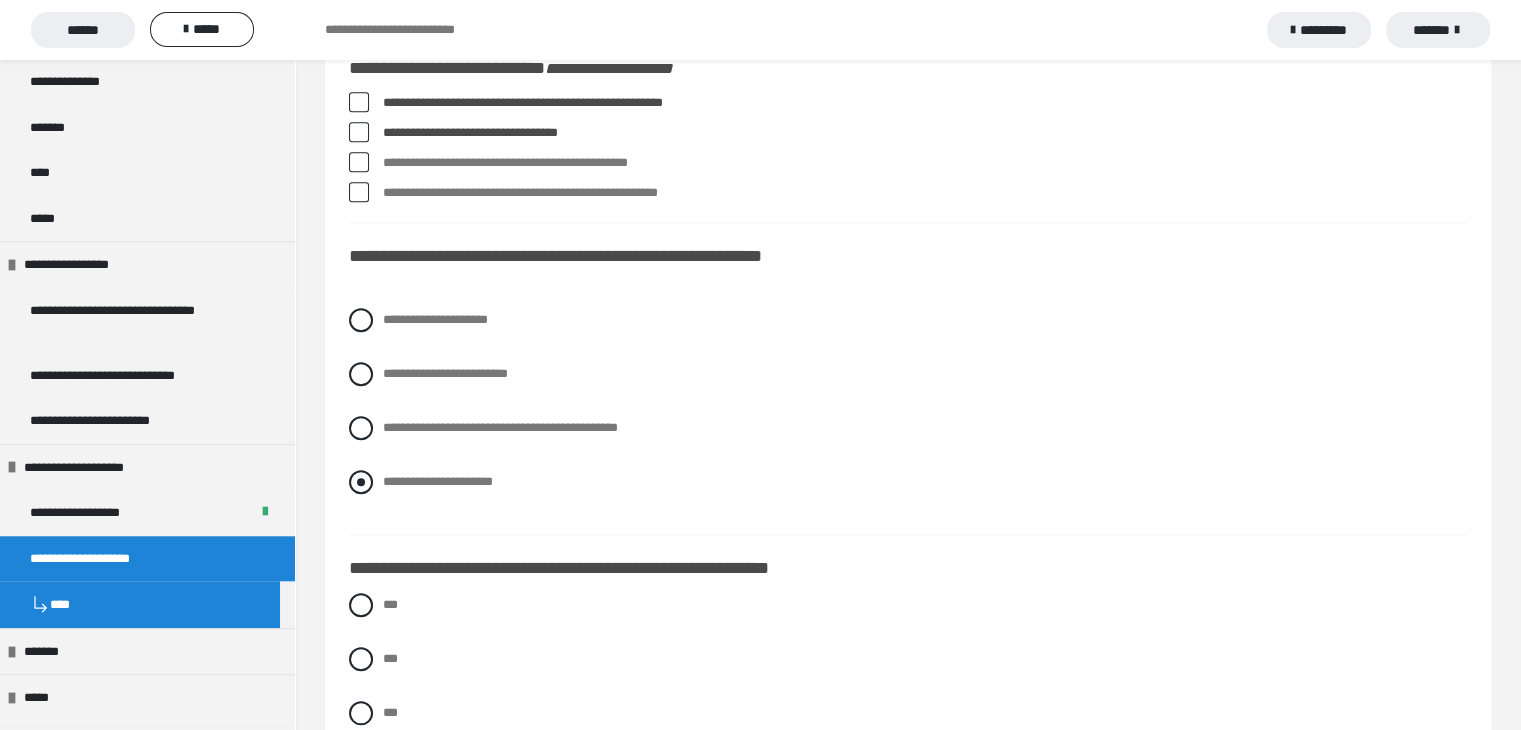 click at bounding box center (361, 482) 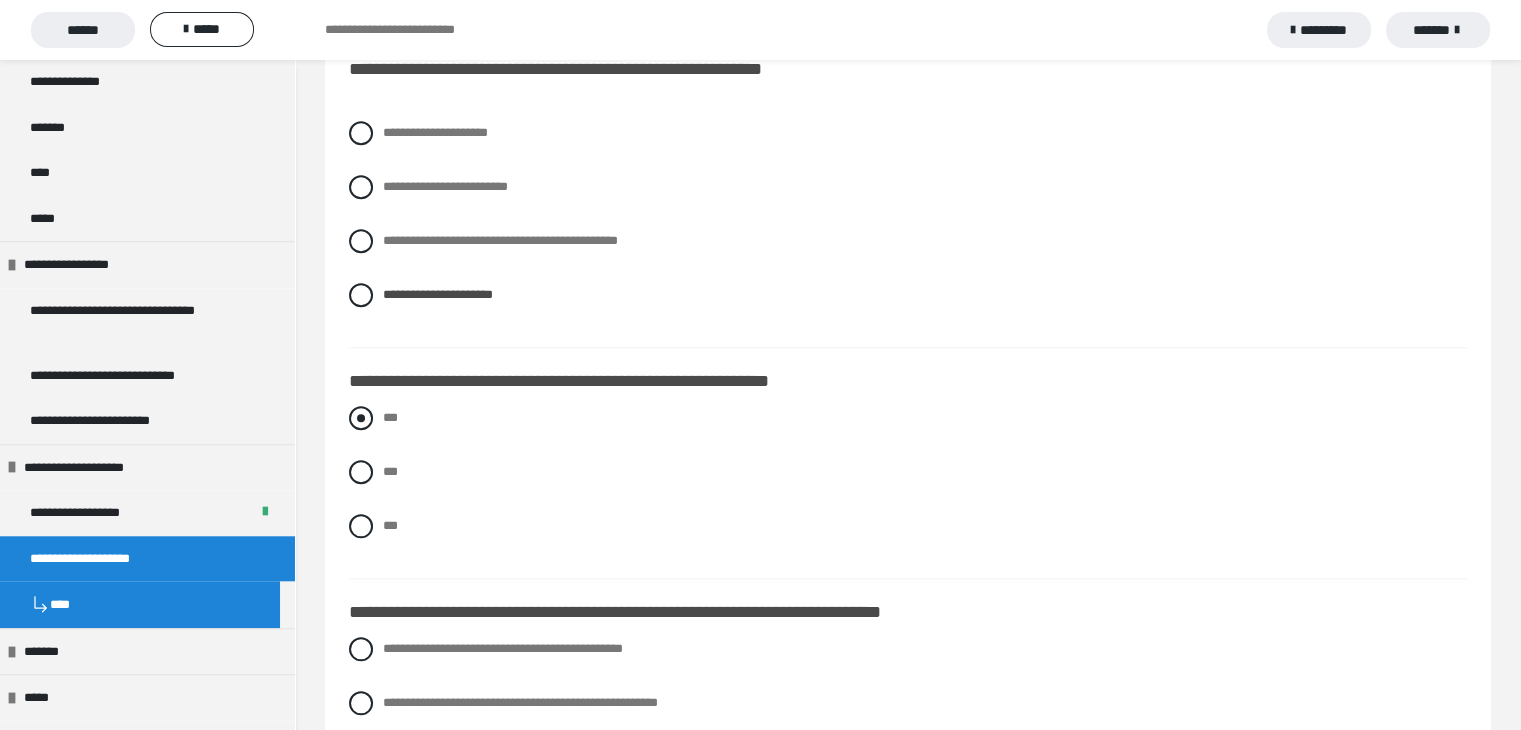 scroll, scrollTop: 1800, scrollLeft: 0, axis: vertical 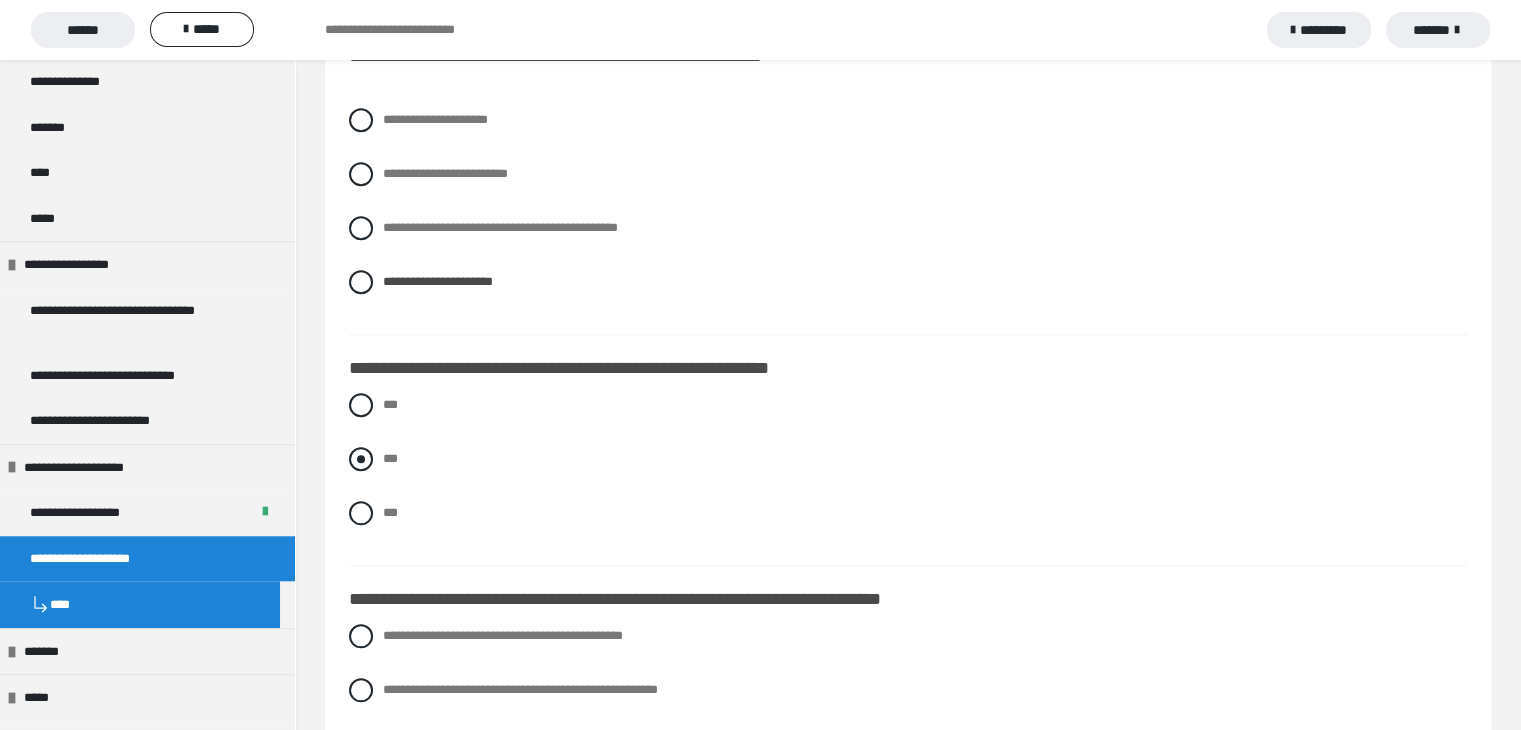 click at bounding box center [361, 459] 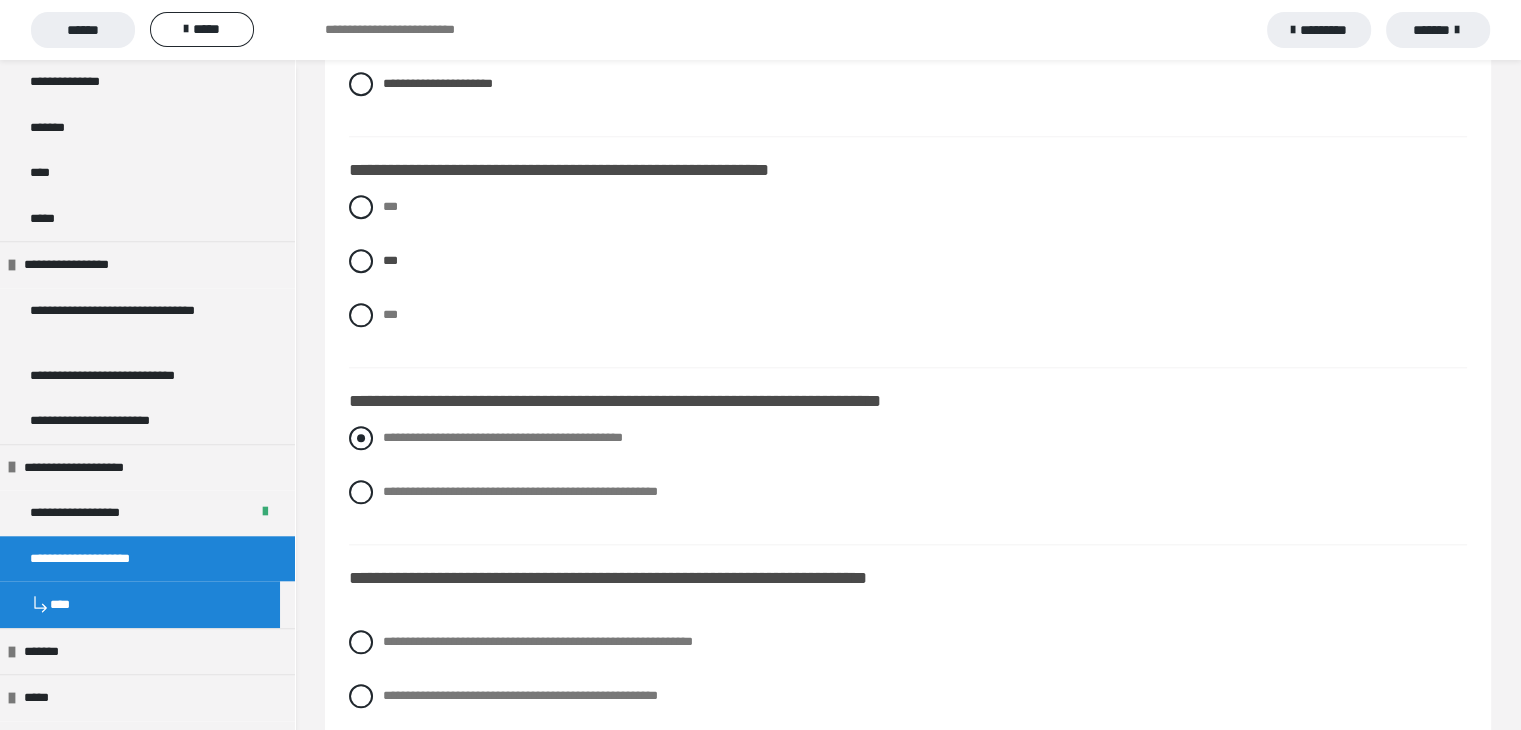 scroll, scrollTop: 2000, scrollLeft: 0, axis: vertical 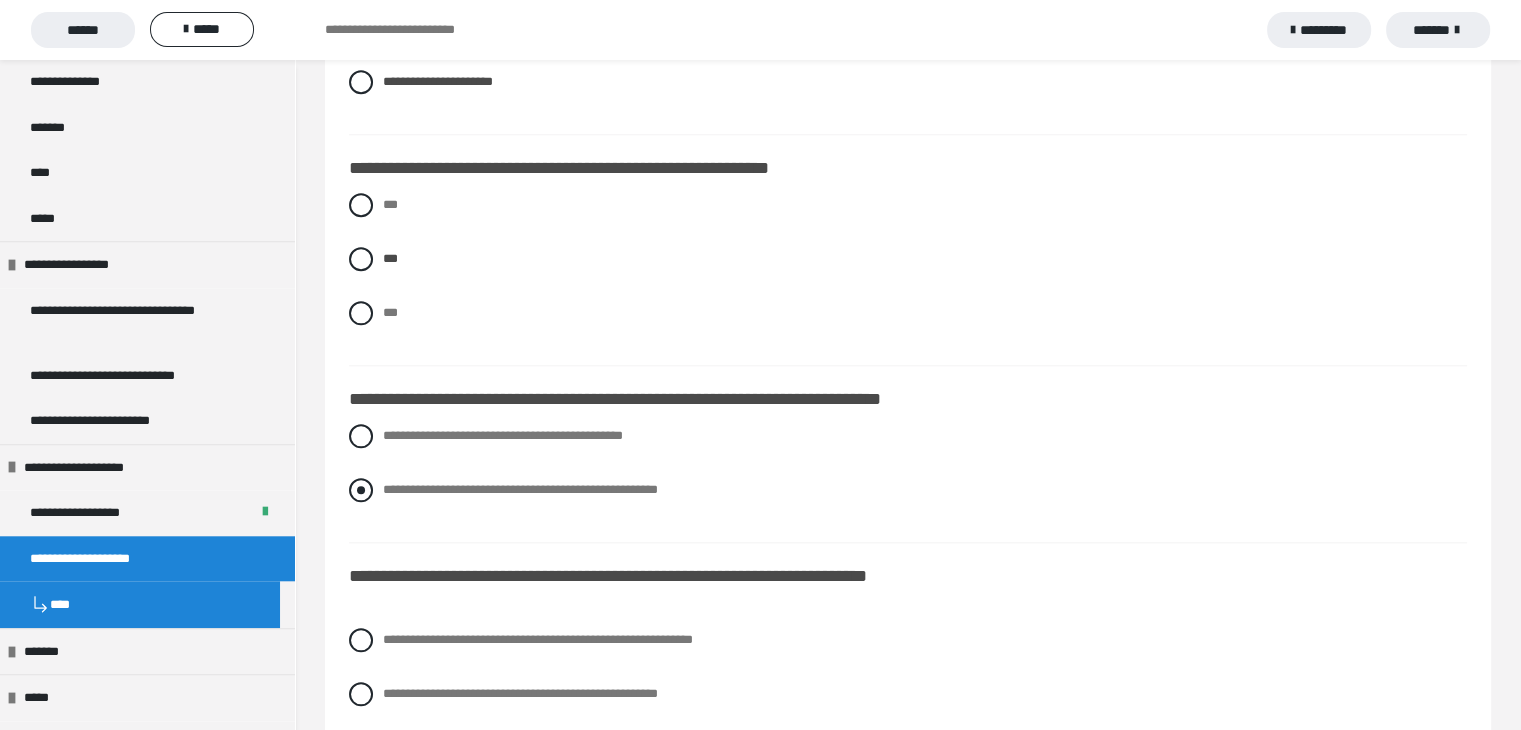 click at bounding box center [361, 490] 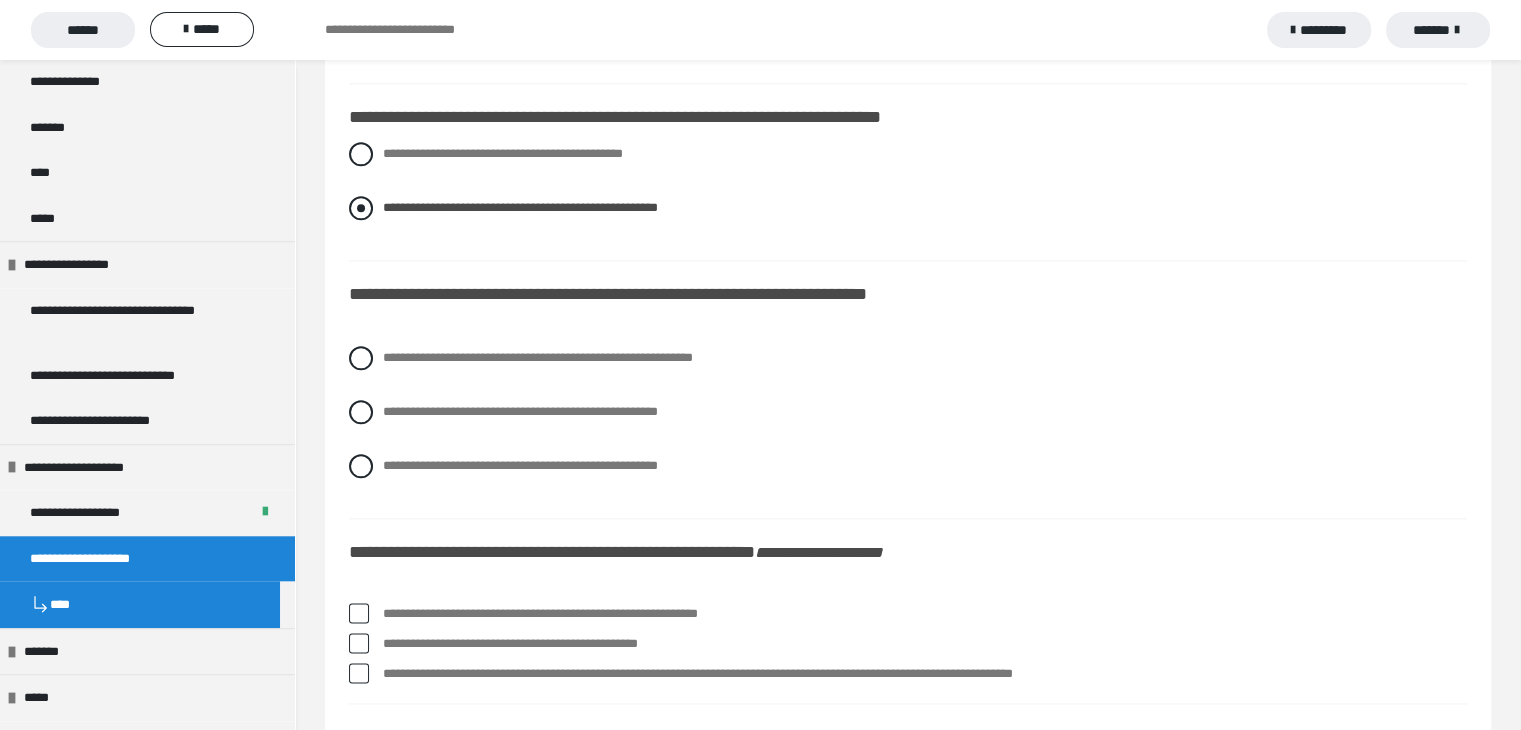 scroll, scrollTop: 2300, scrollLeft: 0, axis: vertical 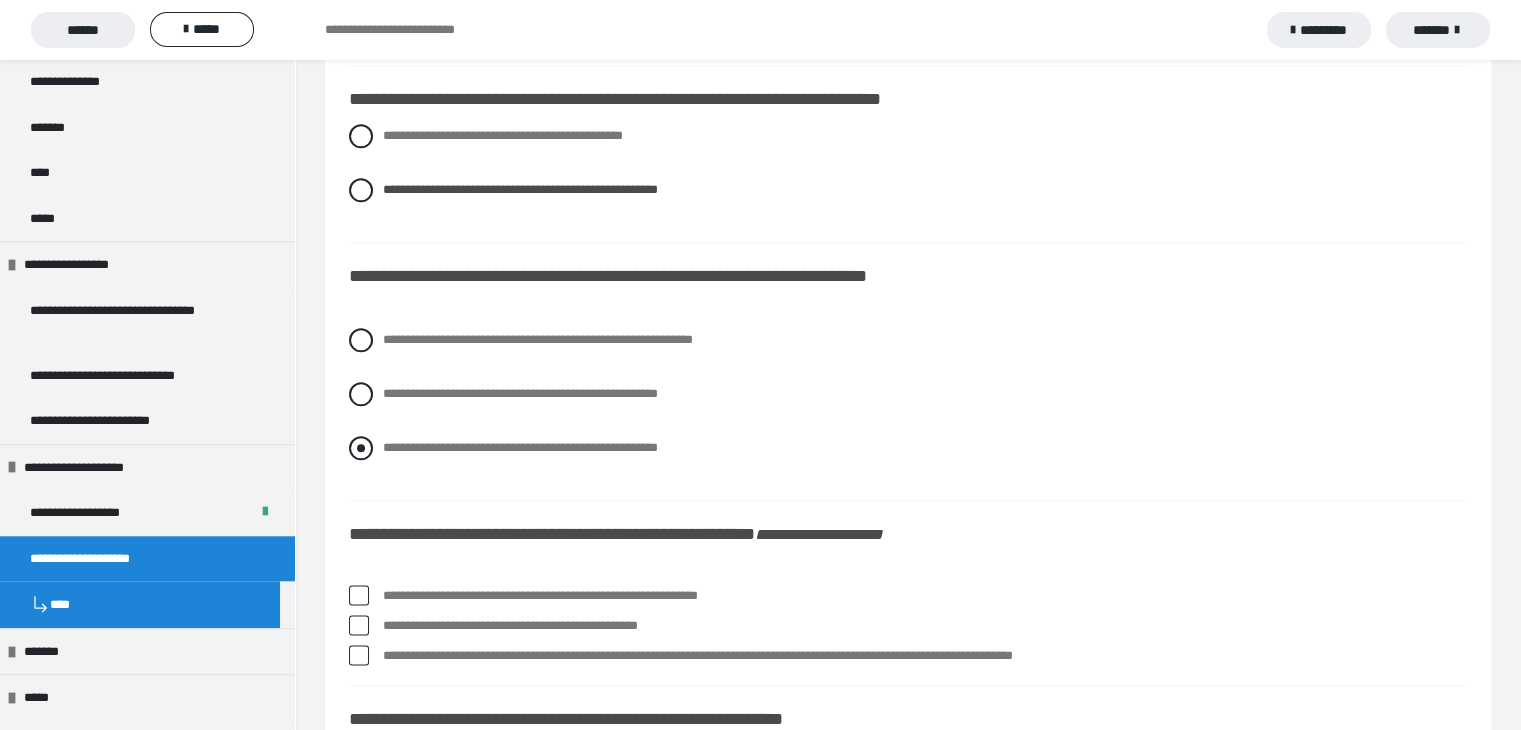 click at bounding box center (361, 448) 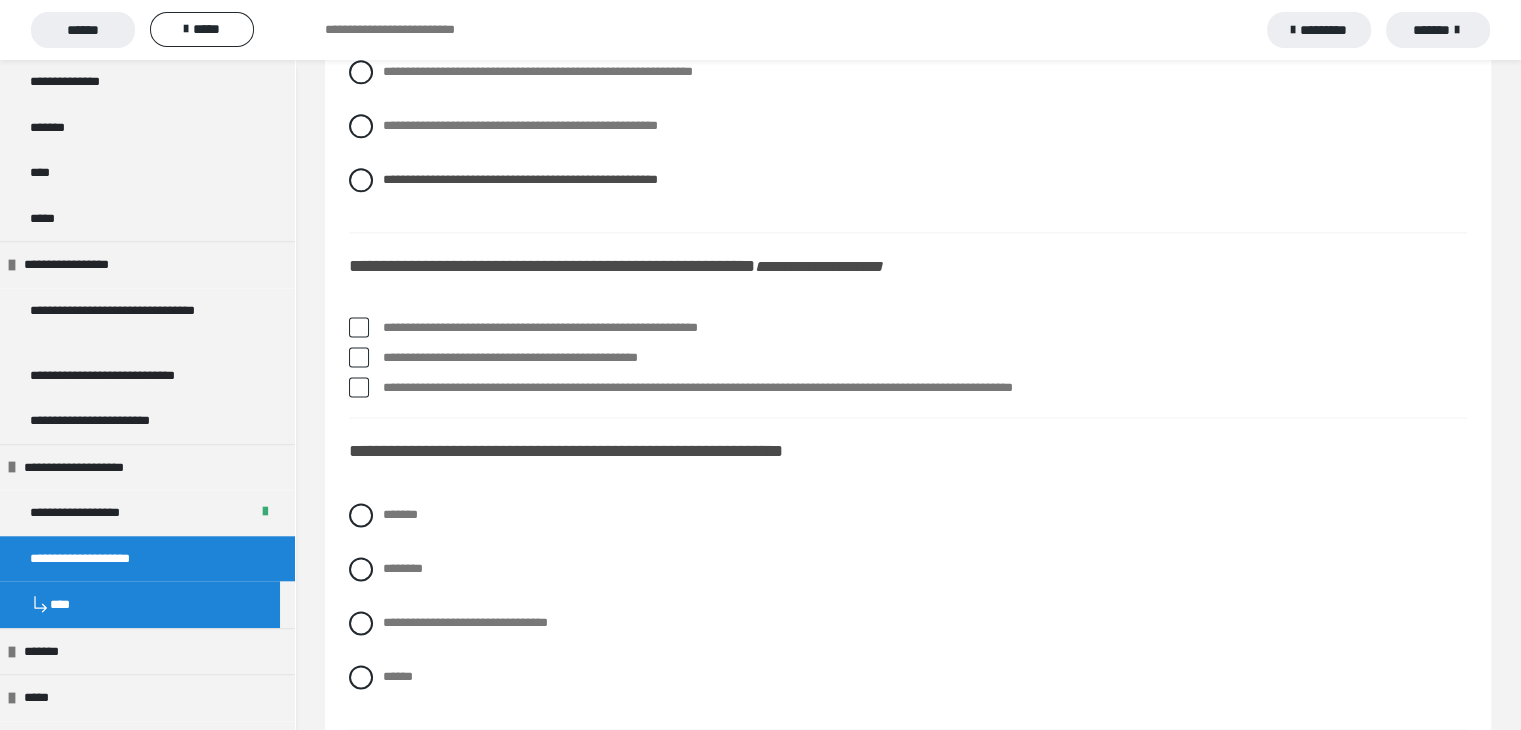 scroll, scrollTop: 2600, scrollLeft: 0, axis: vertical 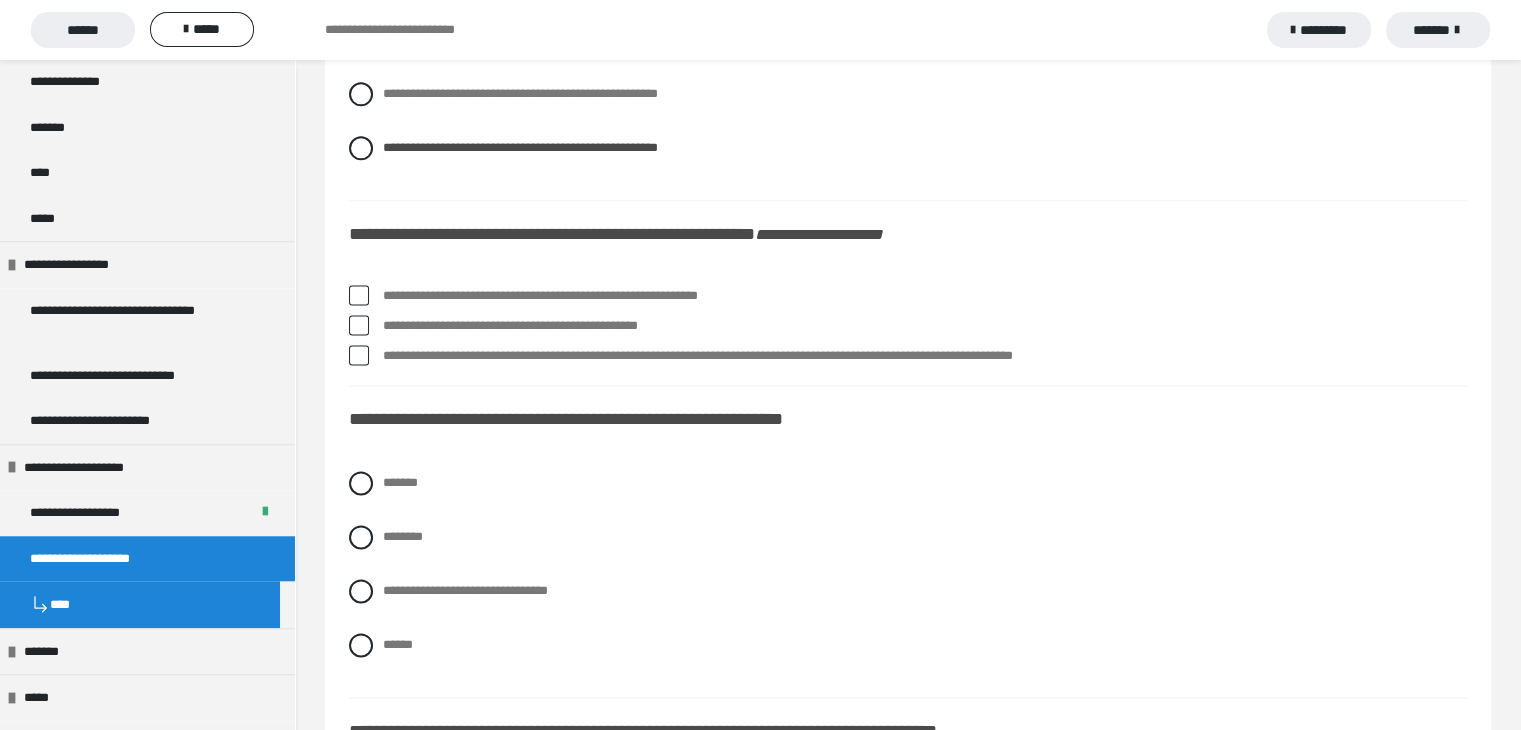 click at bounding box center (359, 295) 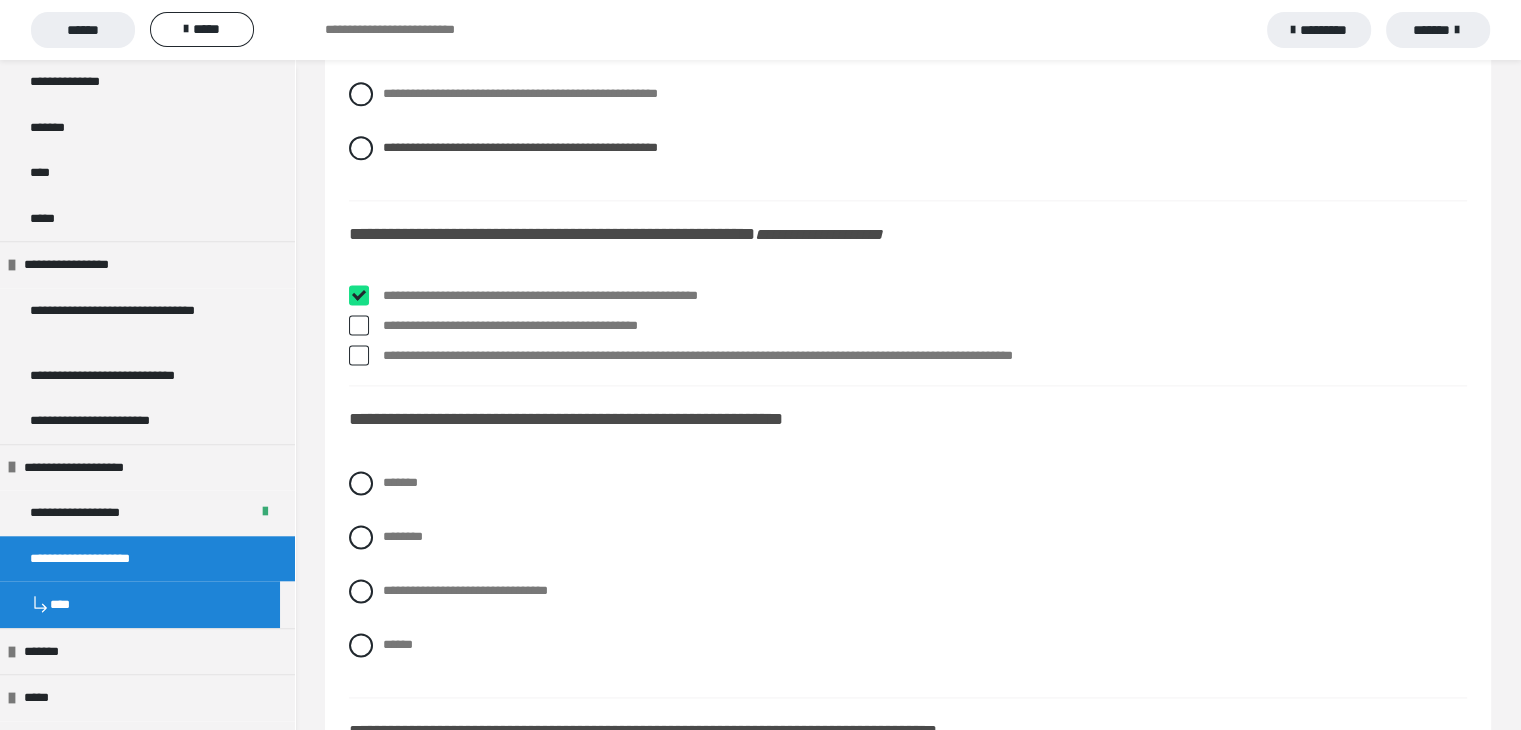 checkbox on "****" 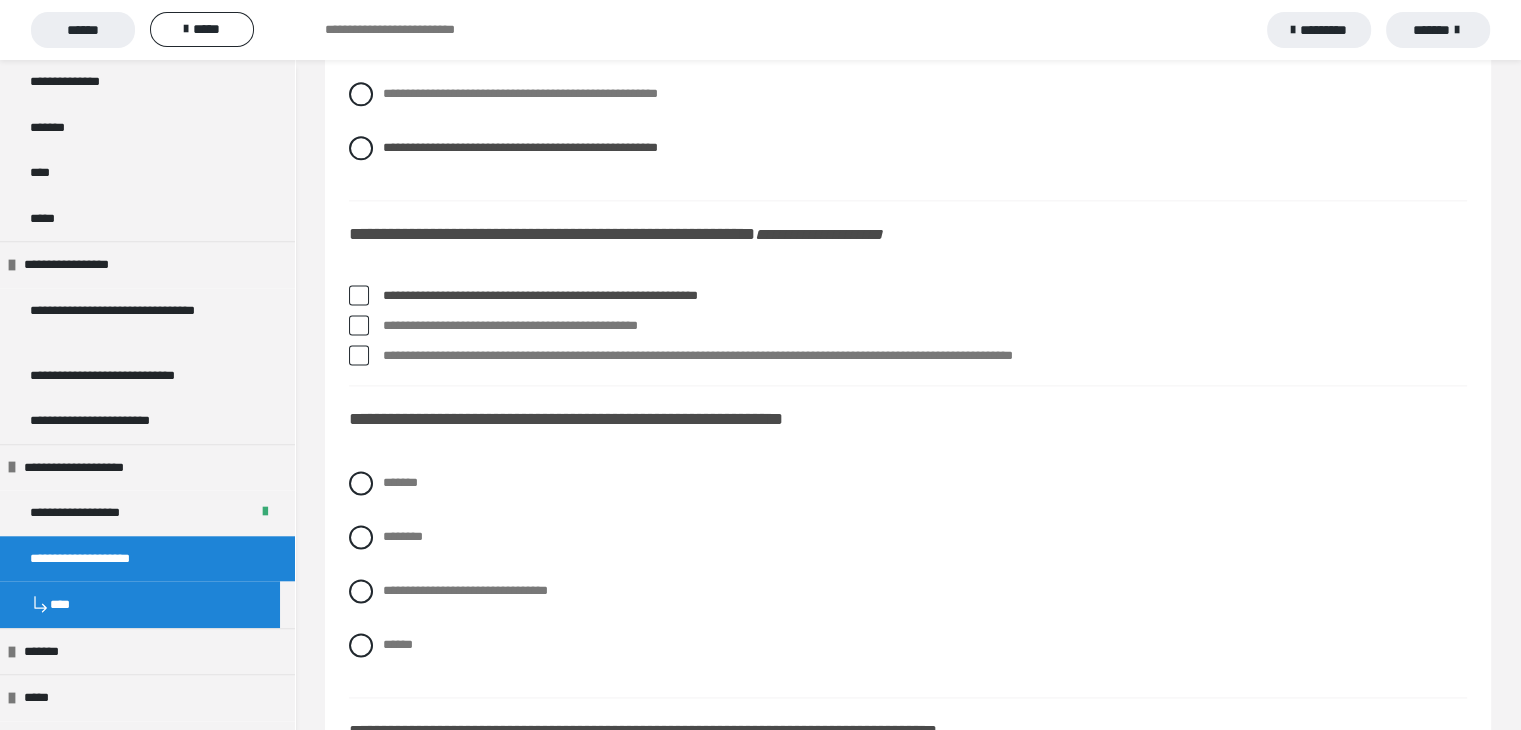 click at bounding box center [359, 325] 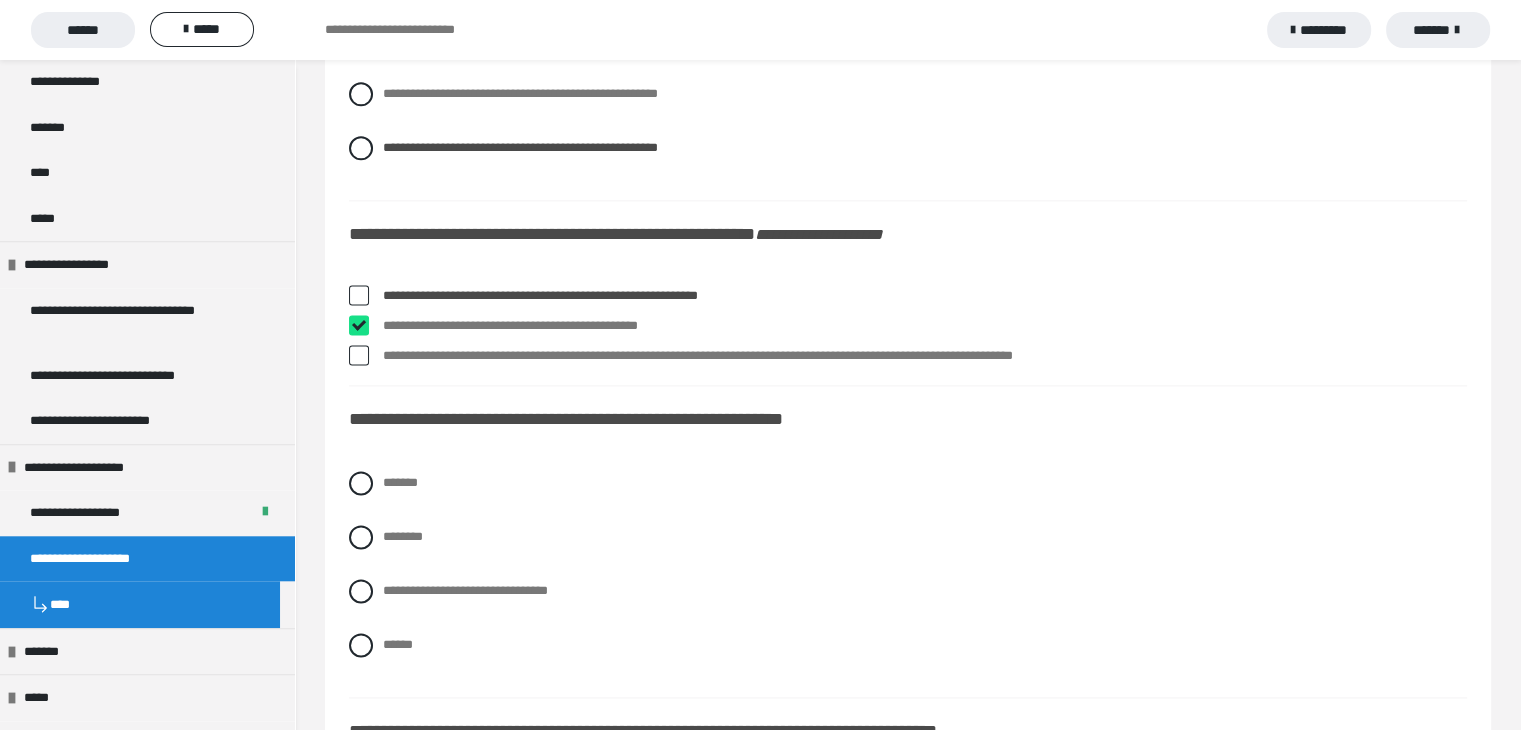 checkbox on "****" 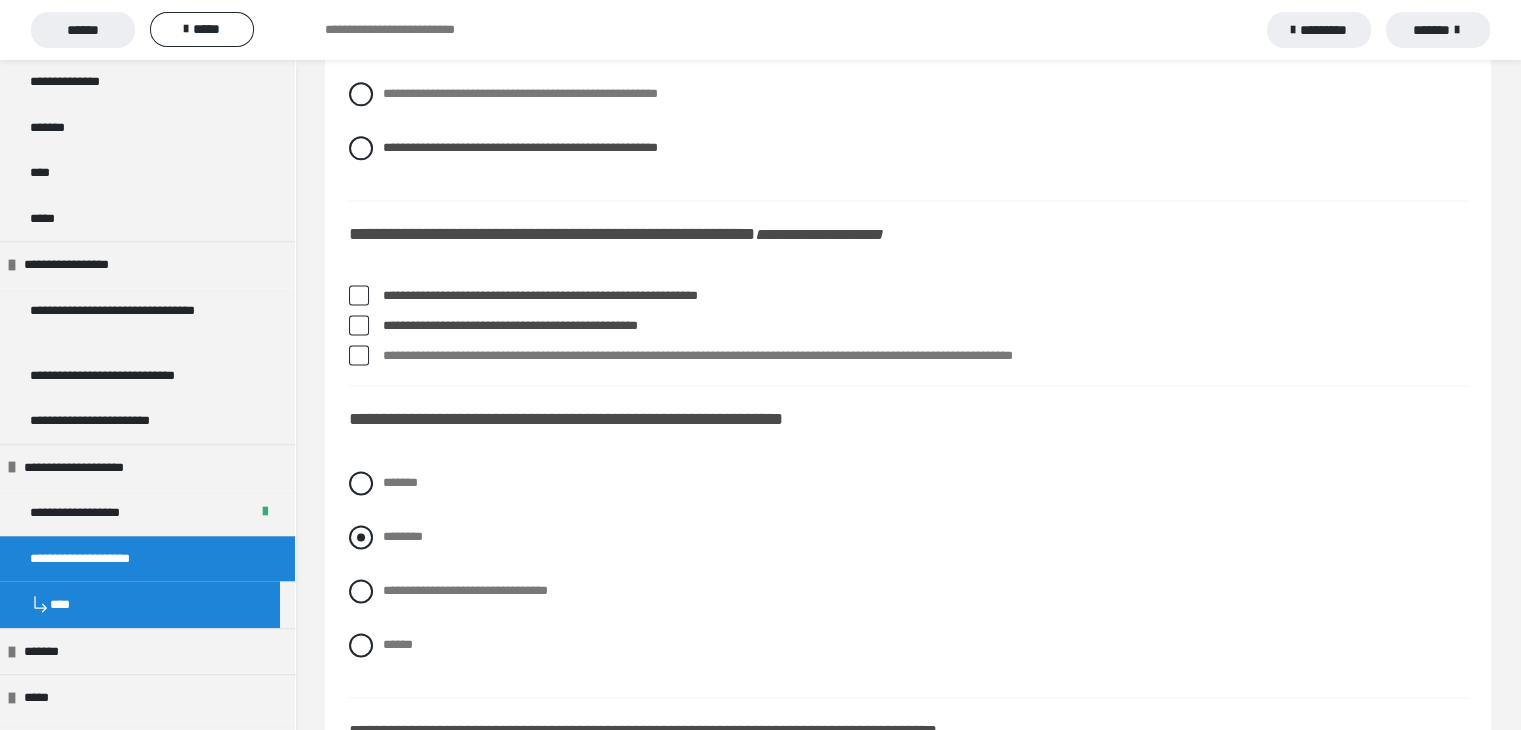 click at bounding box center [361, 537] 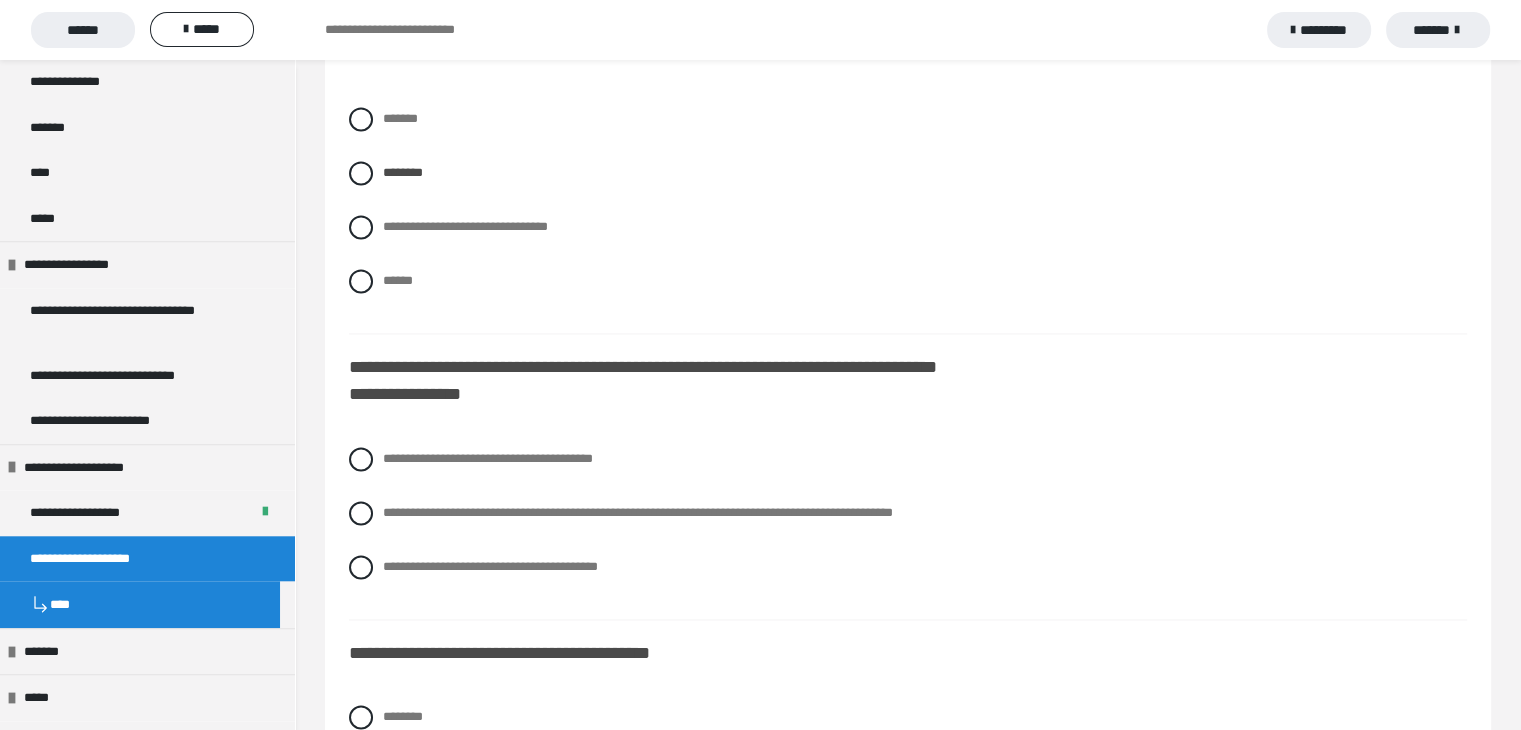 scroll, scrollTop: 3000, scrollLeft: 0, axis: vertical 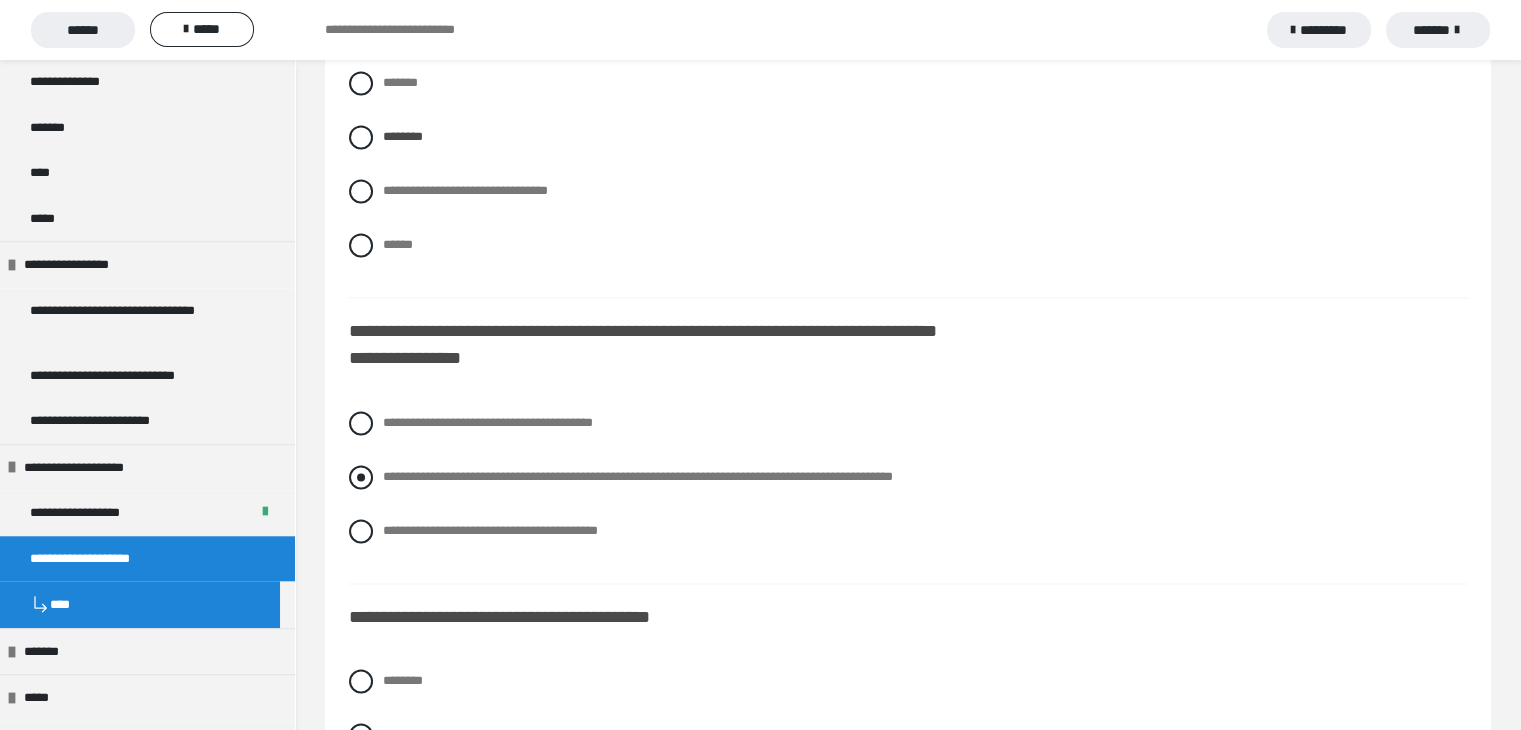 click at bounding box center [361, 477] 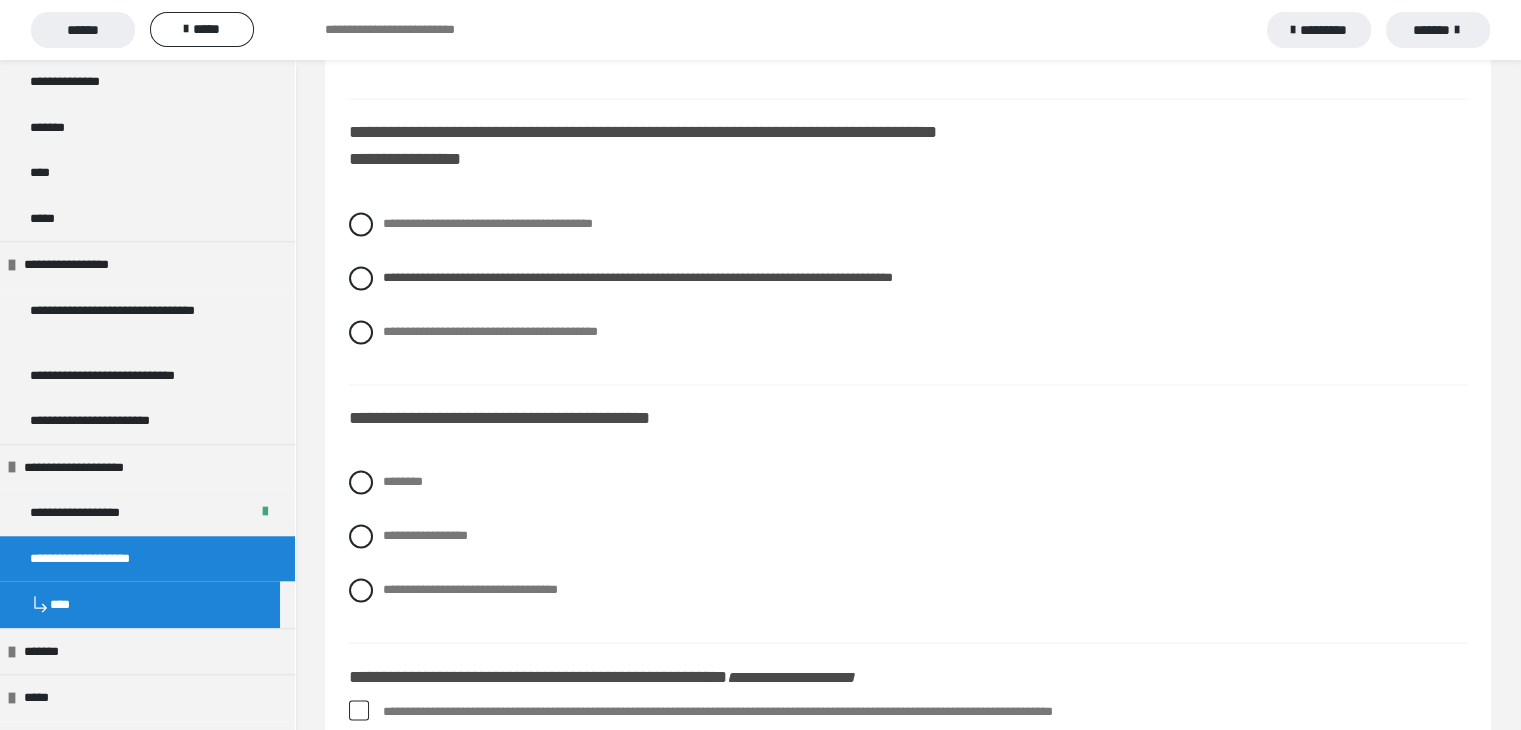 scroll, scrollTop: 3200, scrollLeft: 0, axis: vertical 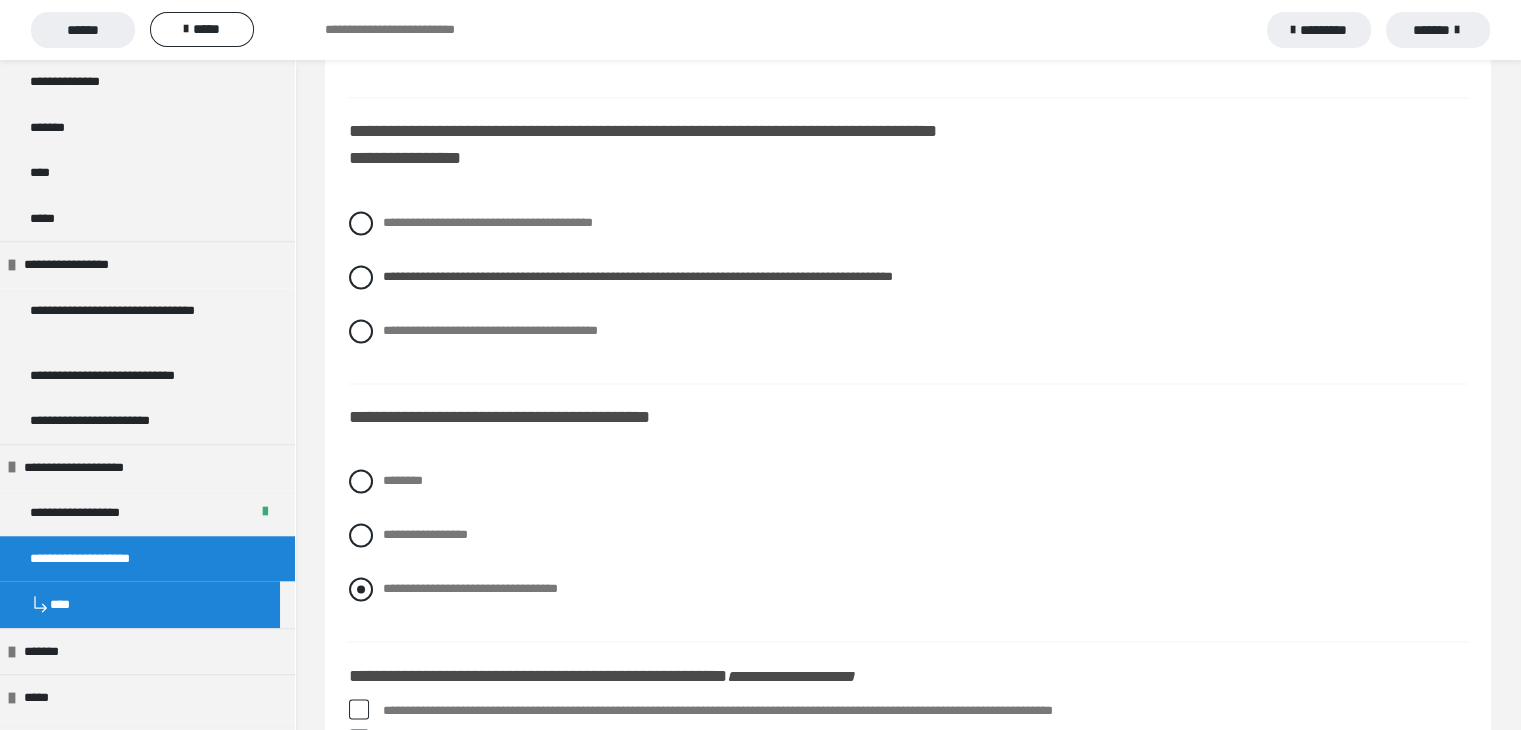 click at bounding box center [361, 589] 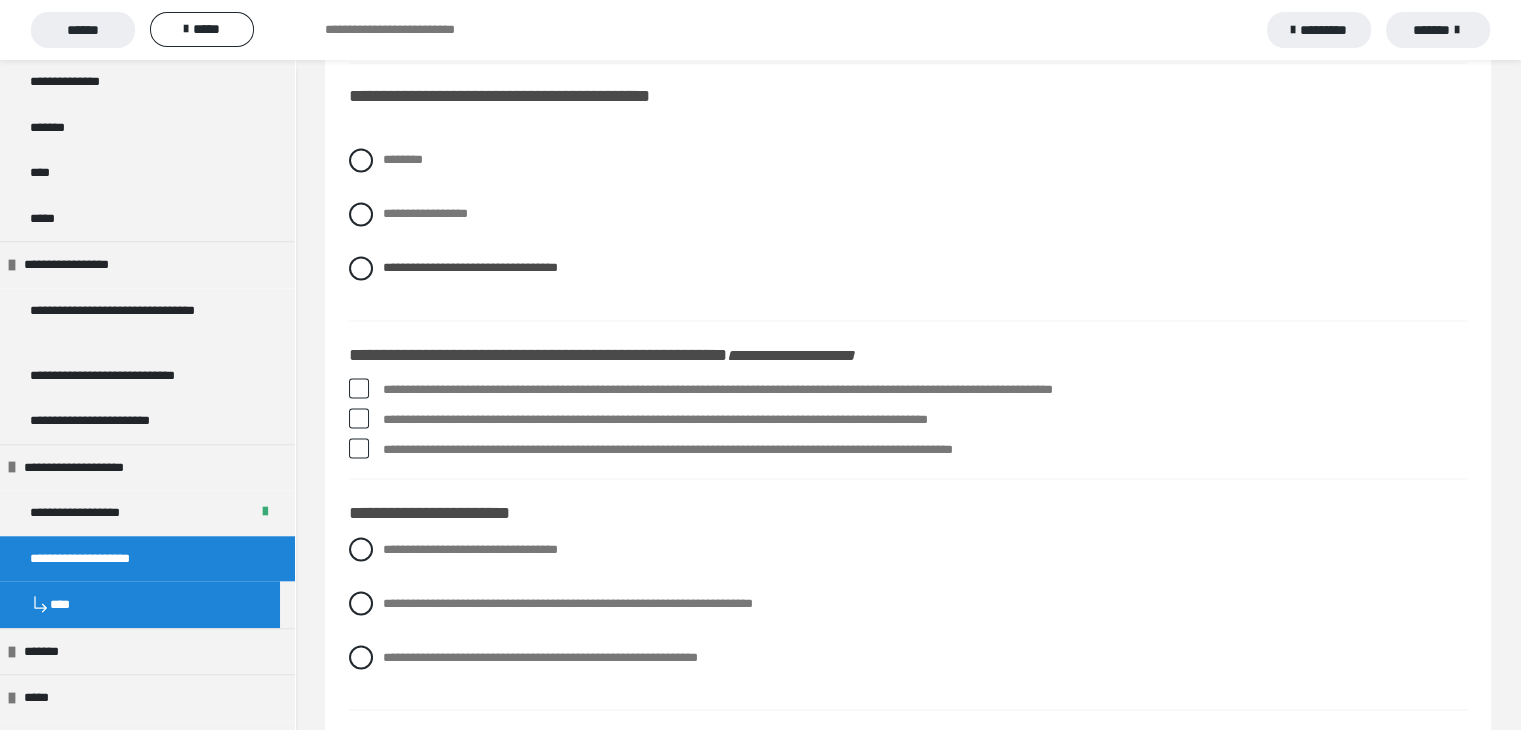 scroll, scrollTop: 3600, scrollLeft: 0, axis: vertical 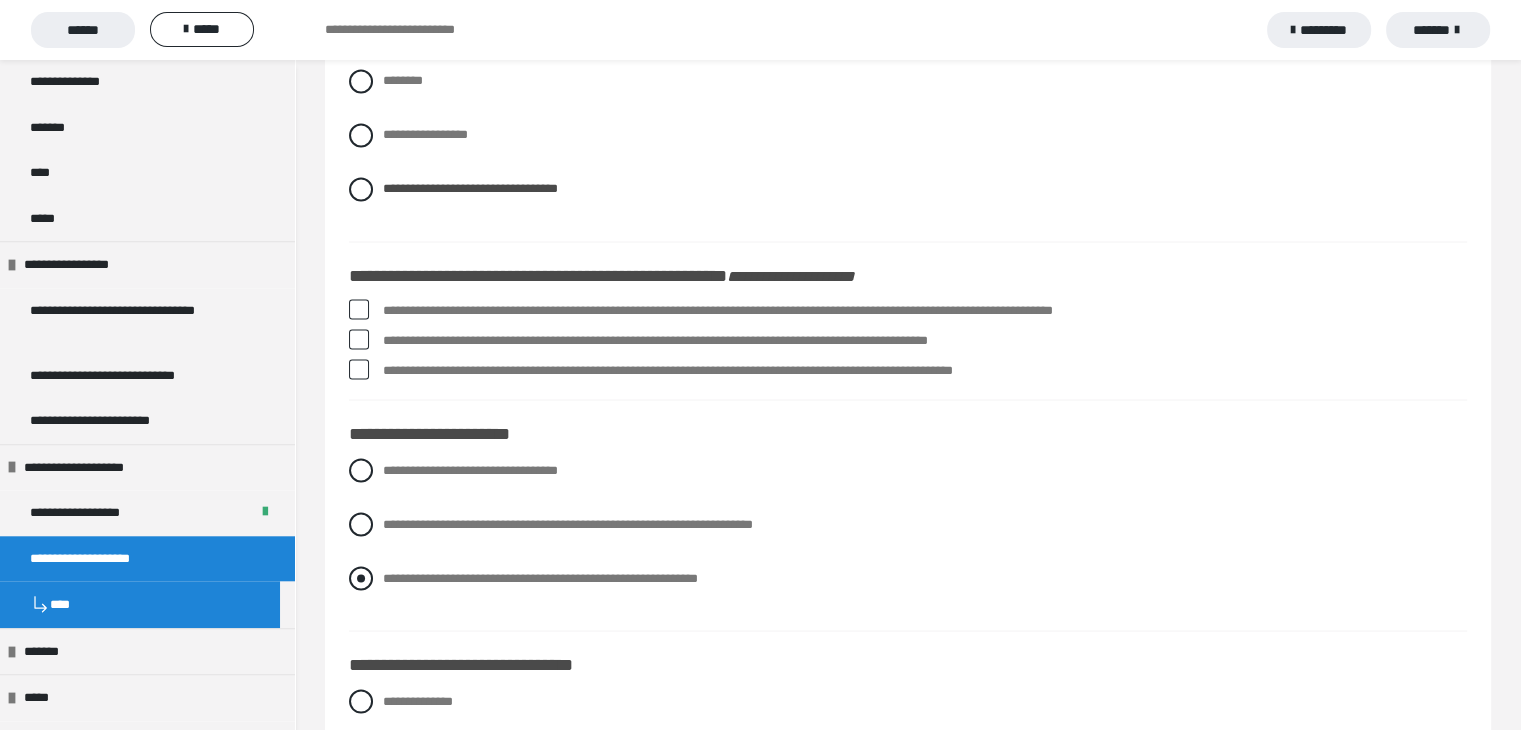 click at bounding box center (361, 578) 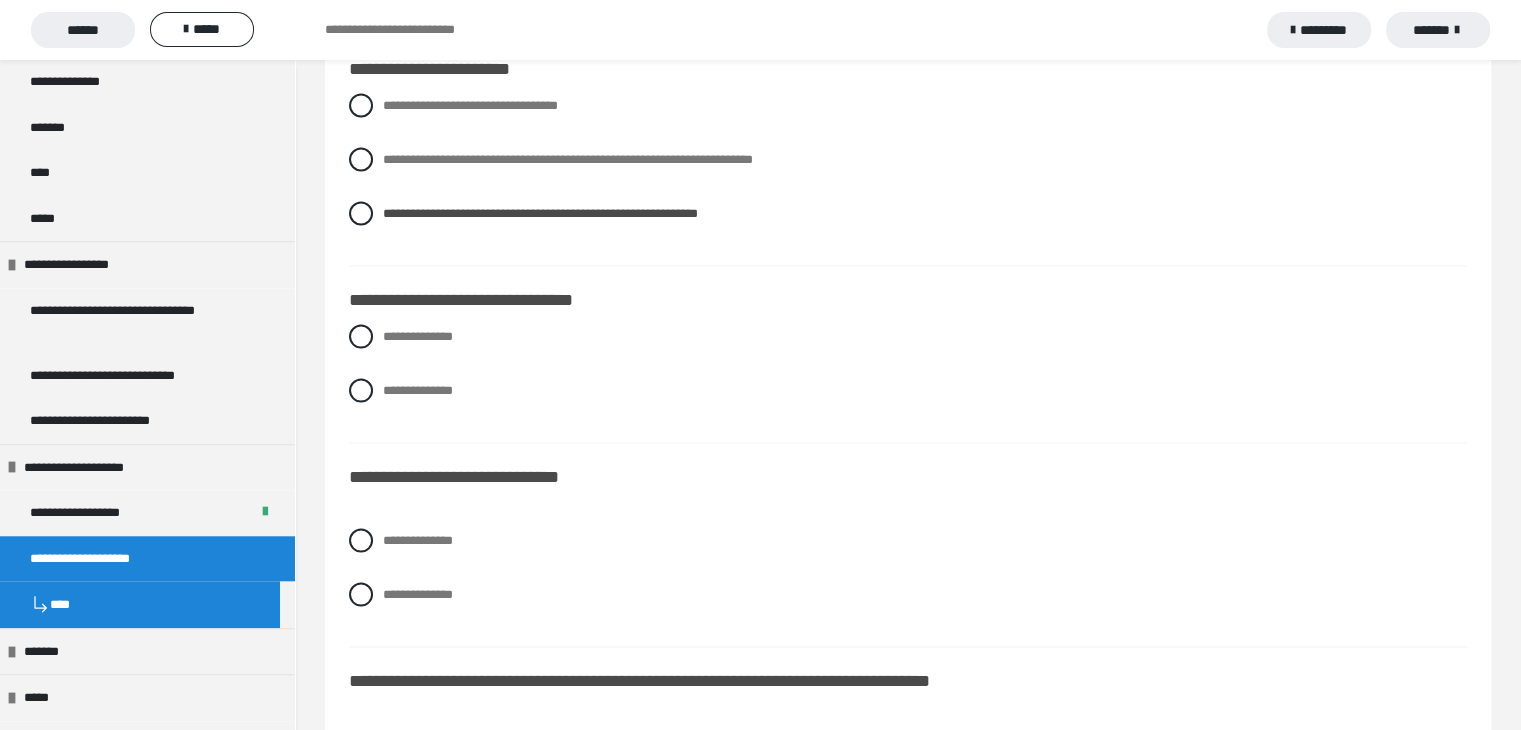 scroll, scrollTop: 4000, scrollLeft: 0, axis: vertical 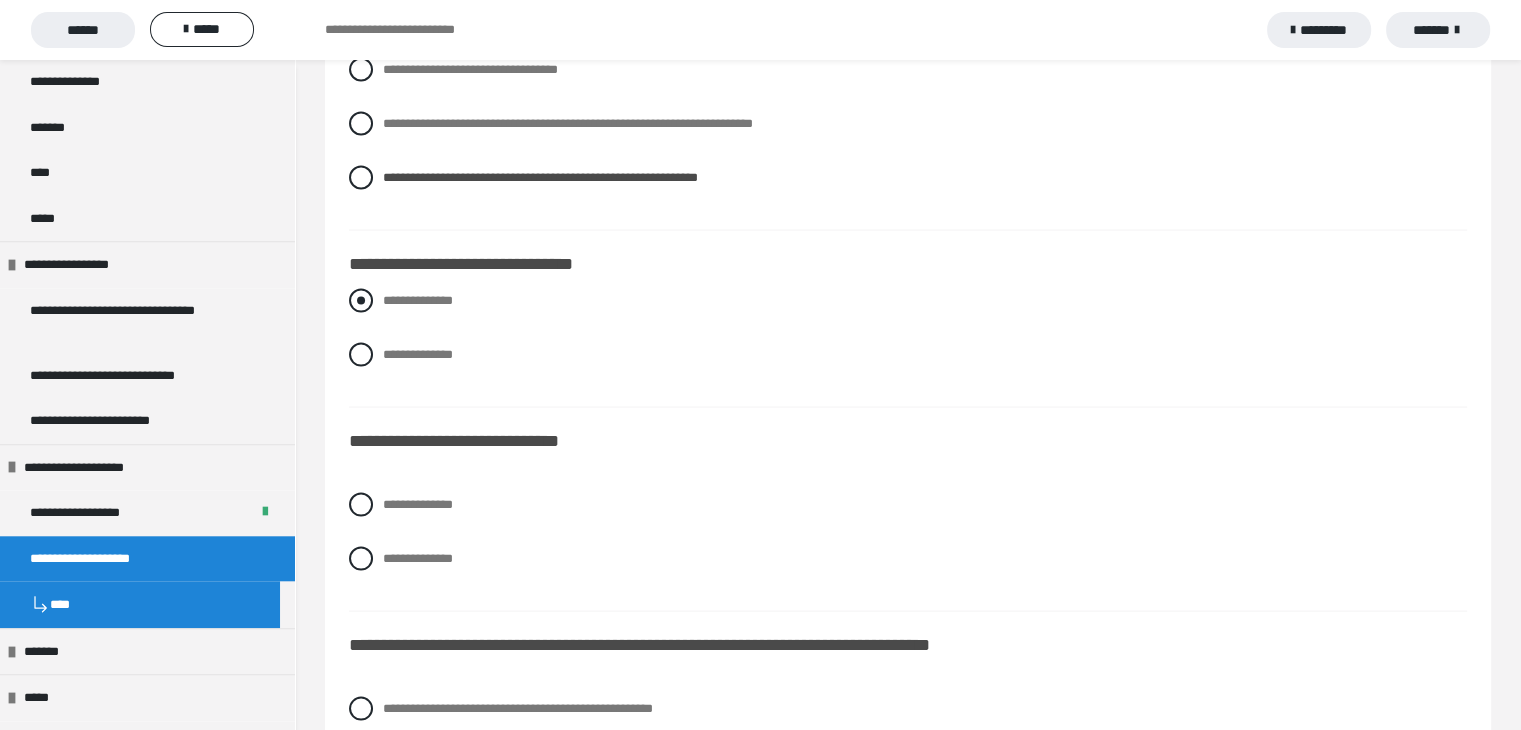 click at bounding box center [361, 301] 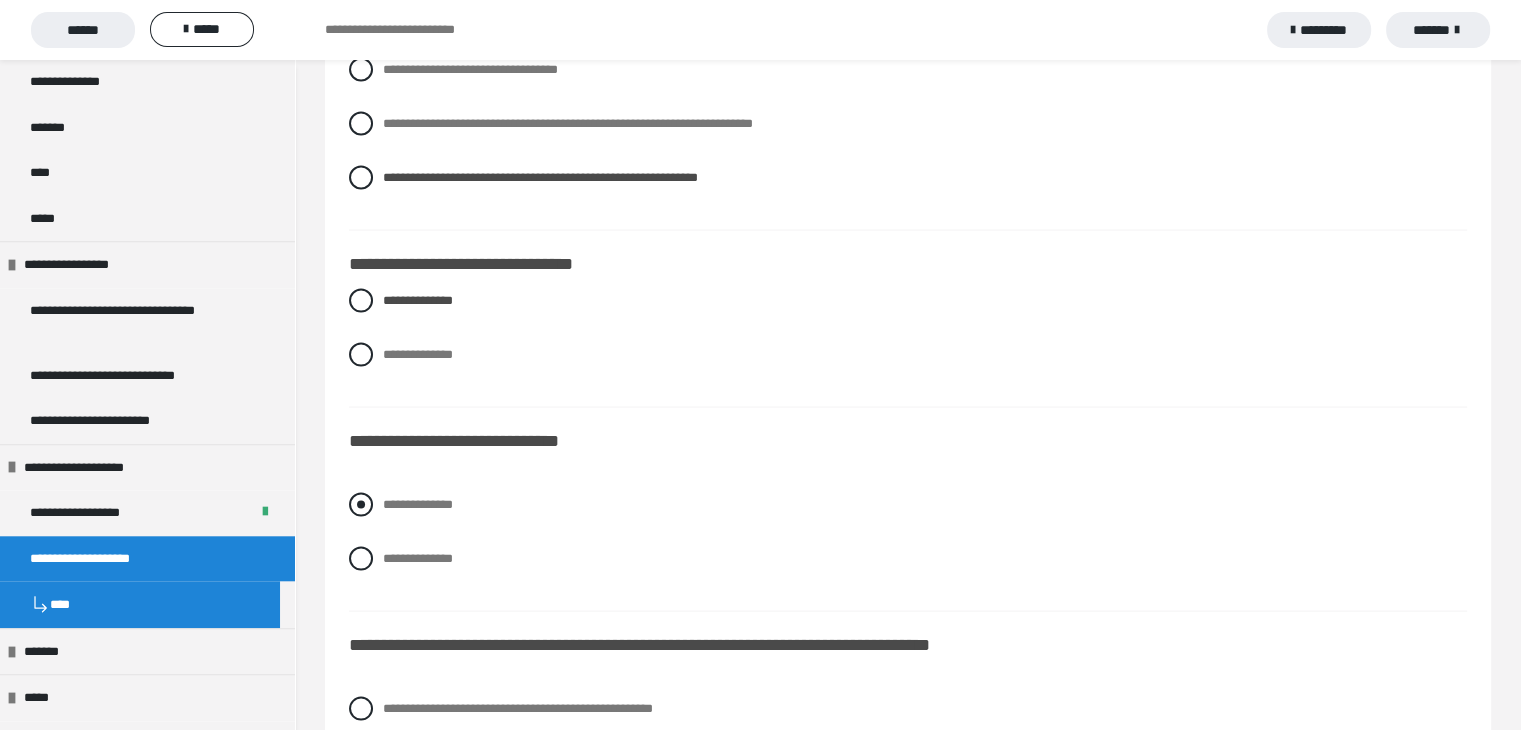 click at bounding box center [361, 505] 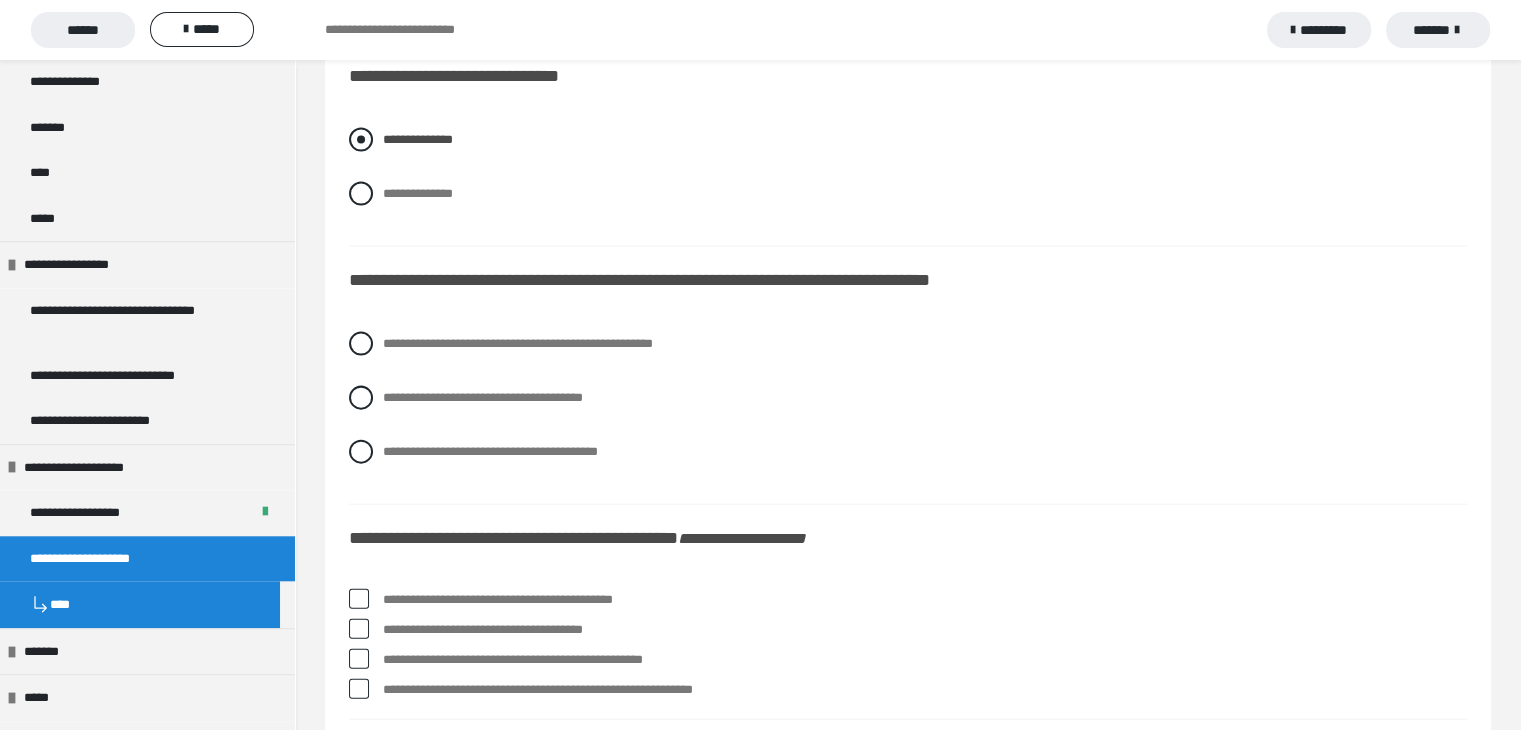scroll, scrollTop: 4400, scrollLeft: 0, axis: vertical 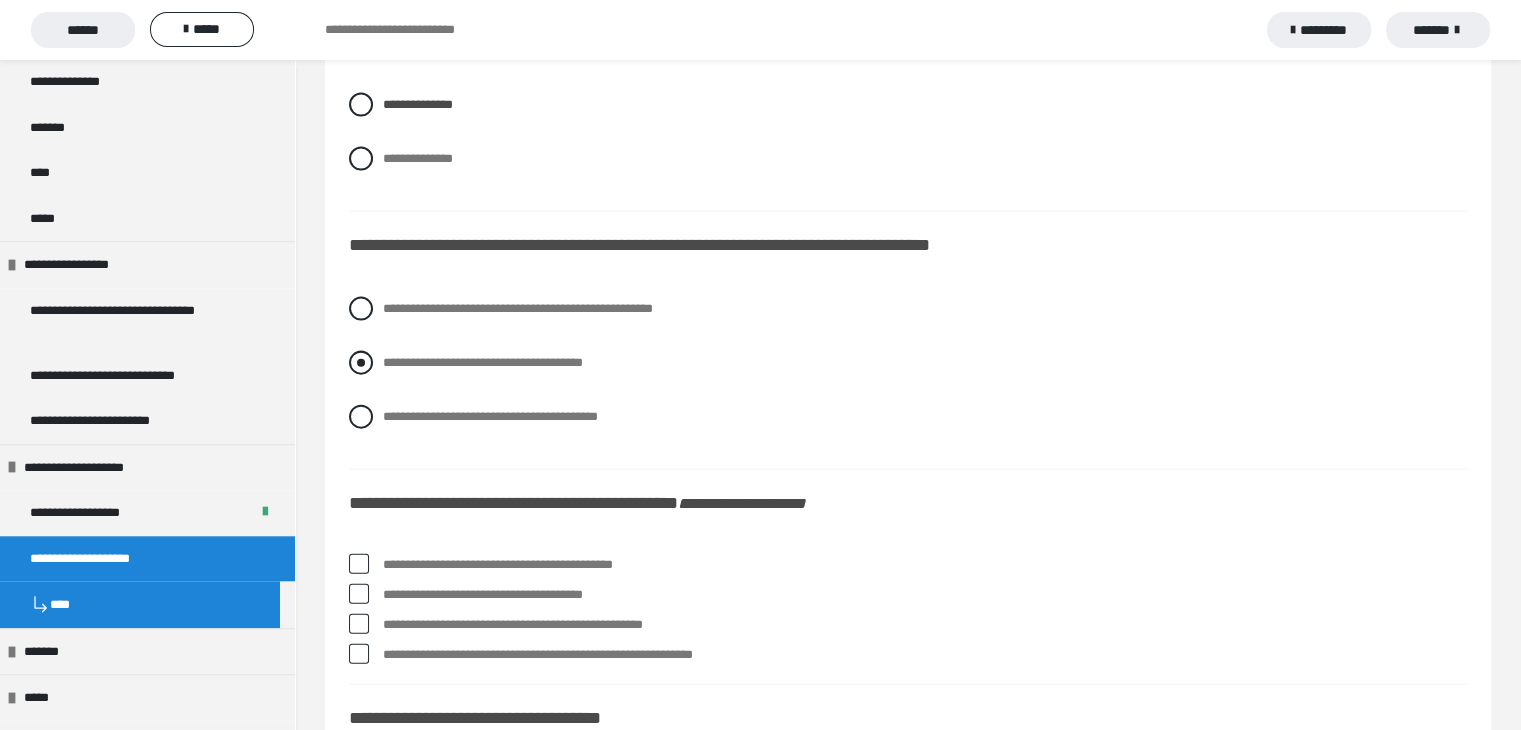 click at bounding box center (361, 363) 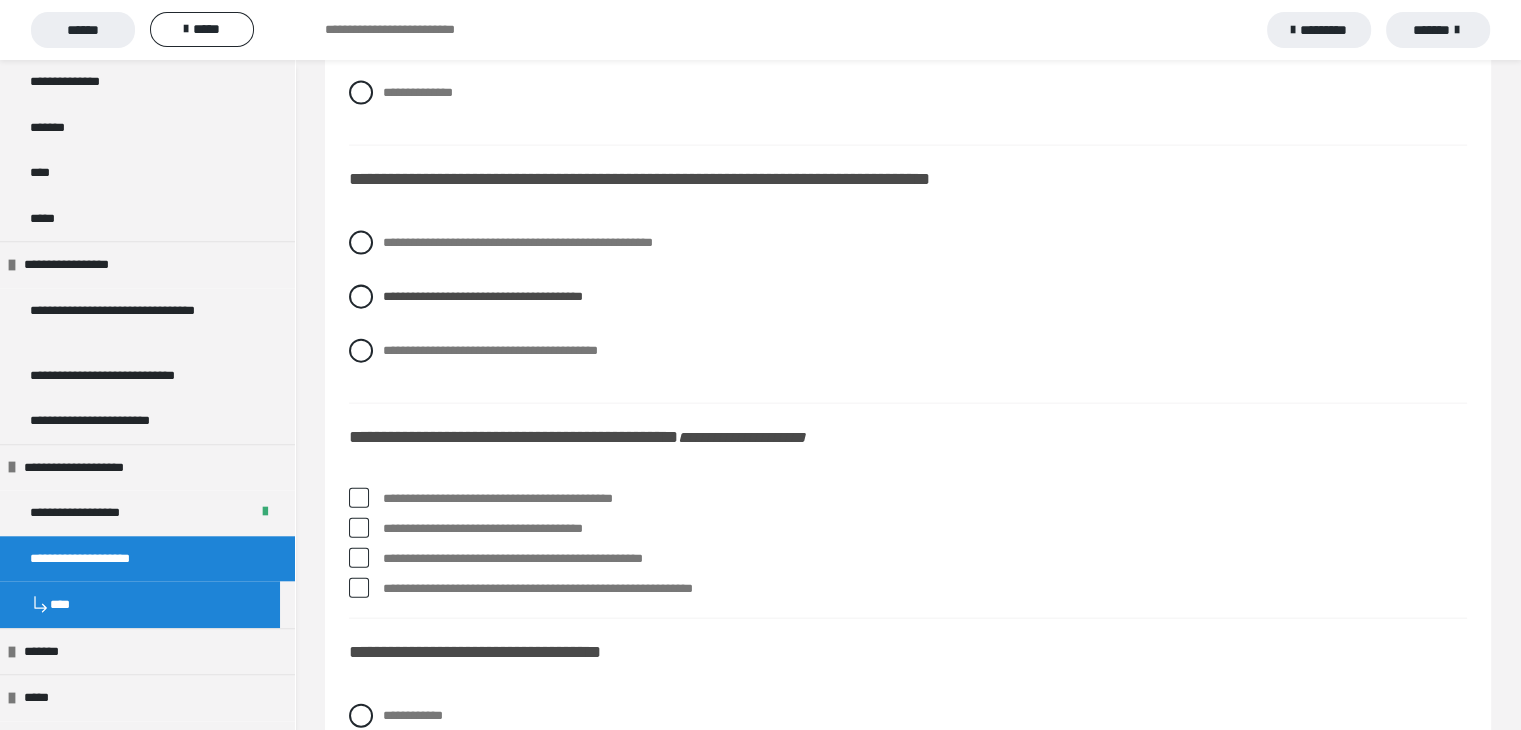 scroll, scrollTop: 4500, scrollLeft: 0, axis: vertical 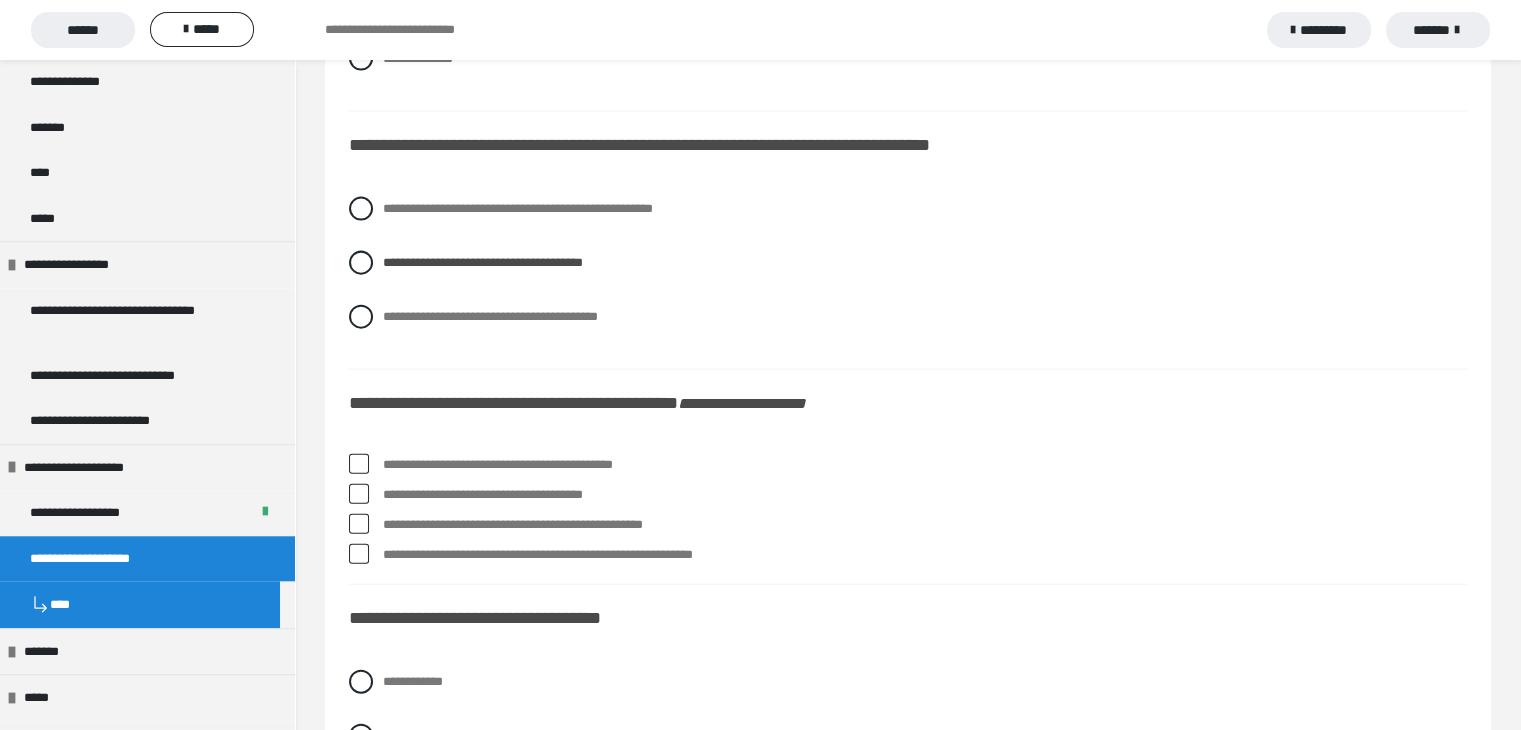 click at bounding box center [359, 494] 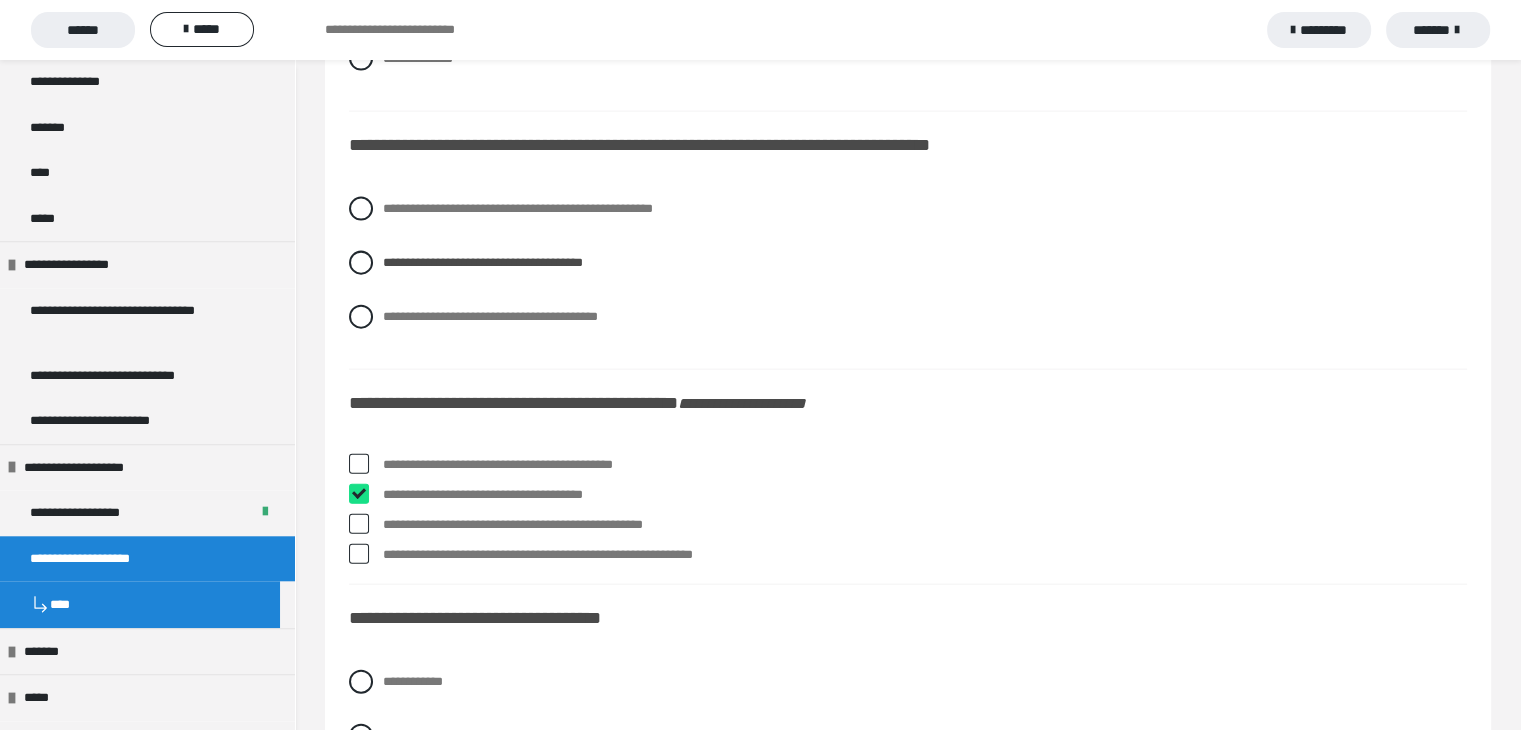 checkbox on "****" 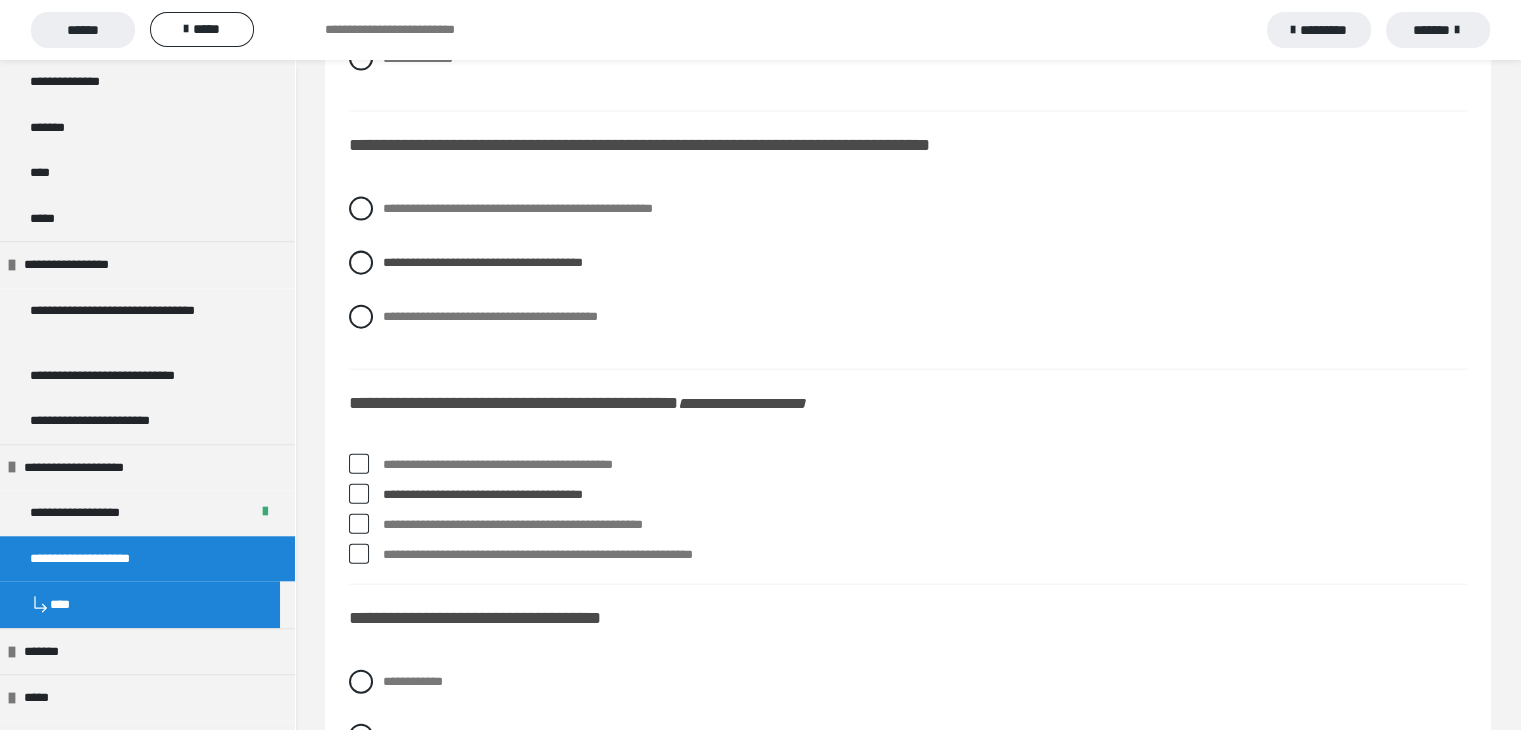 click at bounding box center [359, 524] 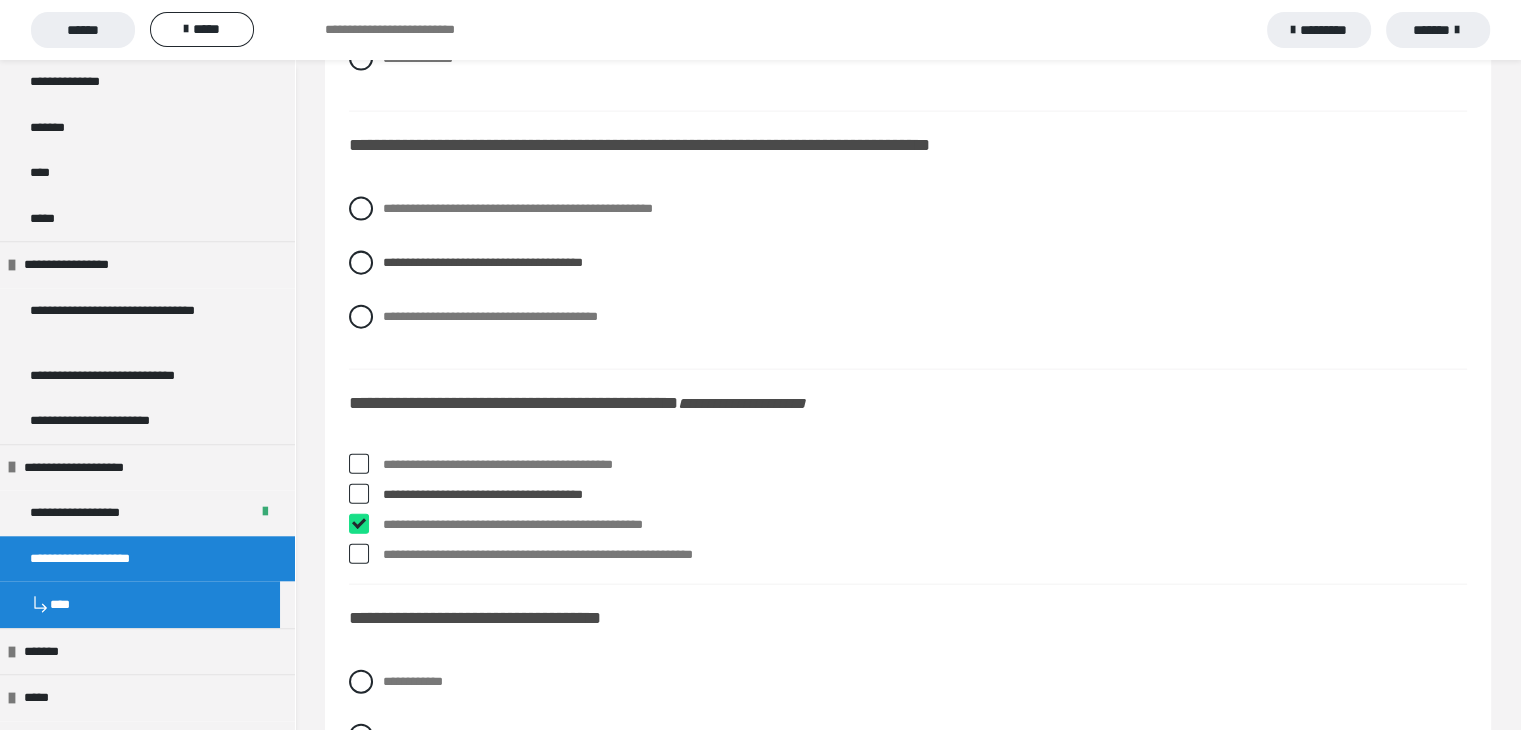 checkbox on "****" 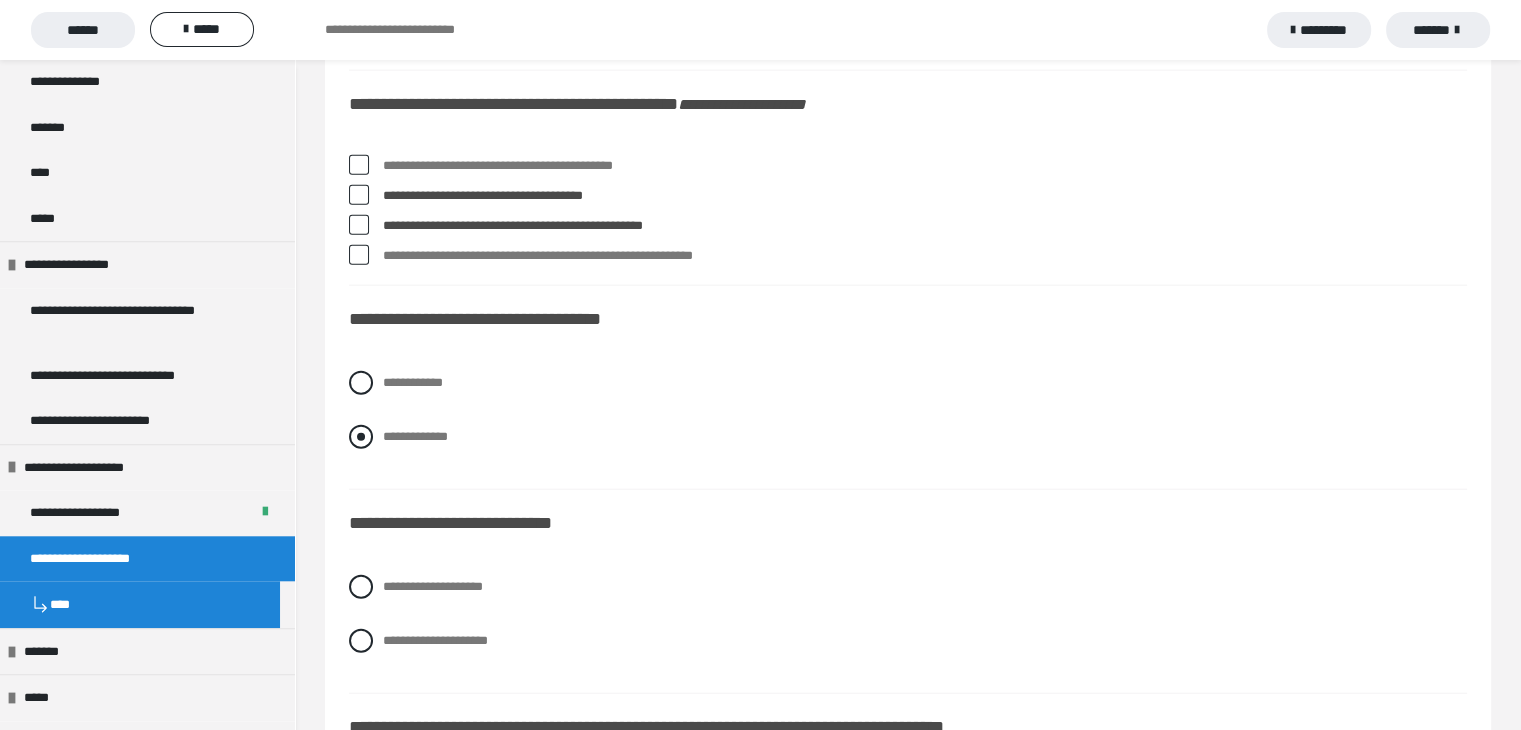 scroll, scrollTop: 4800, scrollLeft: 0, axis: vertical 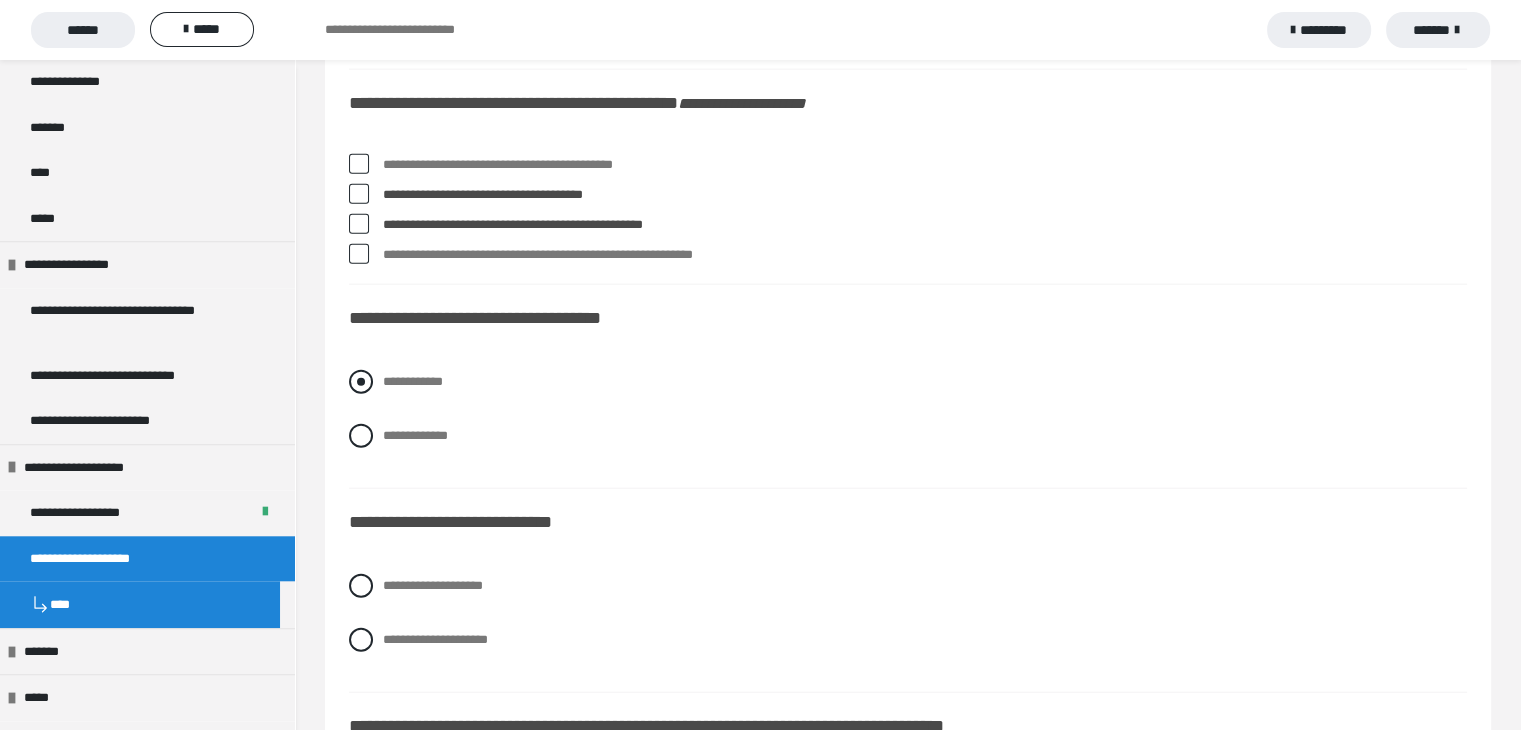click at bounding box center [361, 382] 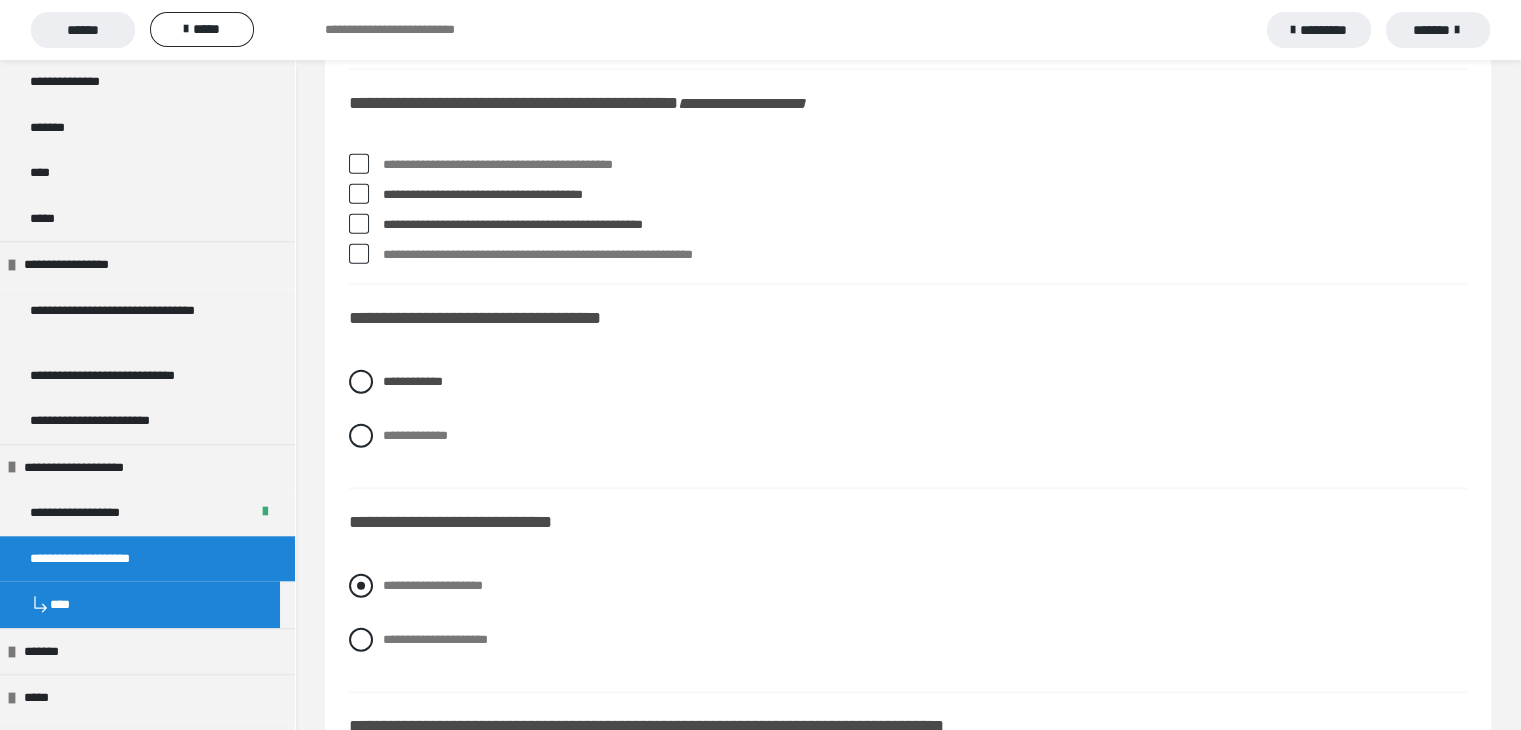 click at bounding box center (361, 586) 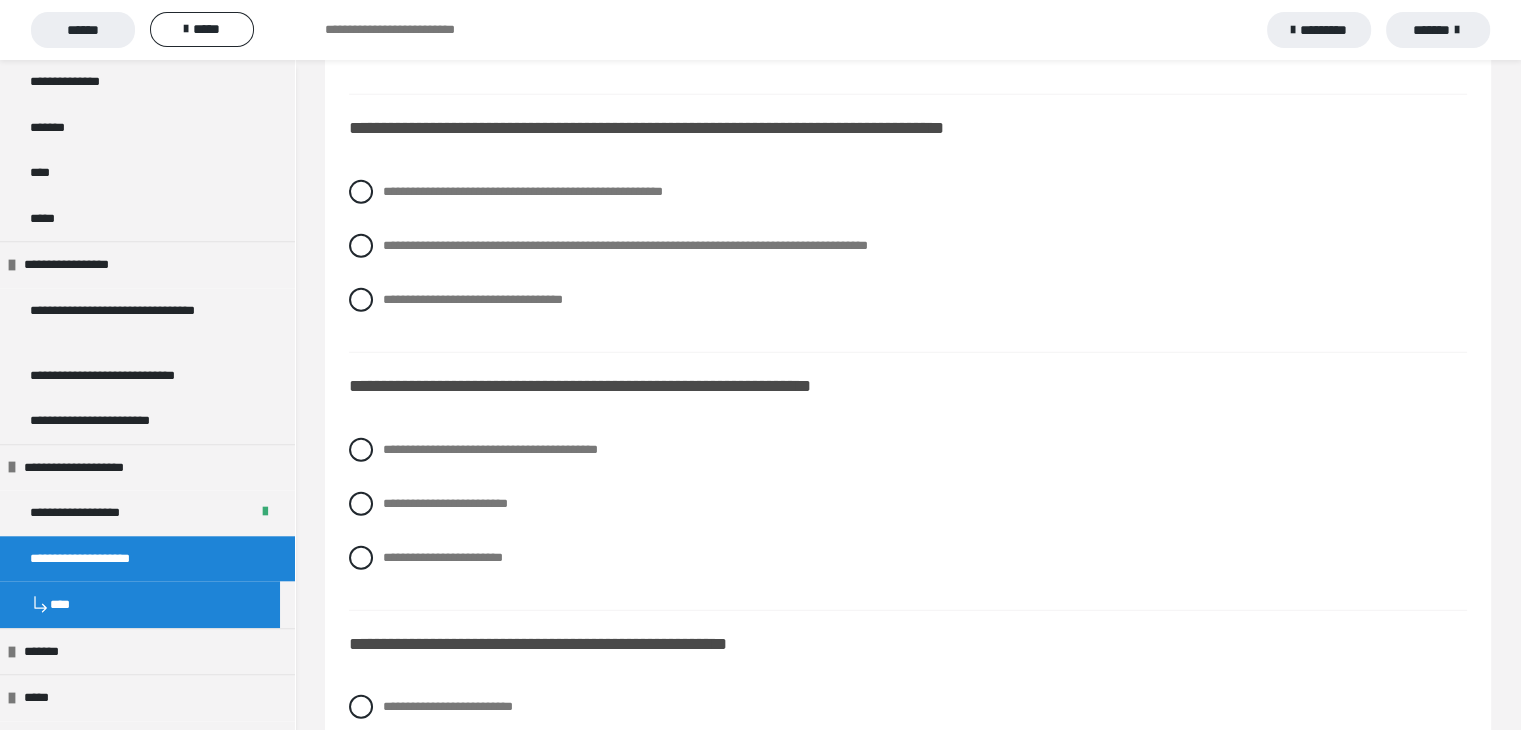 scroll, scrollTop: 5400, scrollLeft: 0, axis: vertical 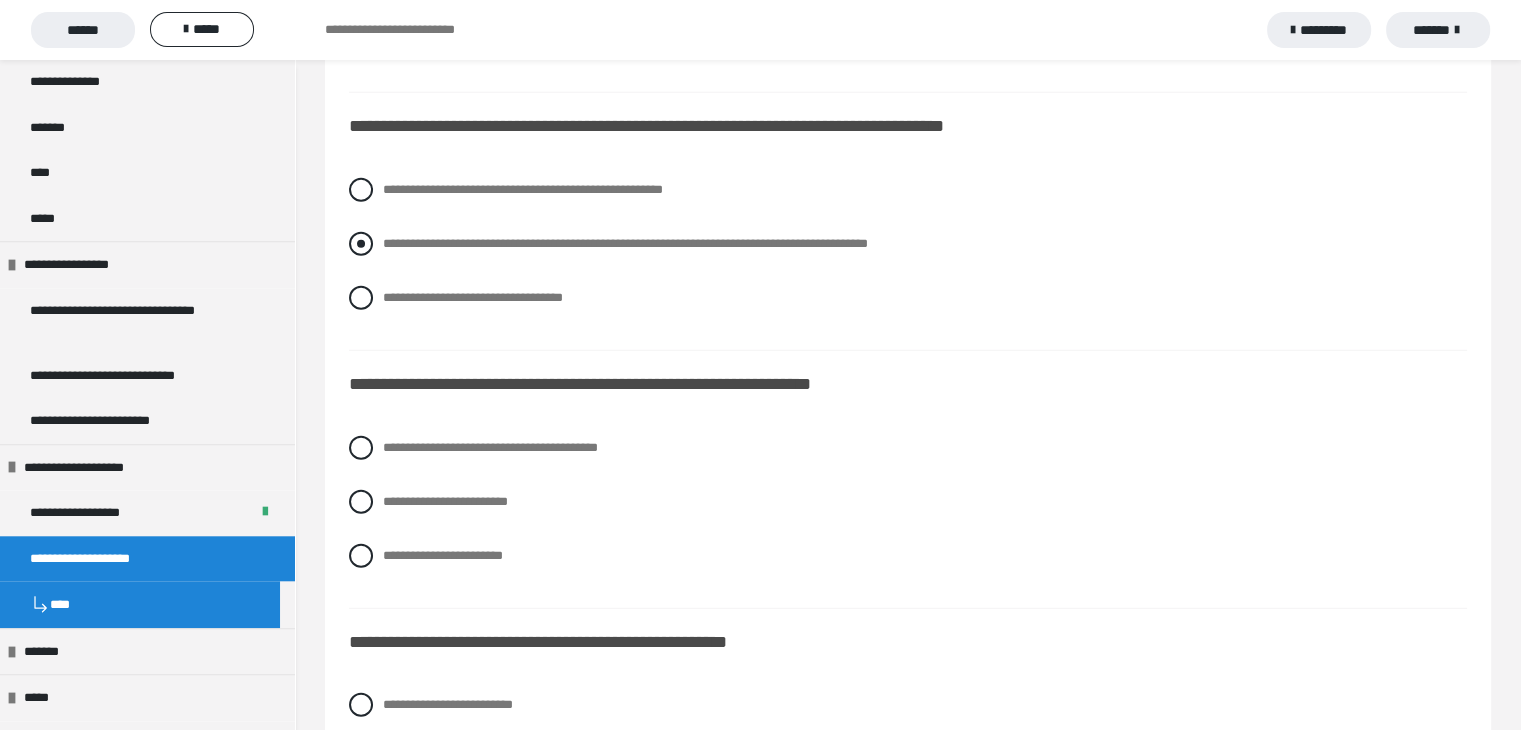 click at bounding box center (361, 244) 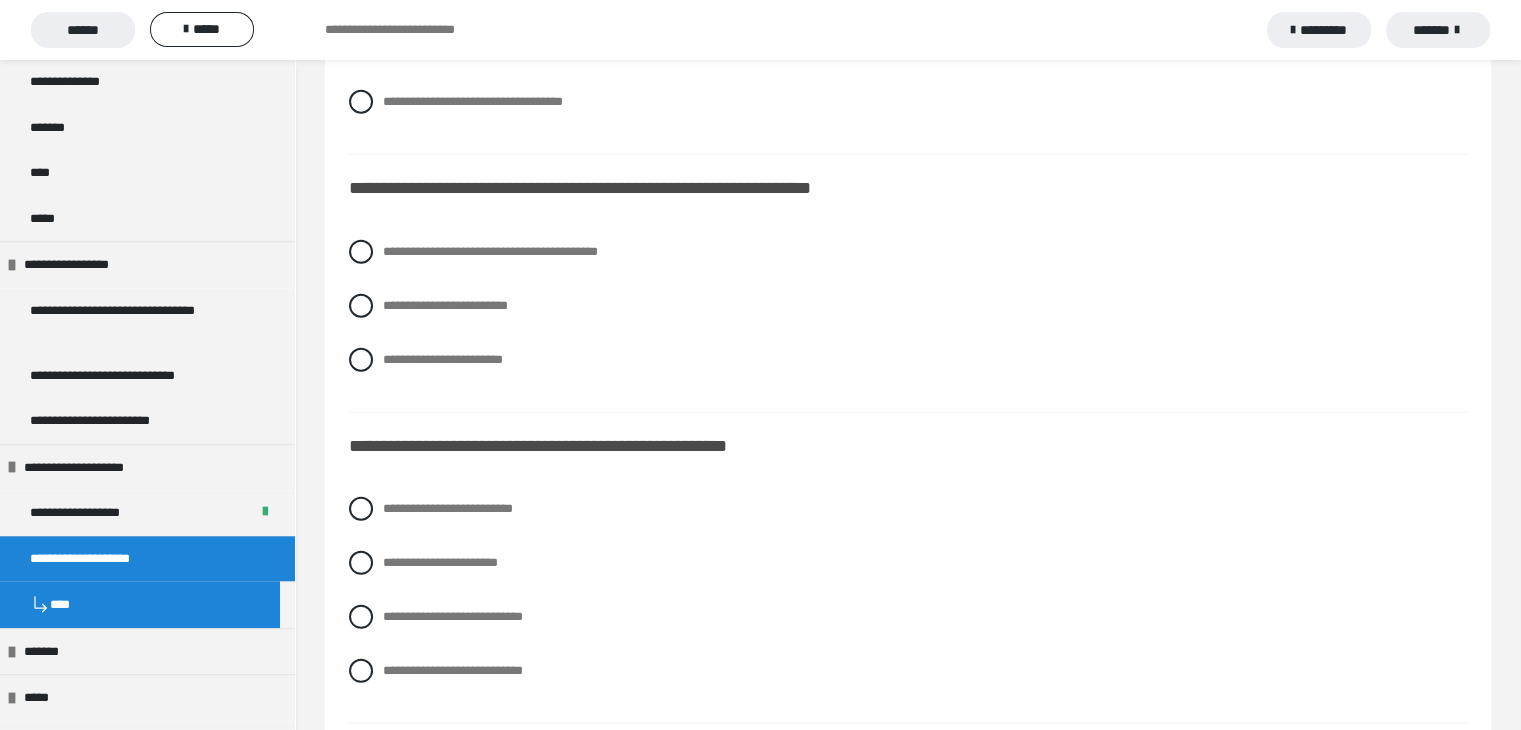 scroll, scrollTop: 5600, scrollLeft: 0, axis: vertical 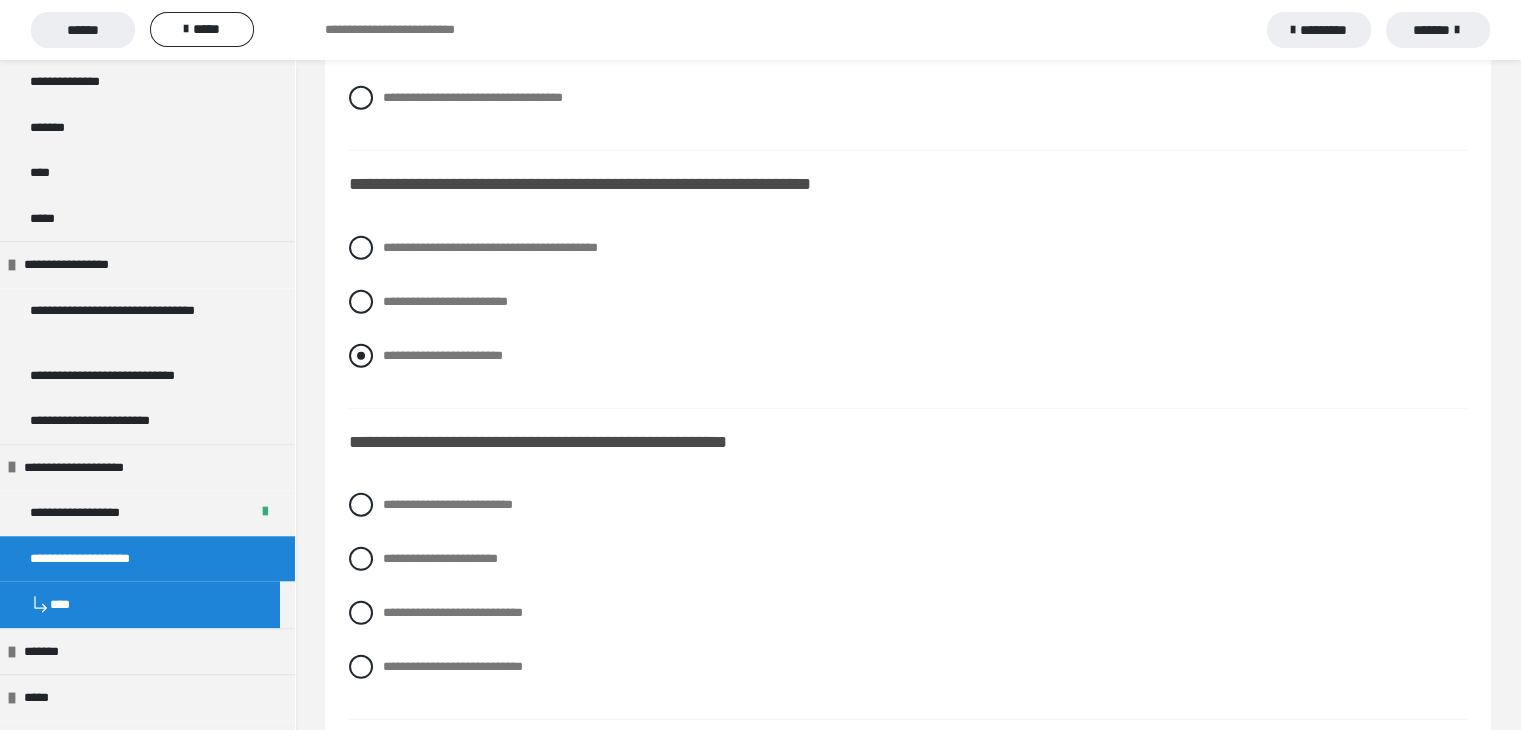 click at bounding box center [361, 356] 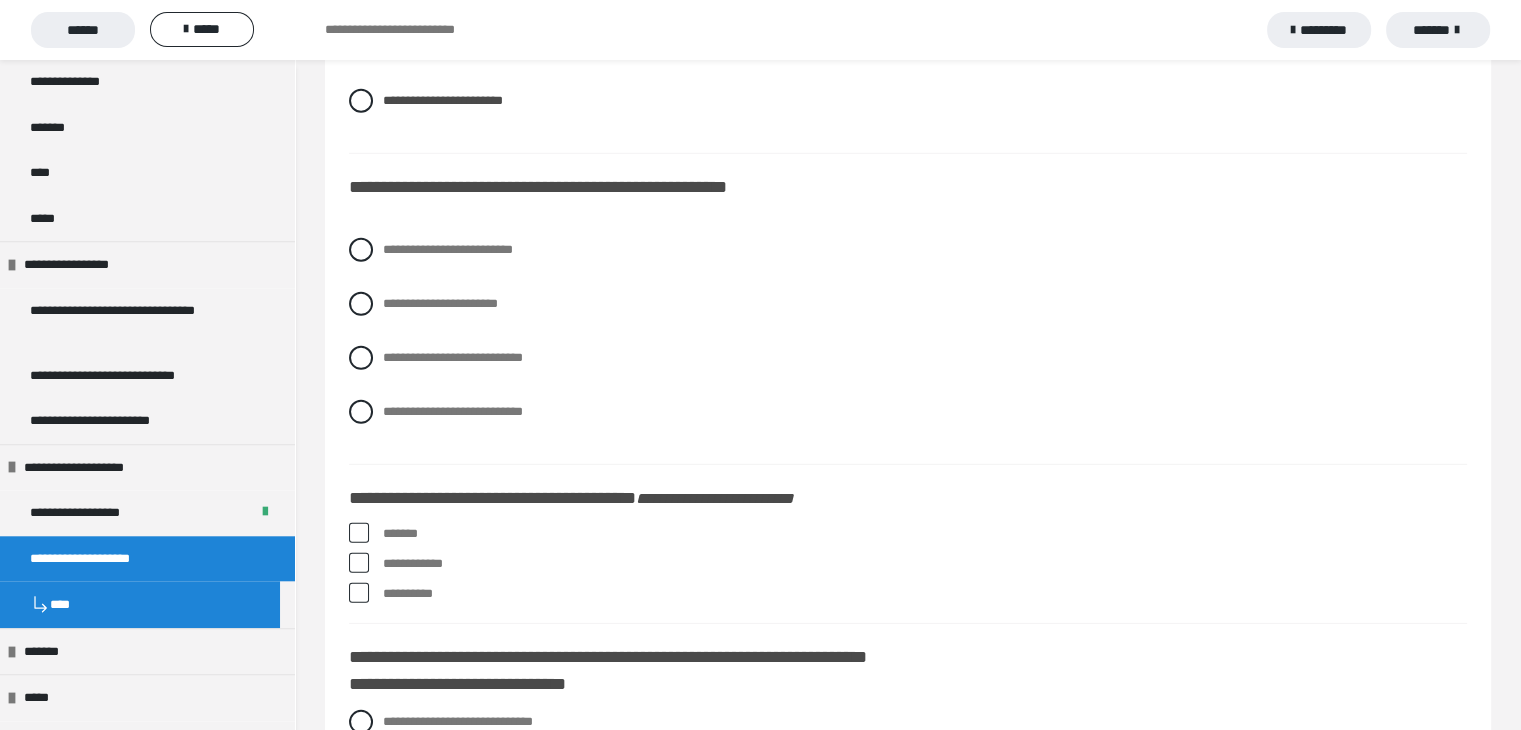 scroll, scrollTop: 5900, scrollLeft: 0, axis: vertical 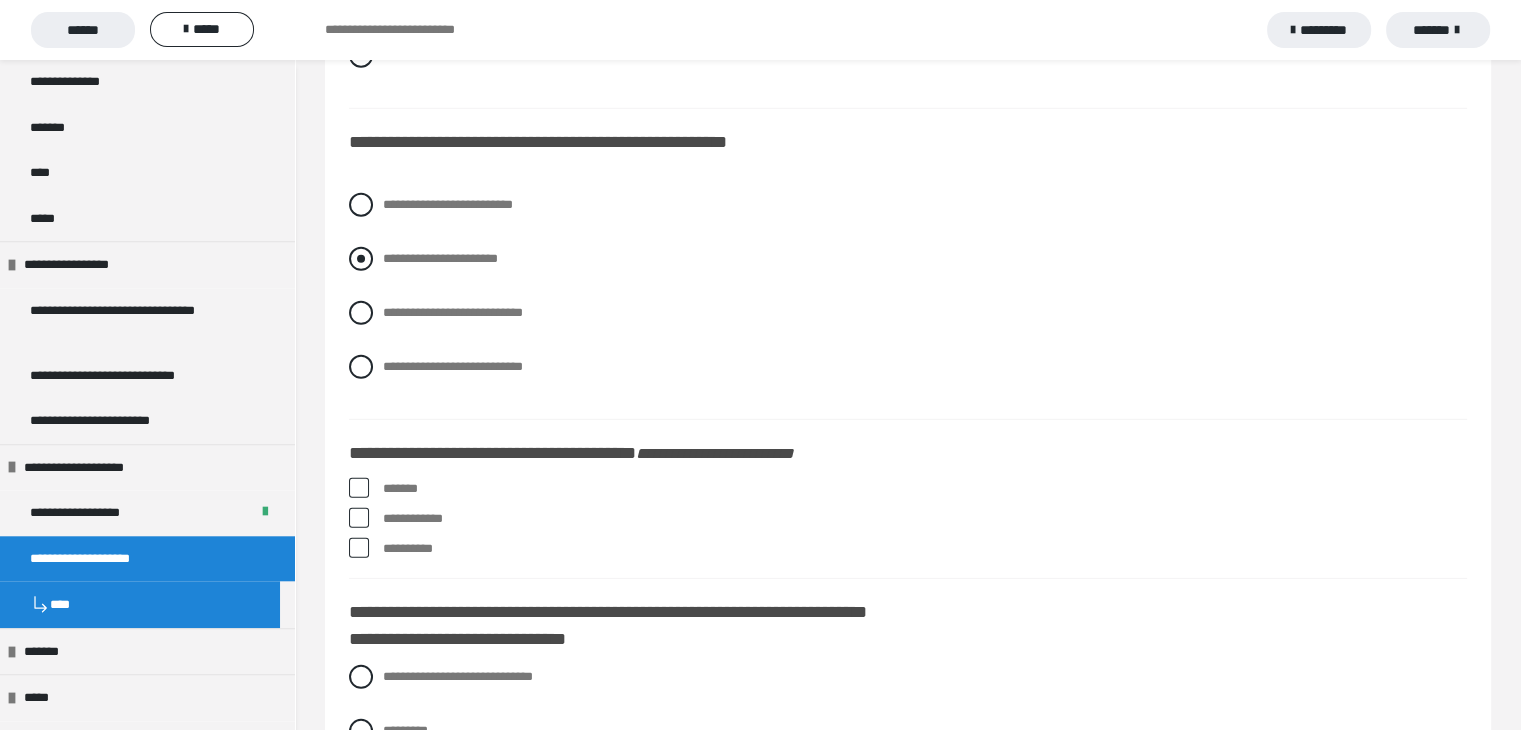 click at bounding box center (361, 259) 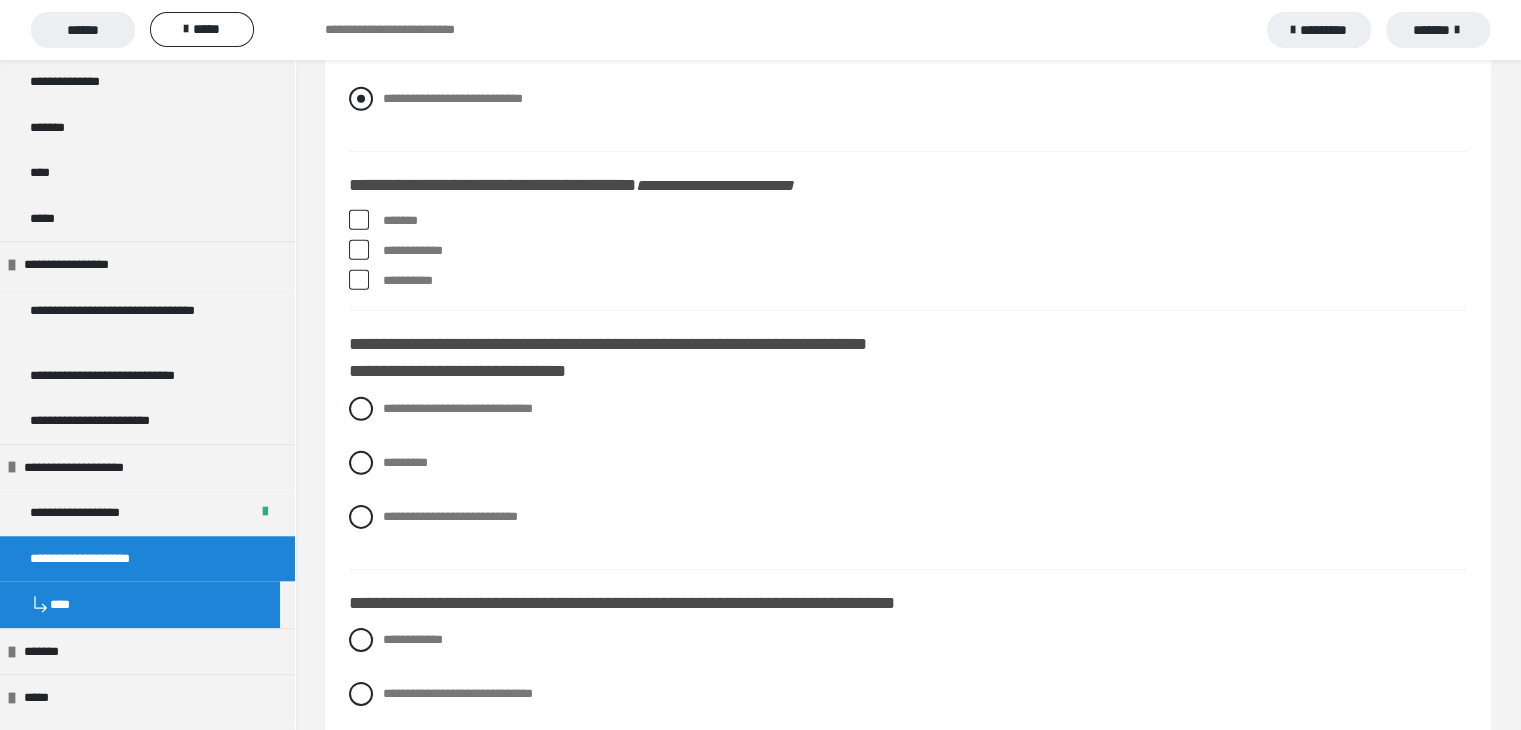 scroll, scrollTop: 6200, scrollLeft: 0, axis: vertical 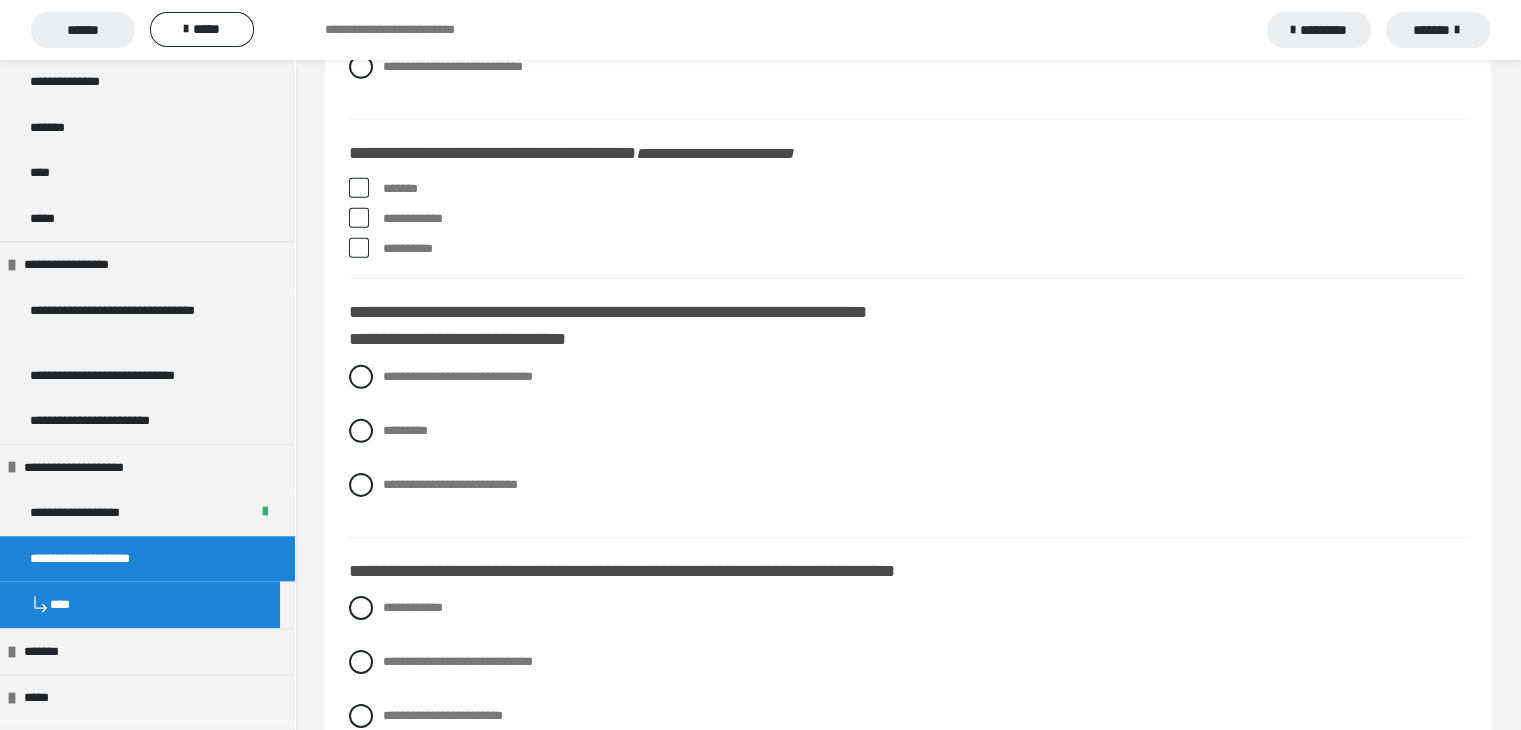 click at bounding box center [359, 188] 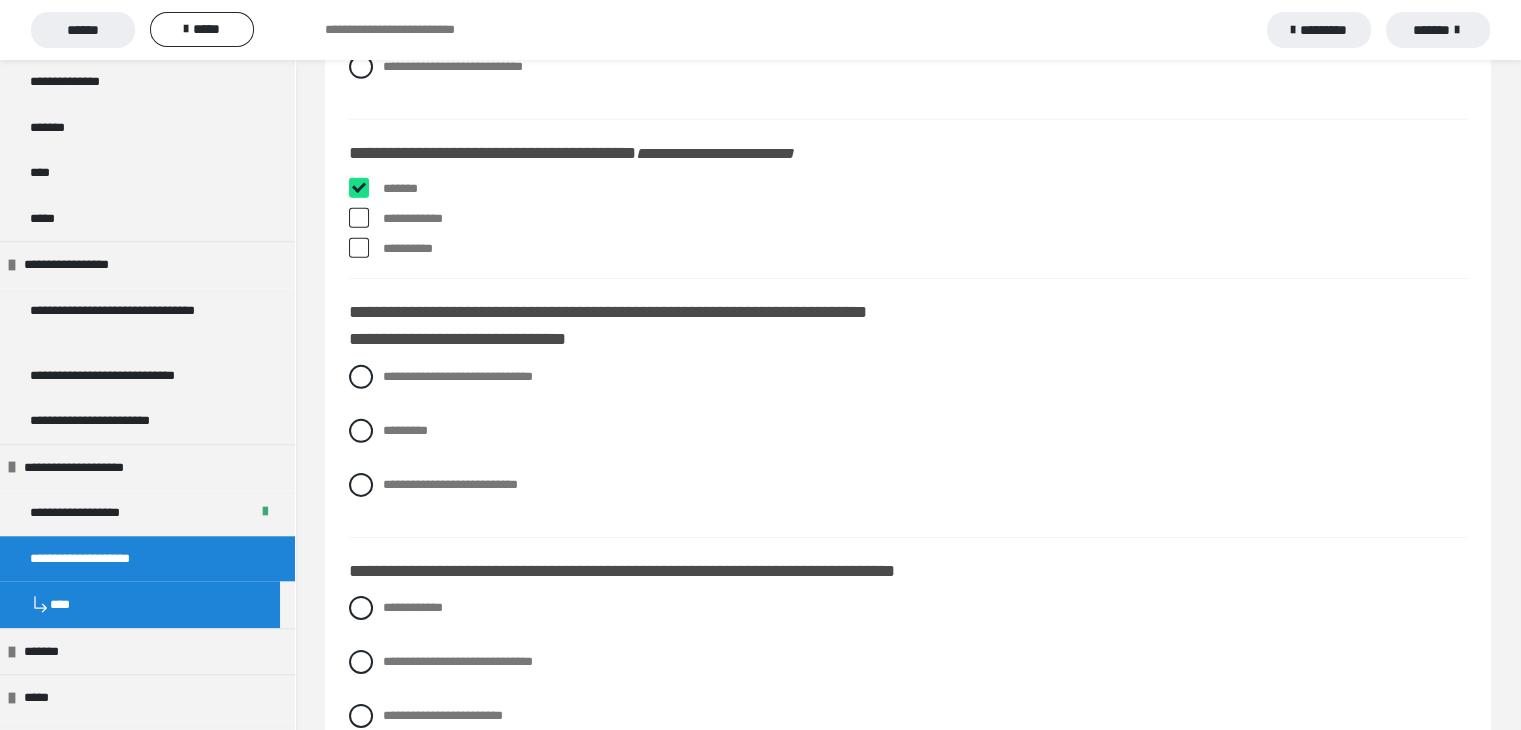 checkbox on "****" 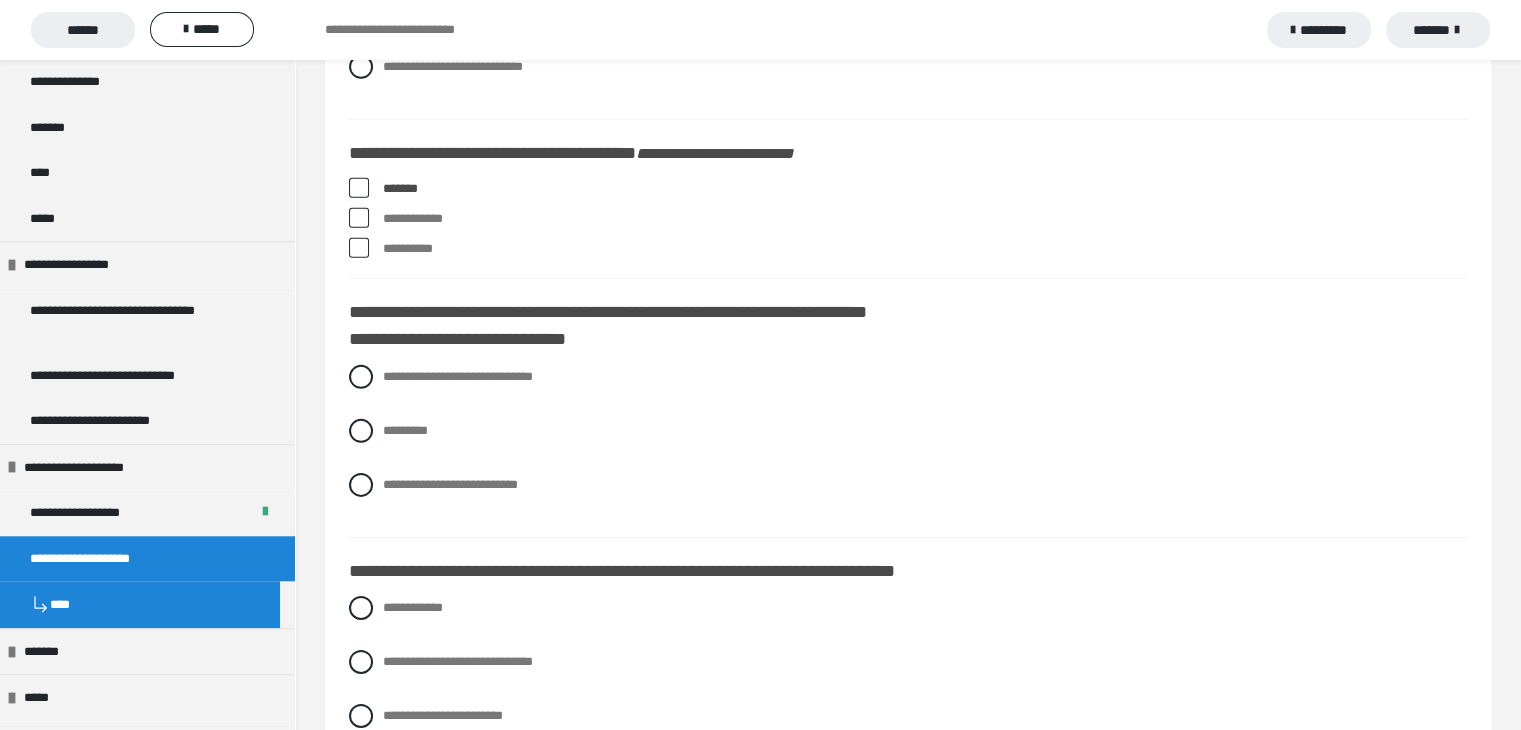 click at bounding box center (359, 248) 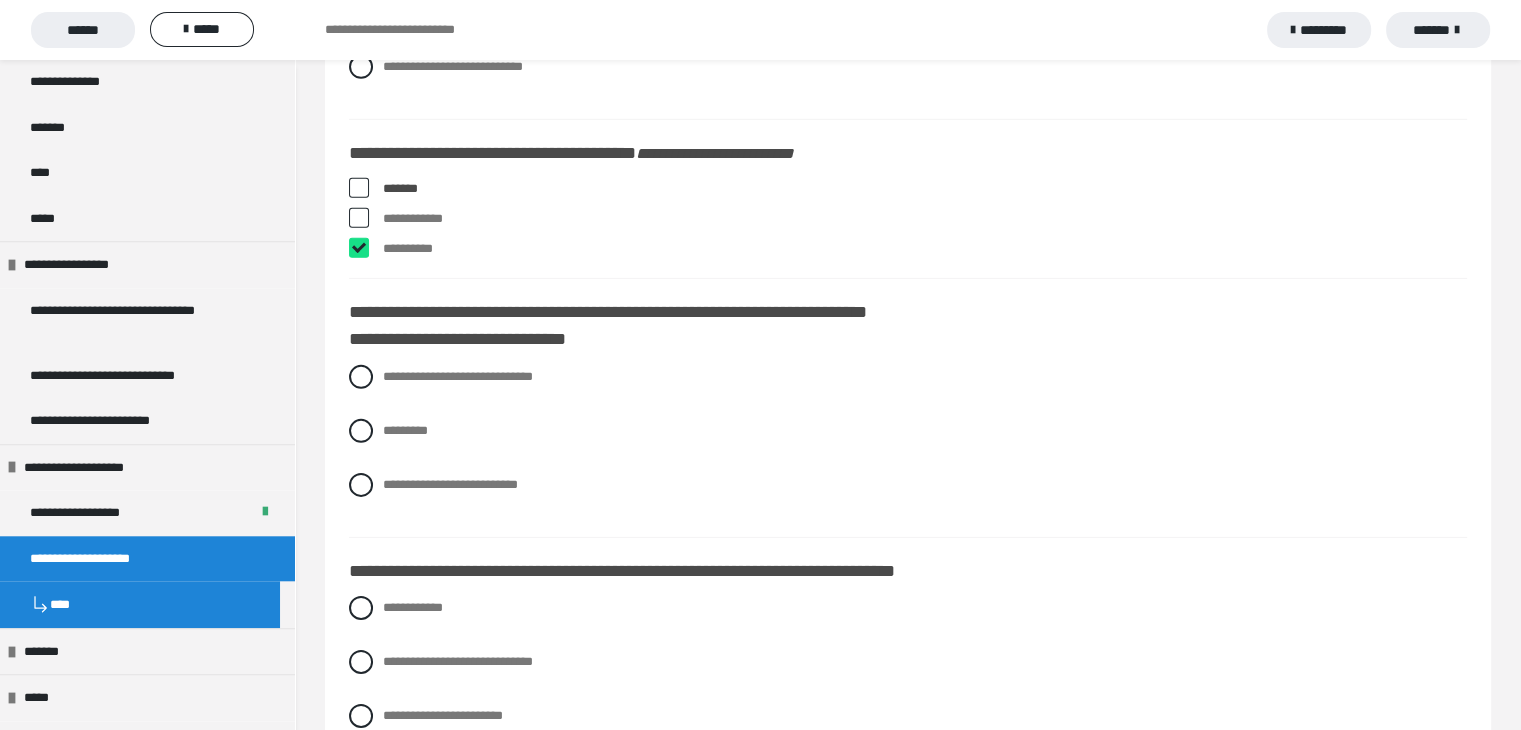 checkbox on "****" 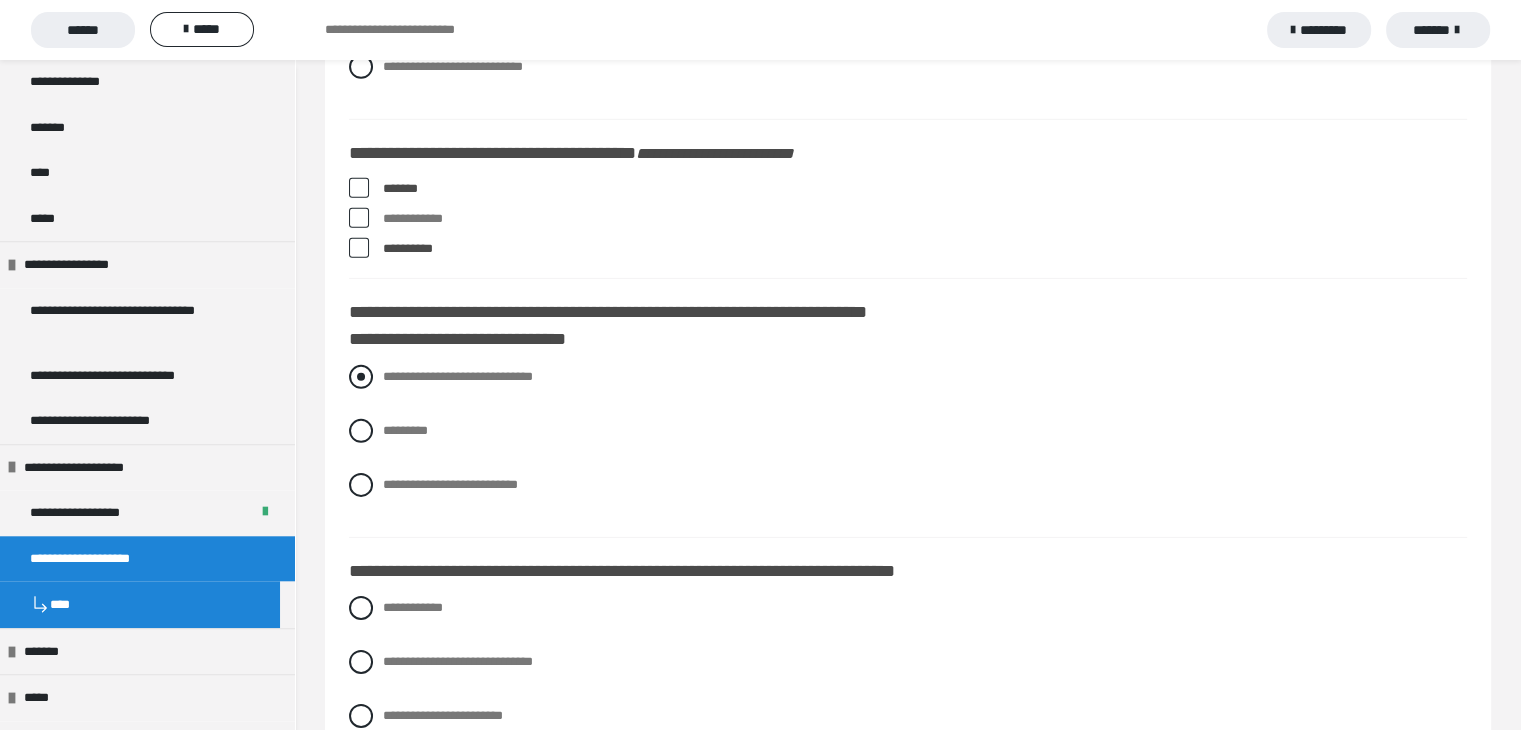 click at bounding box center (361, 377) 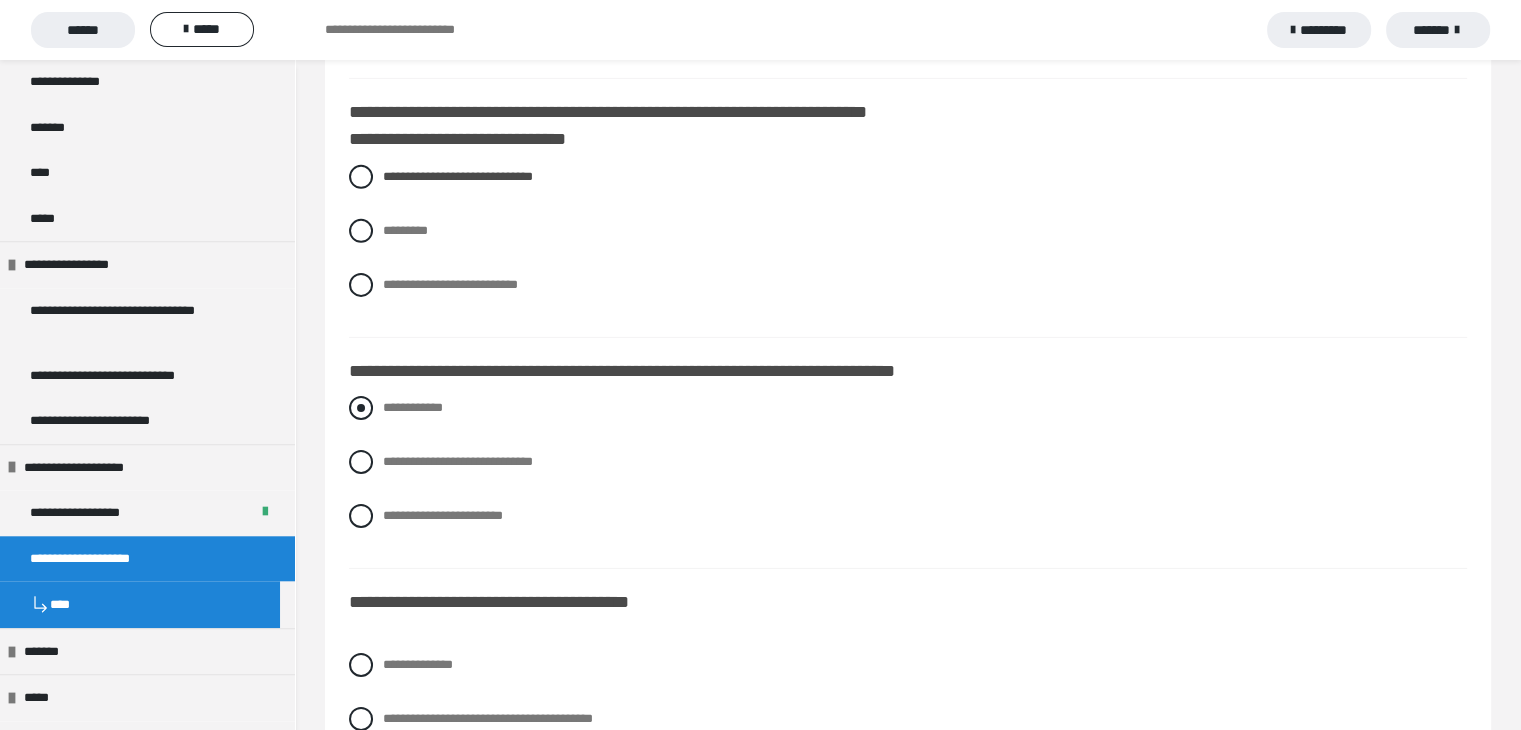 scroll, scrollTop: 6500, scrollLeft: 0, axis: vertical 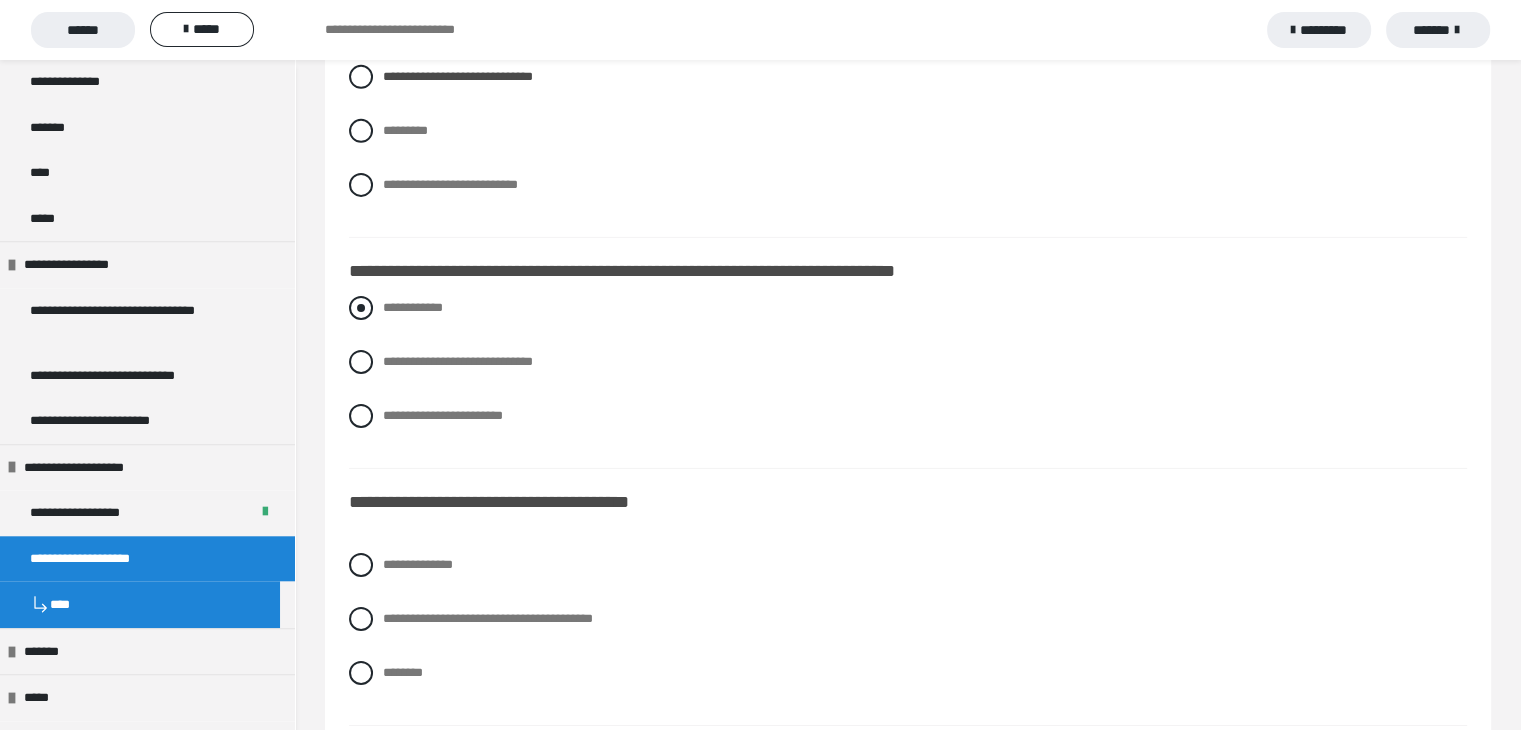 click at bounding box center (361, 308) 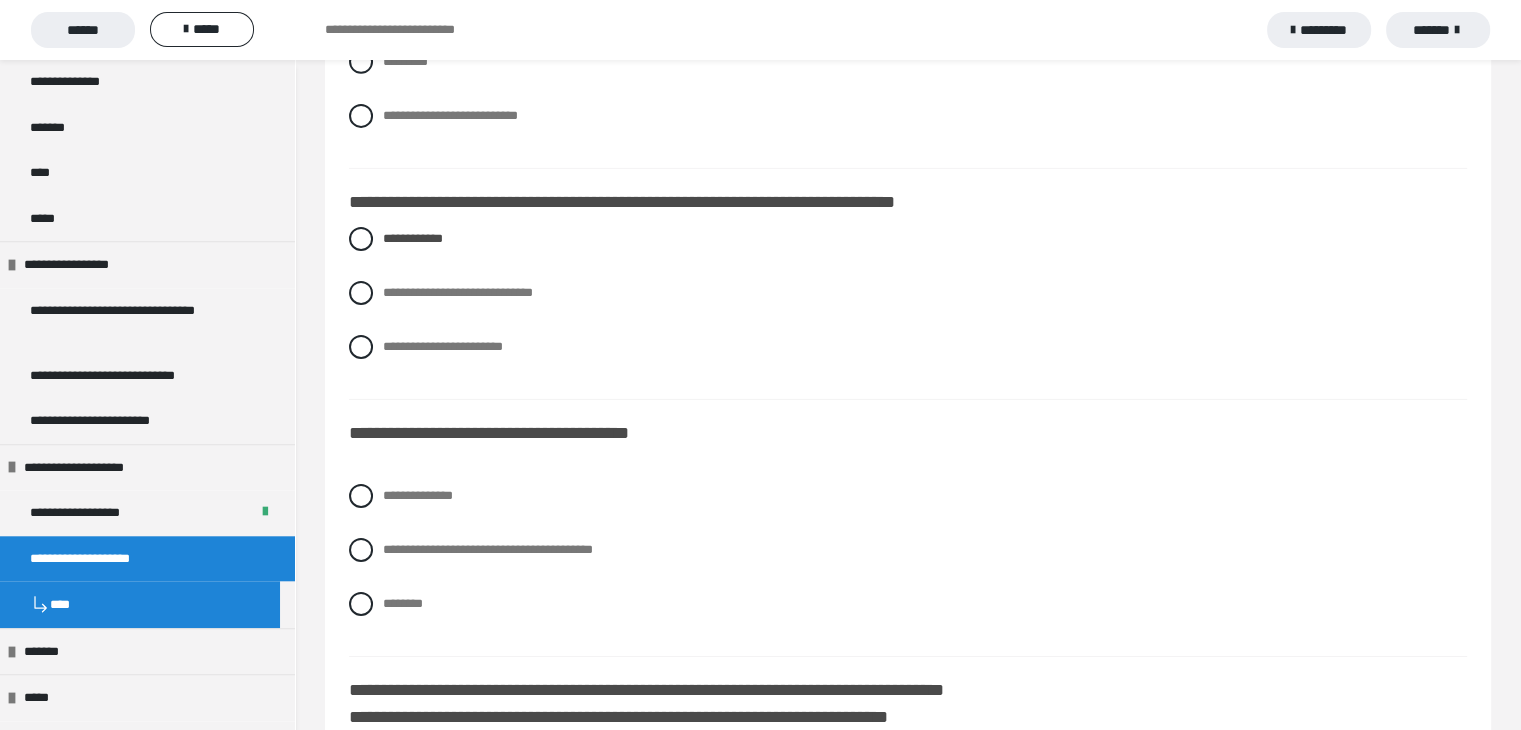 scroll, scrollTop: 6600, scrollLeft: 0, axis: vertical 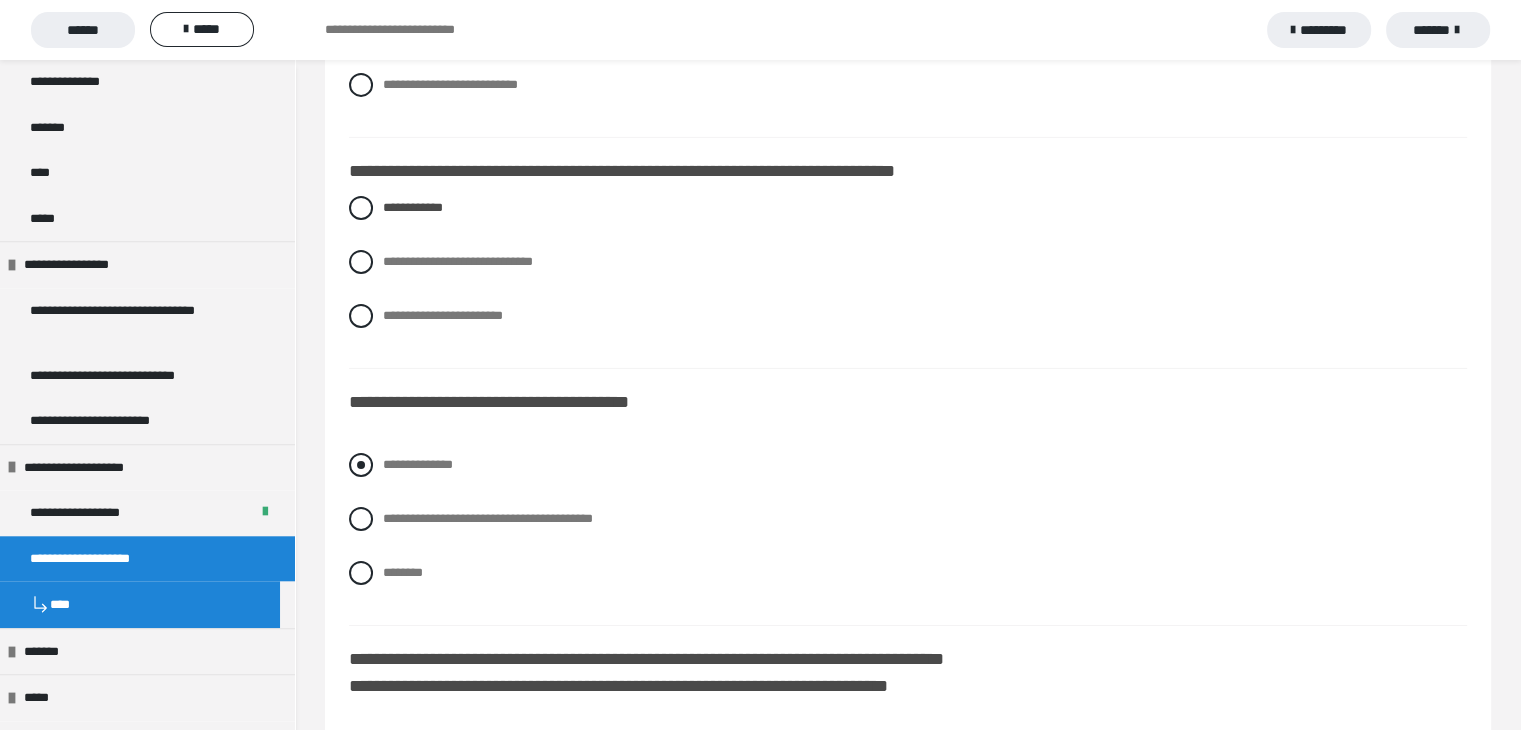 click at bounding box center [361, 465] 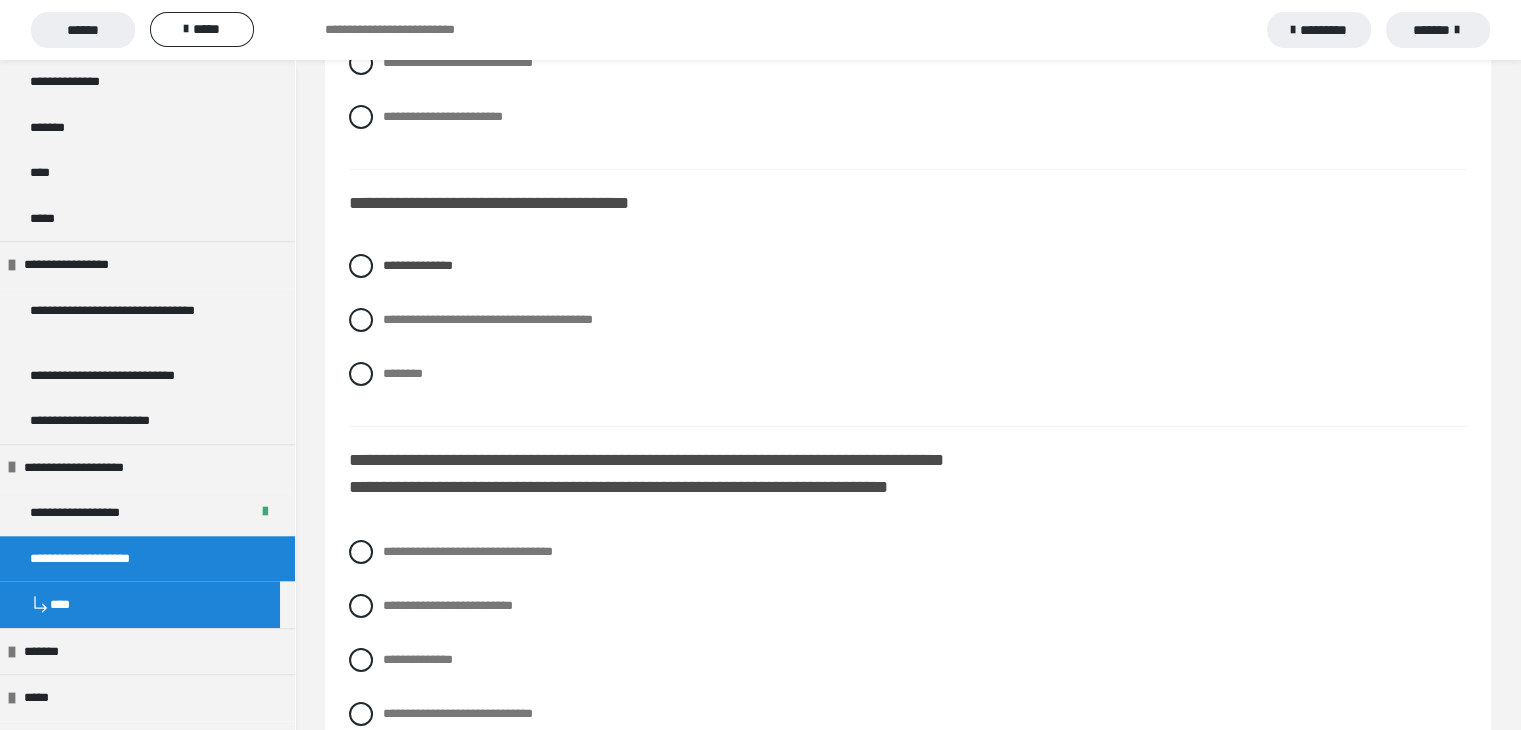scroll, scrollTop: 6800, scrollLeft: 0, axis: vertical 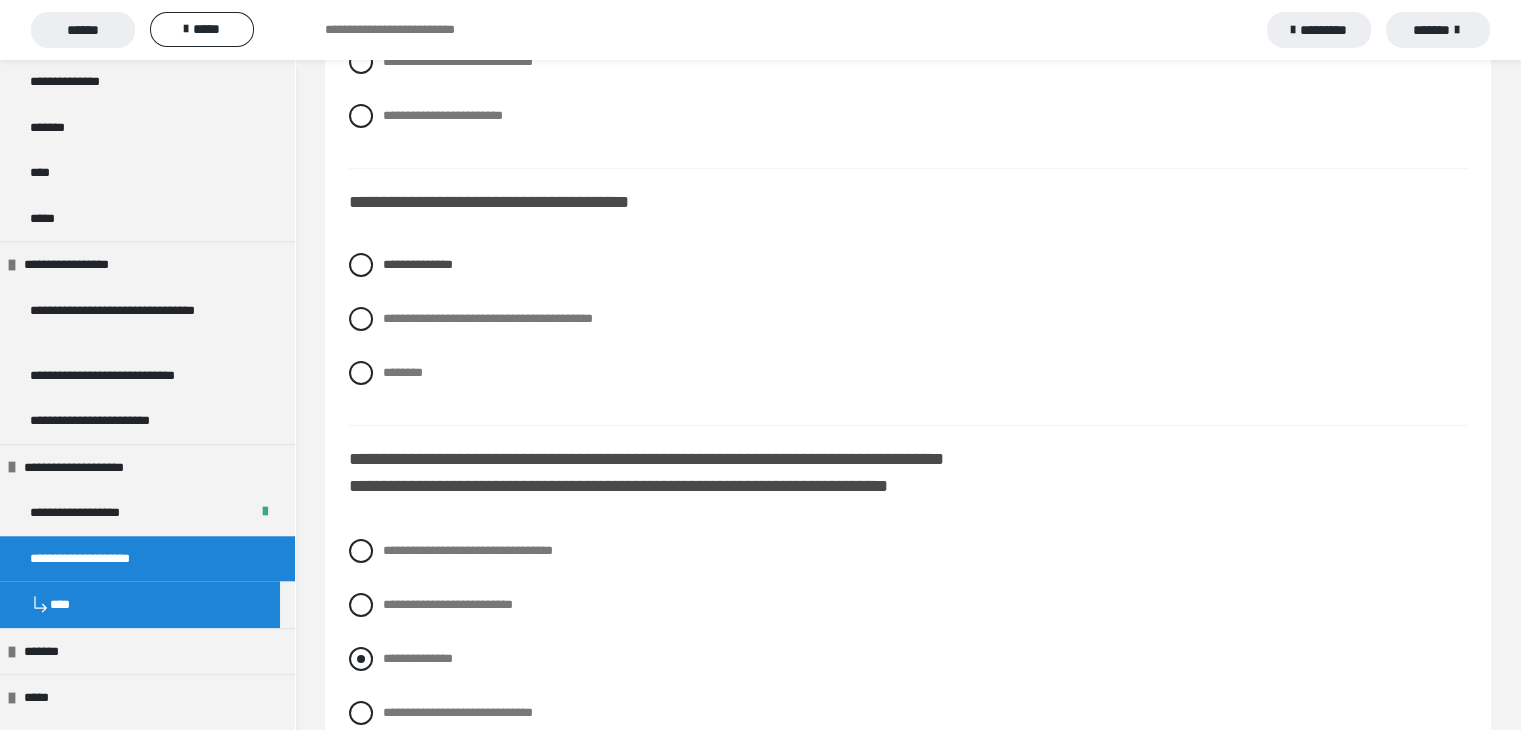 click at bounding box center (361, 659) 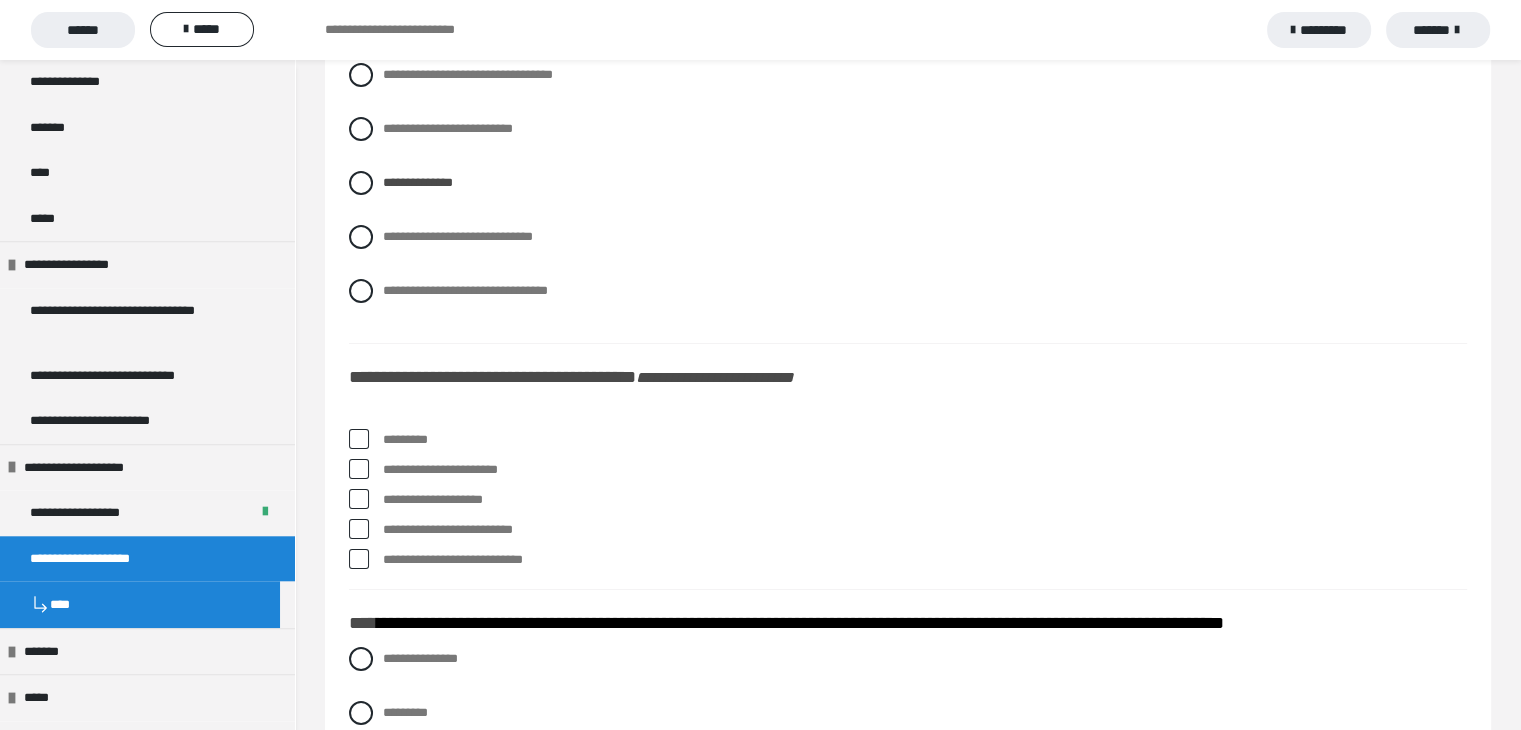 scroll, scrollTop: 7300, scrollLeft: 0, axis: vertical 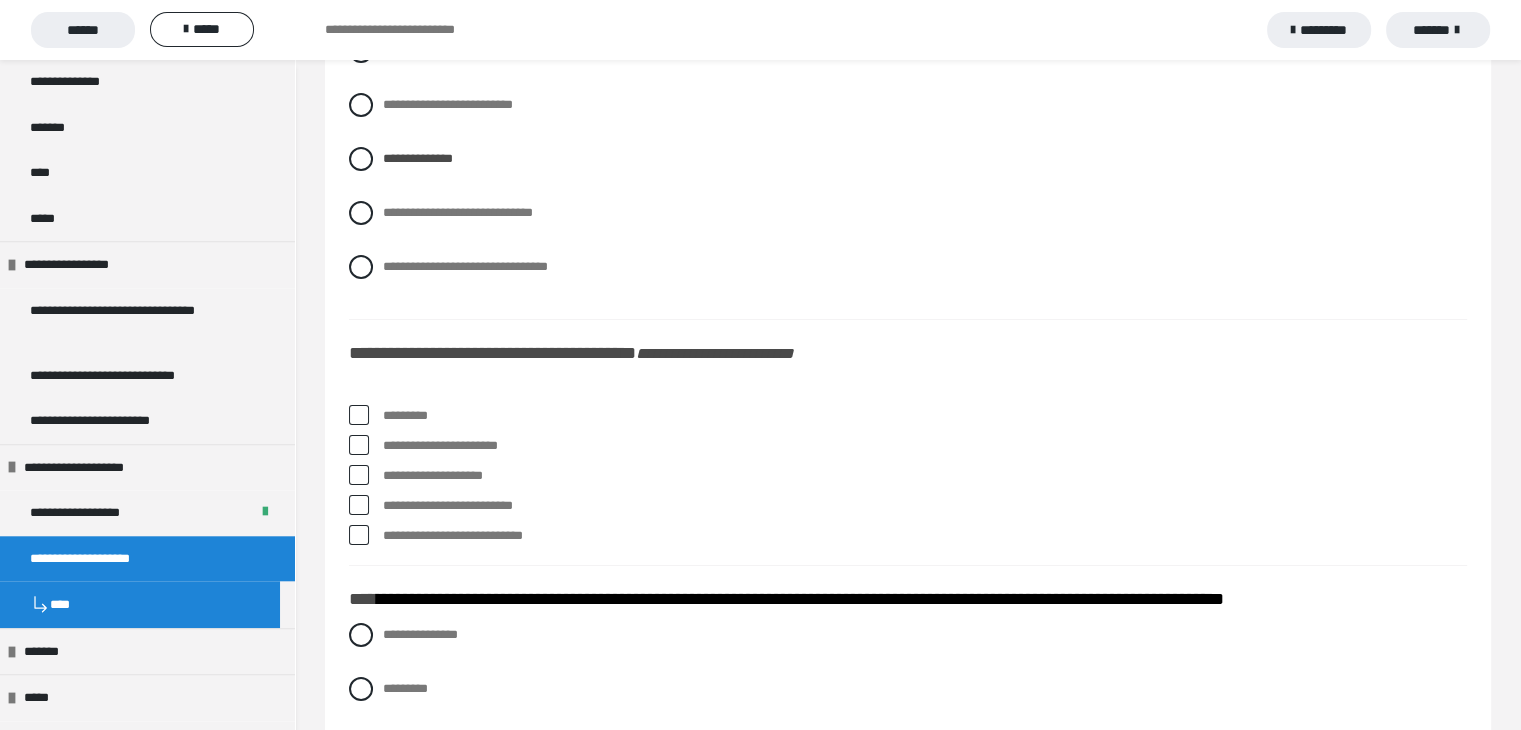 click at bounding box center (359, 415) 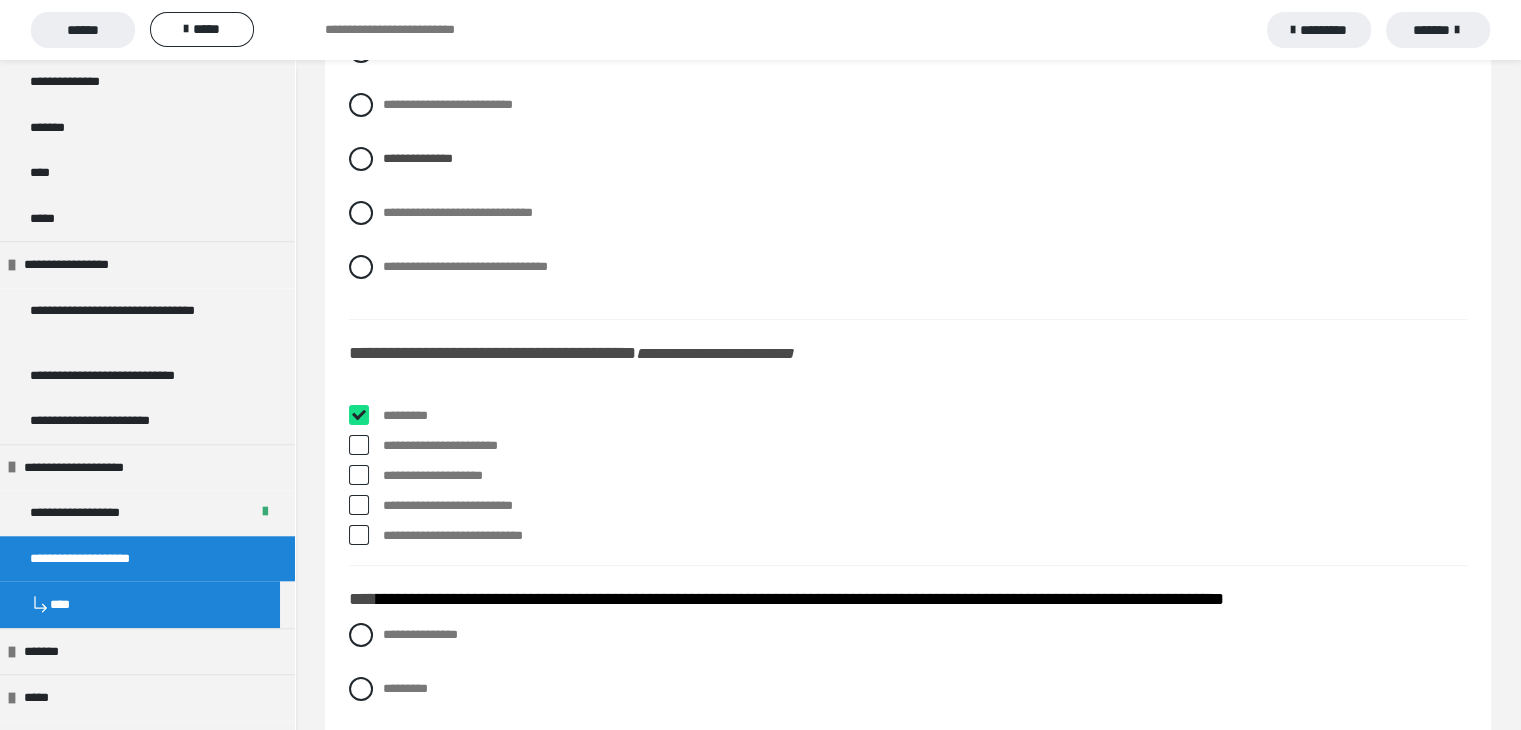 checkbox on "****" 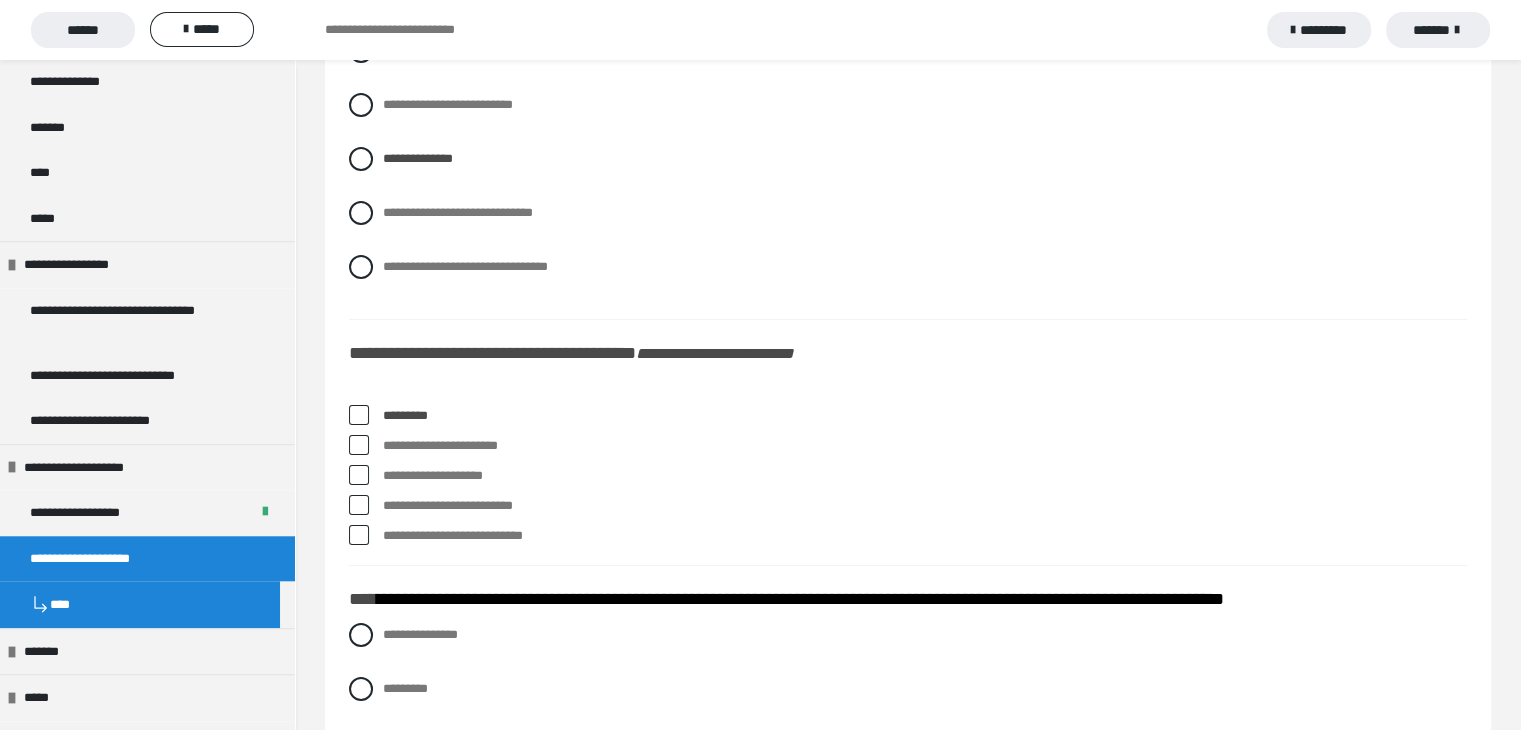 click at bounding box center (359, 445) 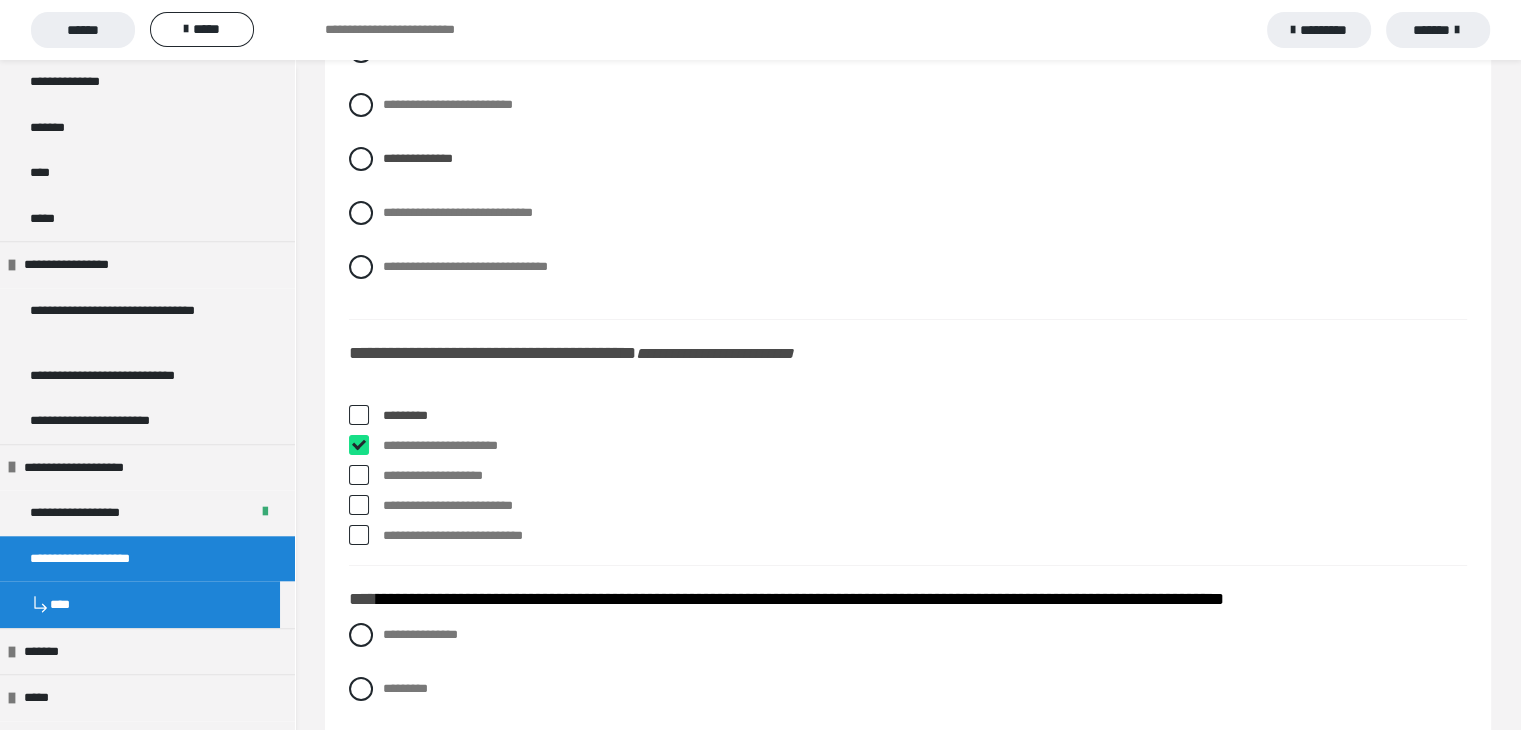 checkbox on "****" 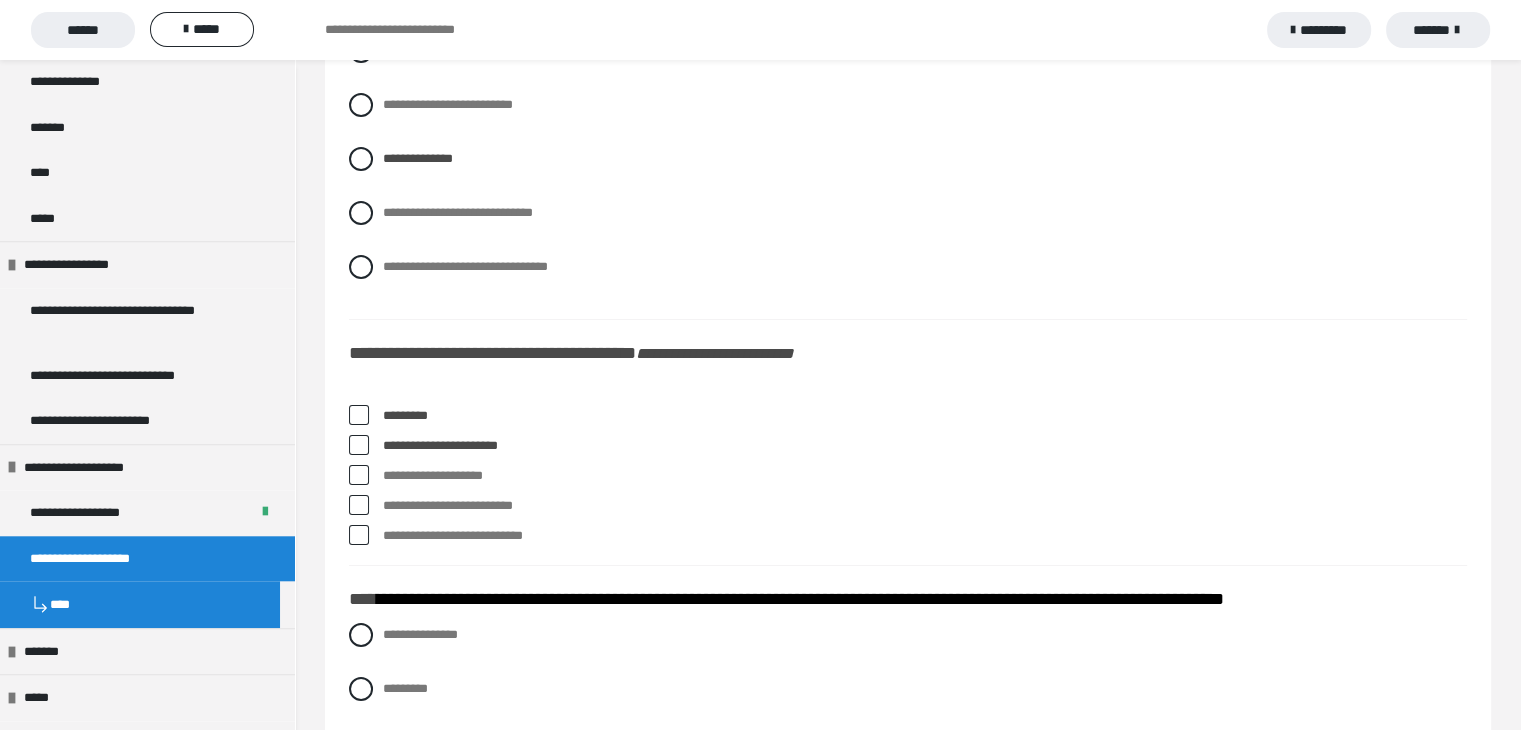 click at bounding box center (359, 505) 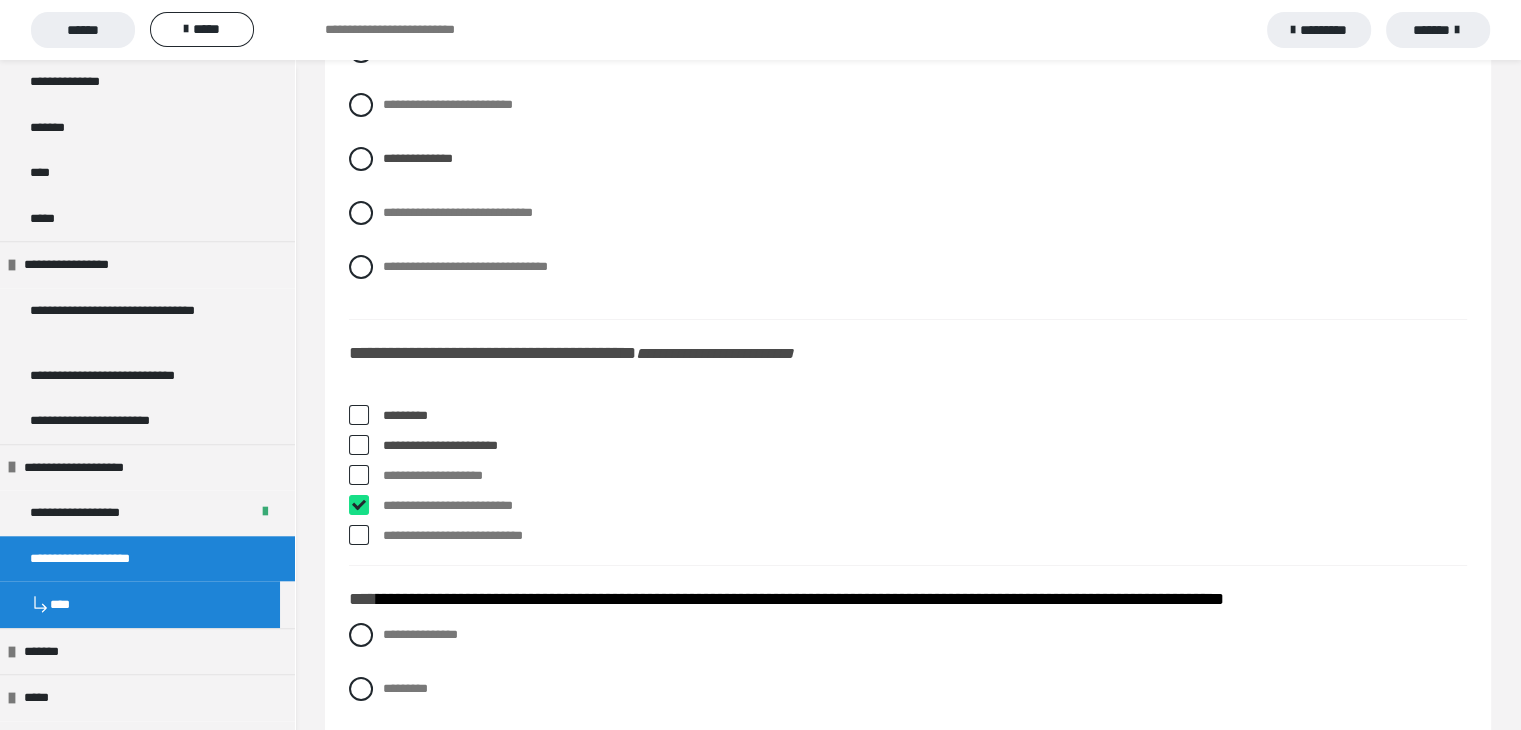 checkbox on "****" 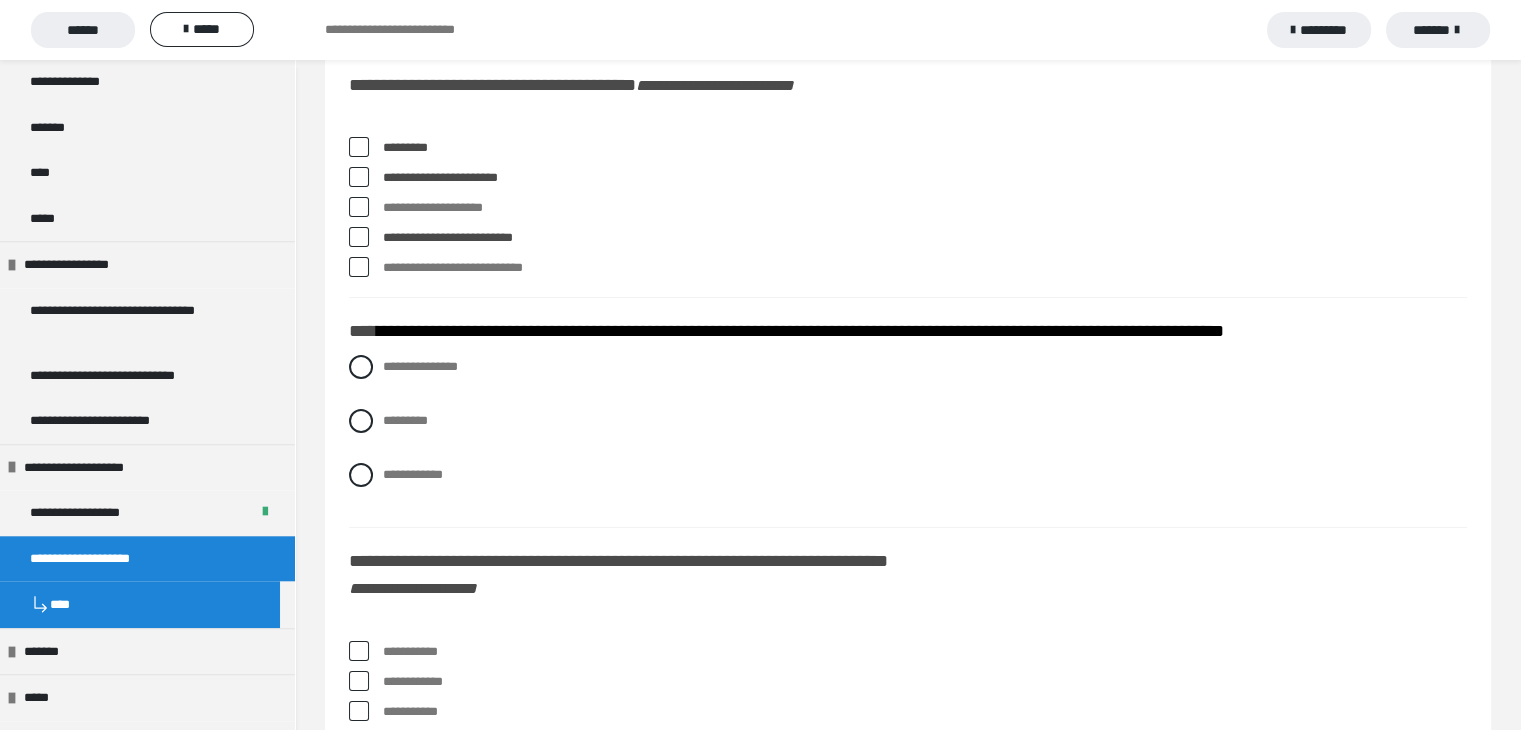 scroll, scrollTop: 7600, scrollLeft: 0, axis: vertical 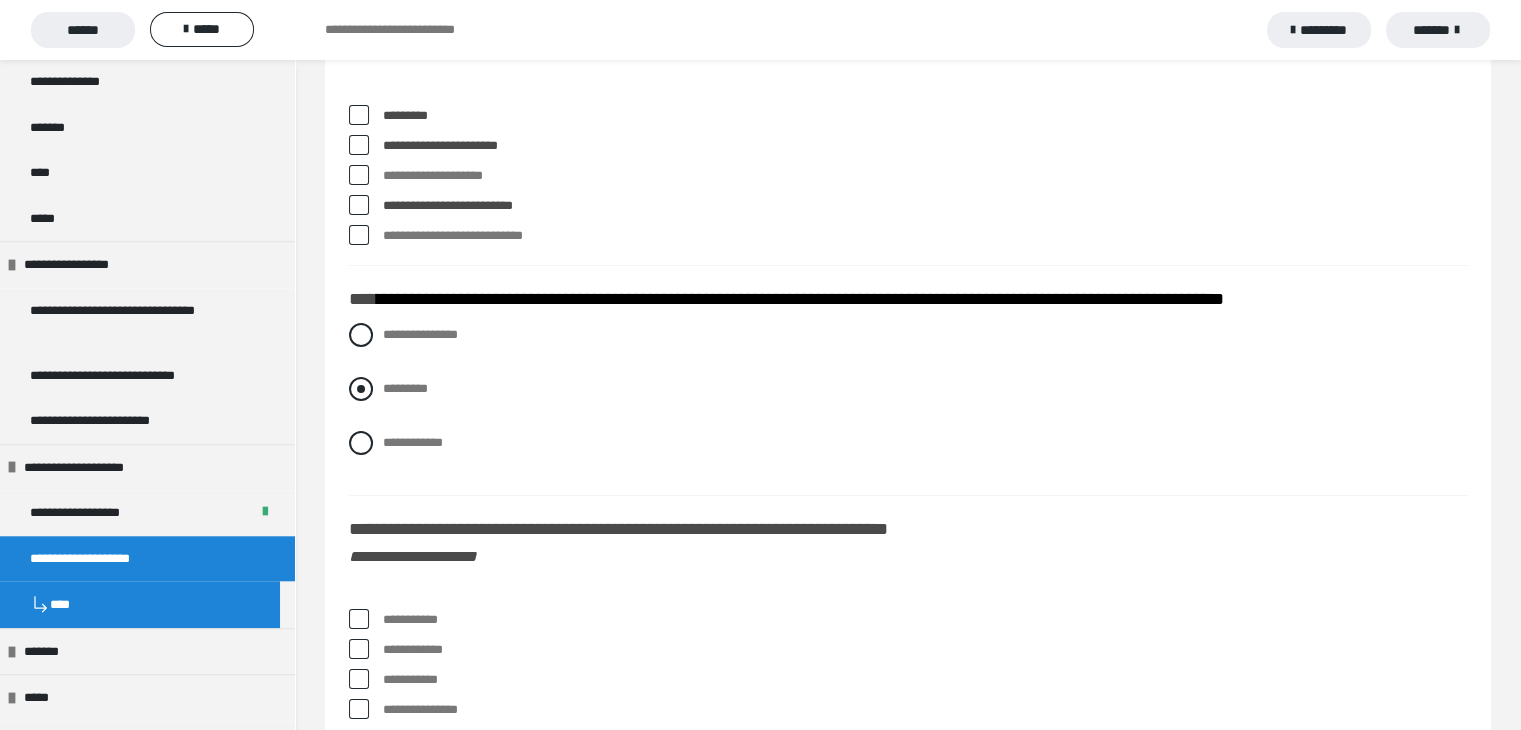 click at bounding box center [361, 389] 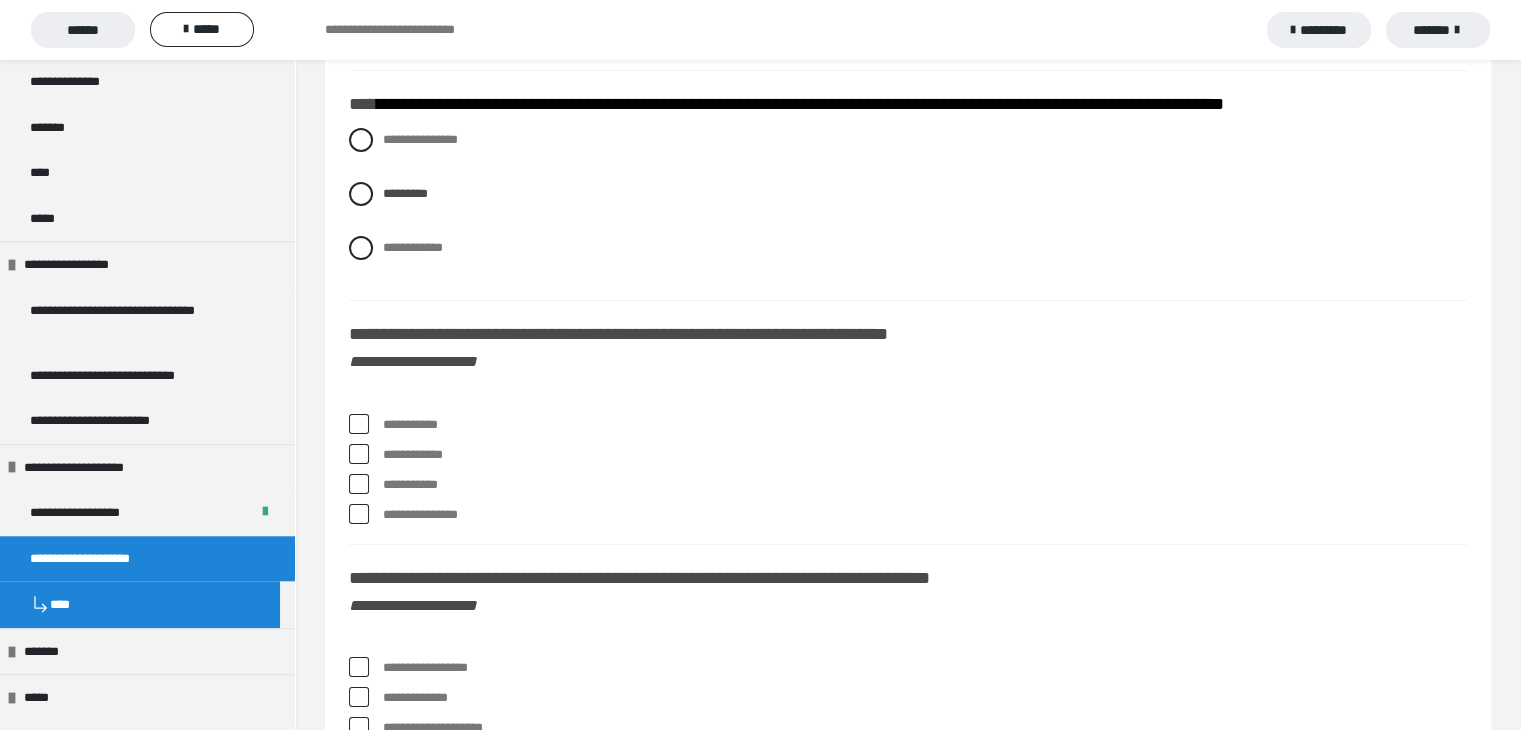 scroll, scrollTop: 7800, scrollLeft: 0, axis: vertical 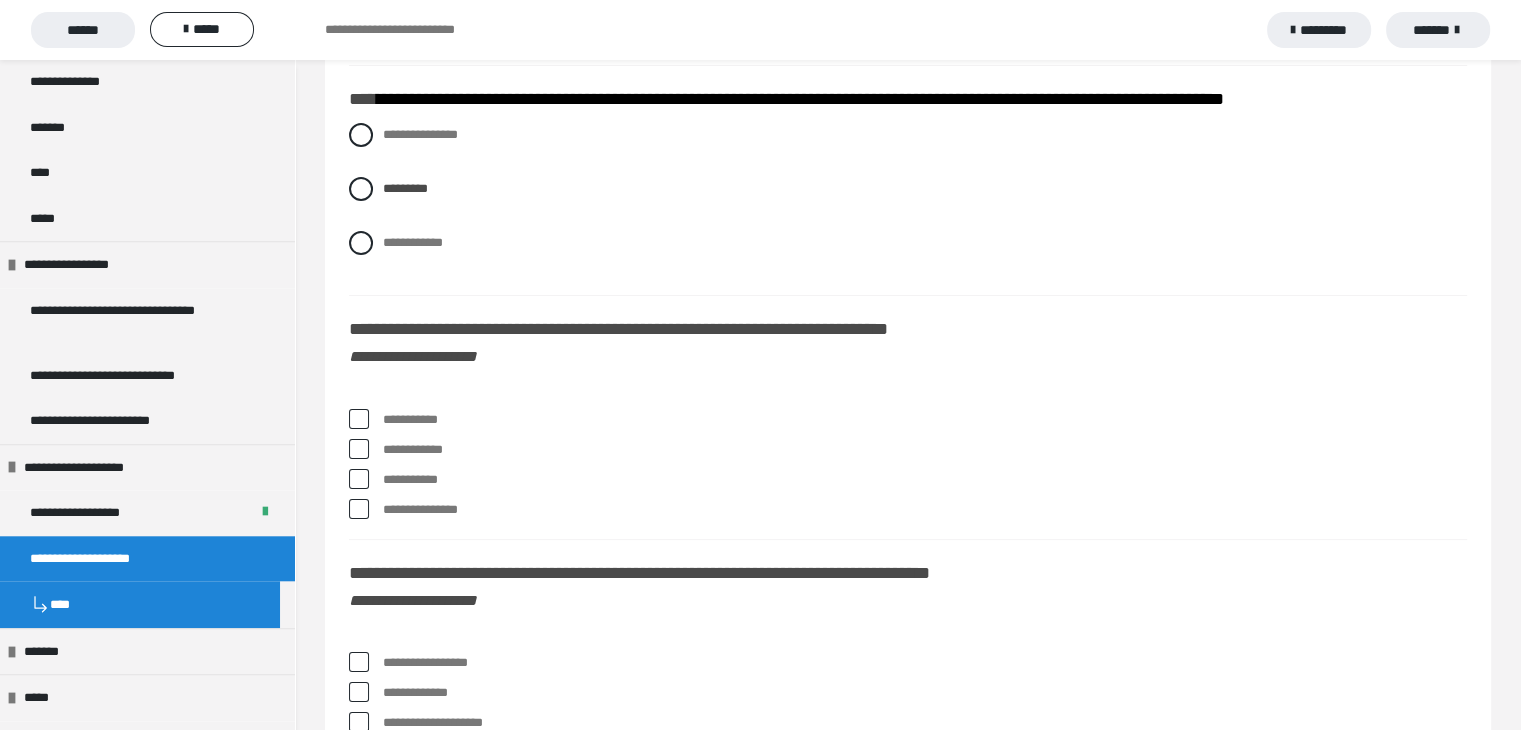 click at bounding box center (359, 419) 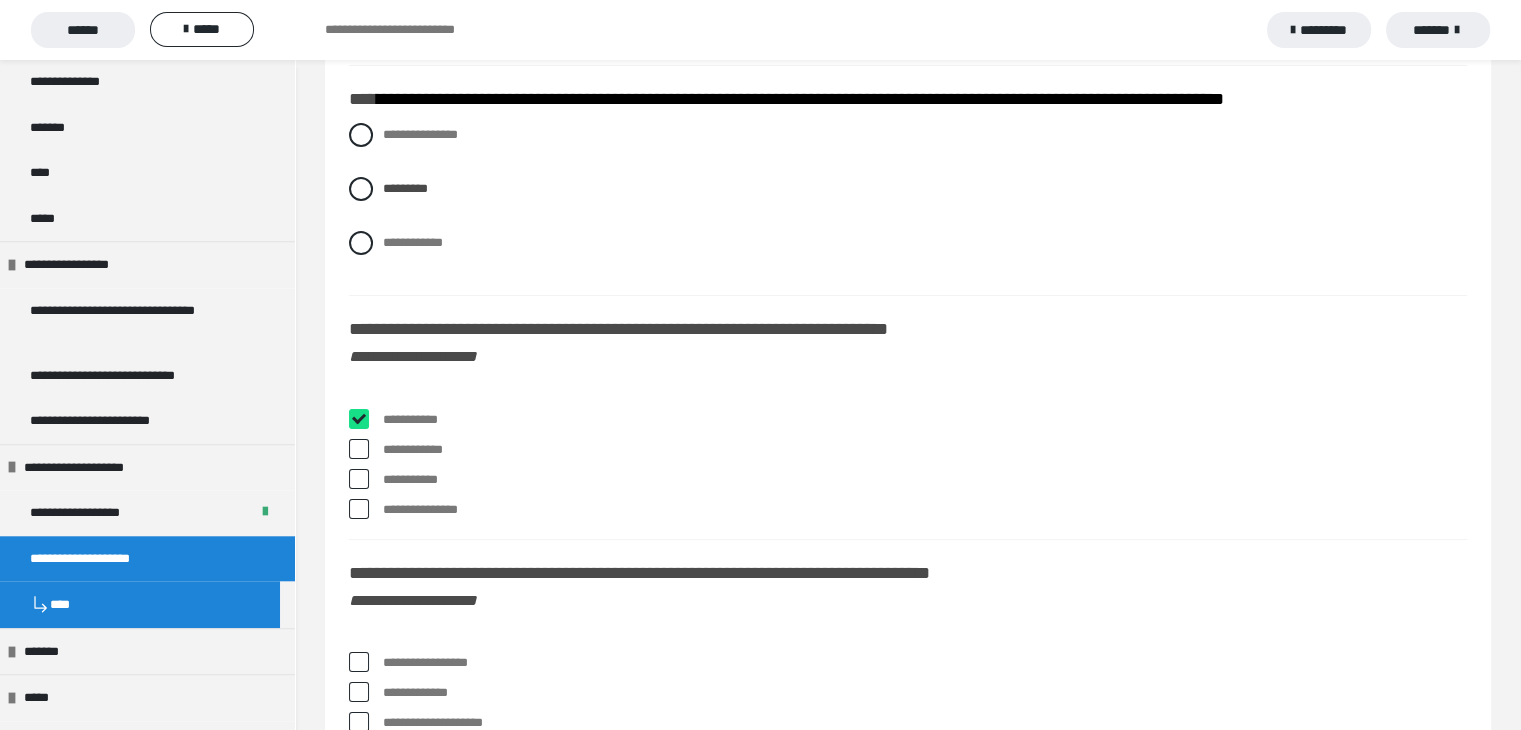 checkbox on "****" 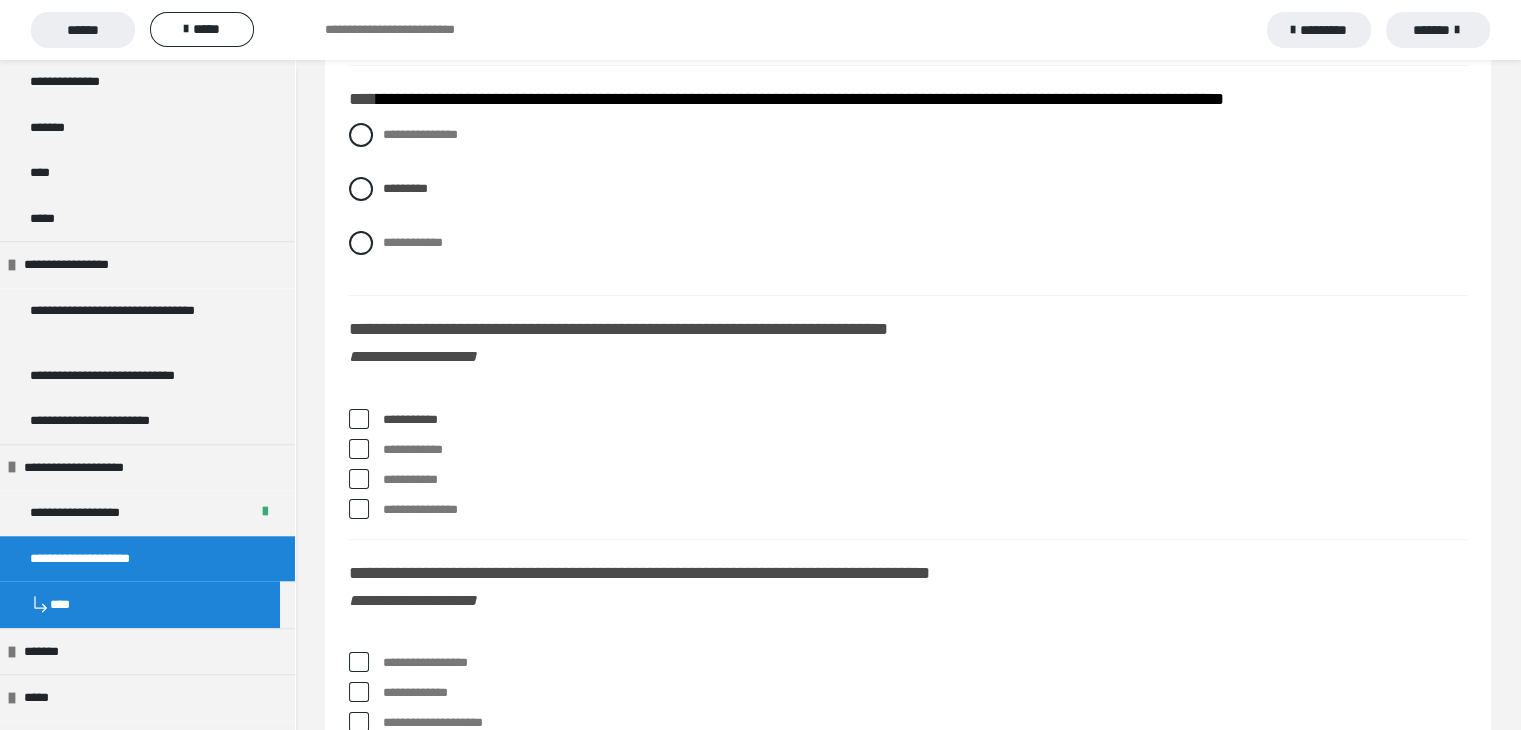 click at bounding box center (359, 479) 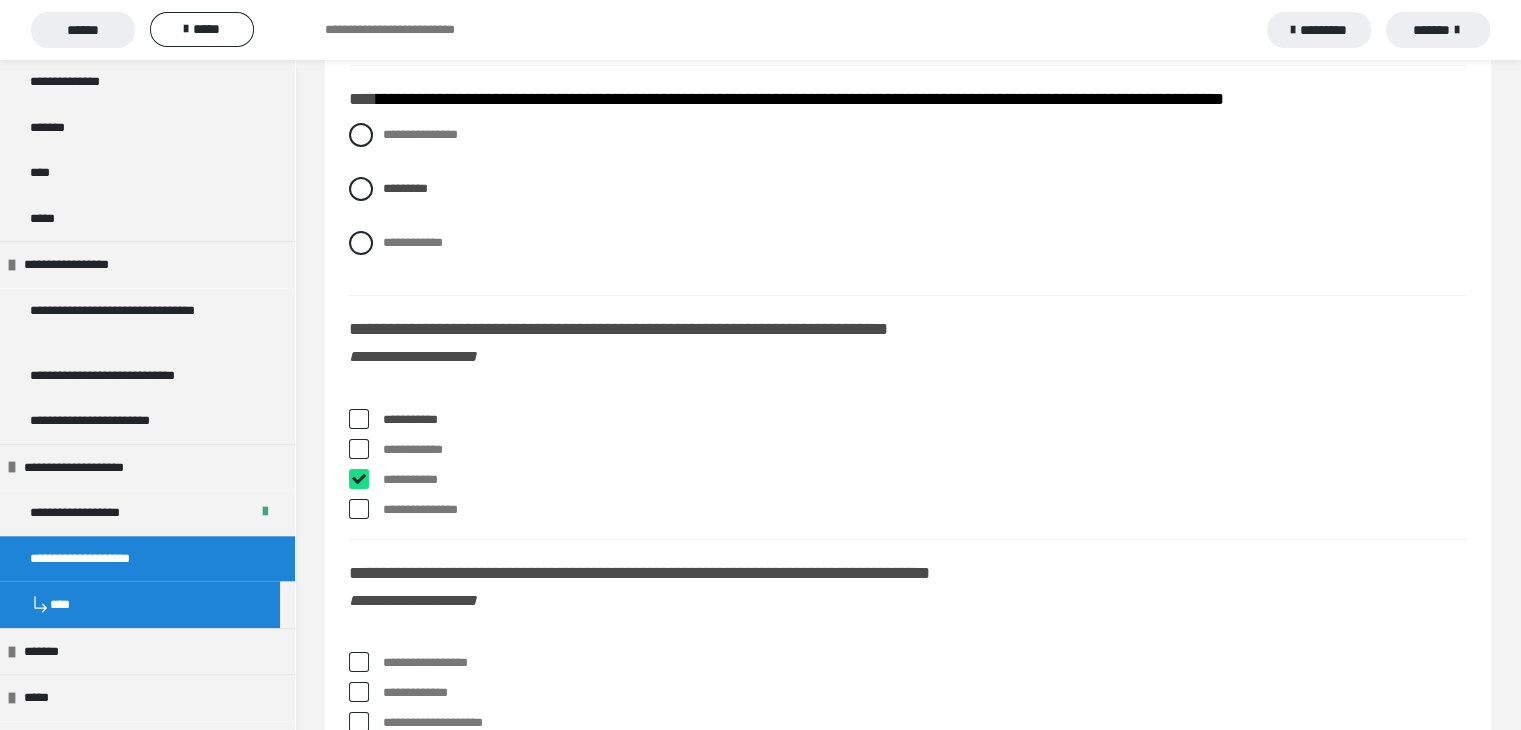 checkbox on "****" 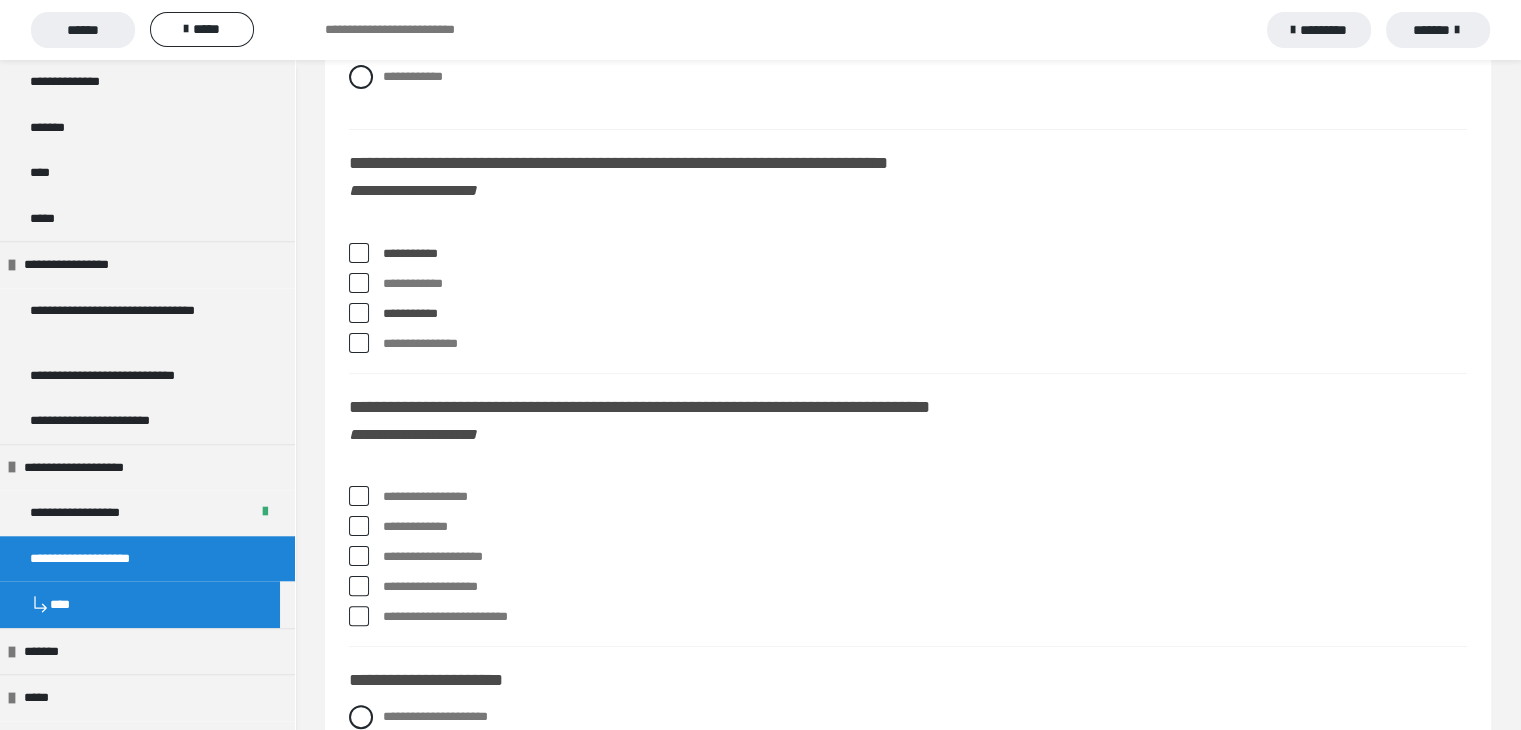 scroll, scrollTop: 8000, scrollLeft: 0, axis: vertical 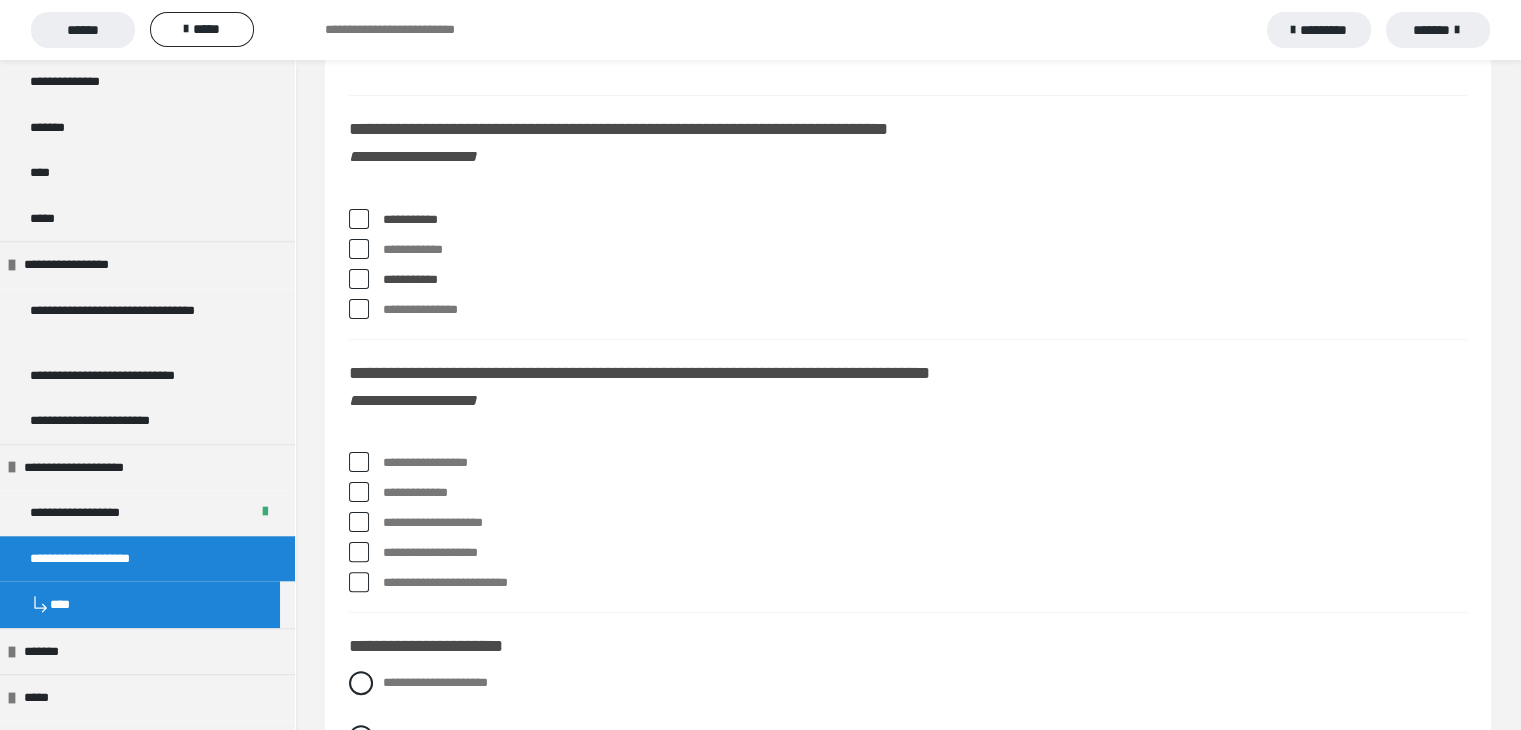 click at bounding box center [359, 462] 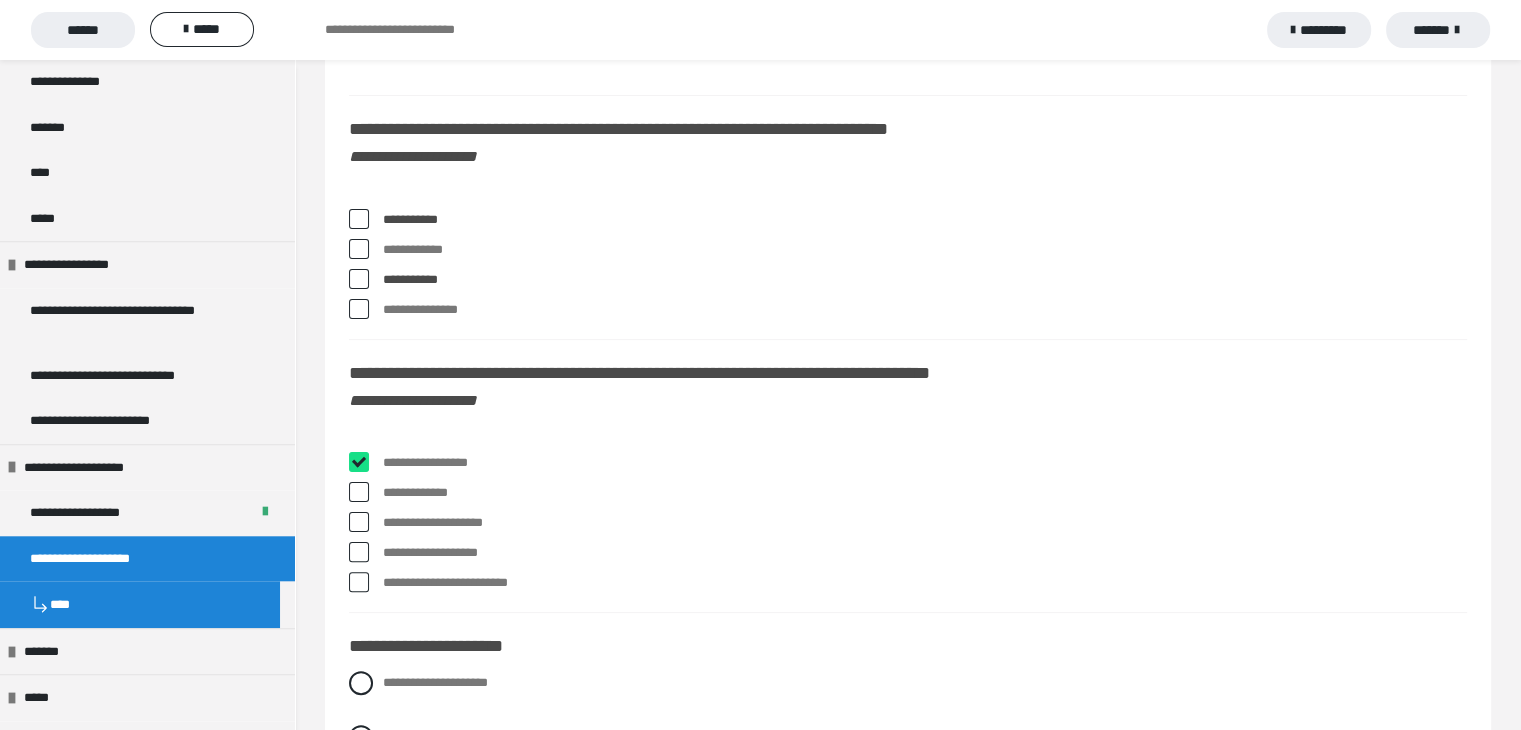 checkbox on "****" 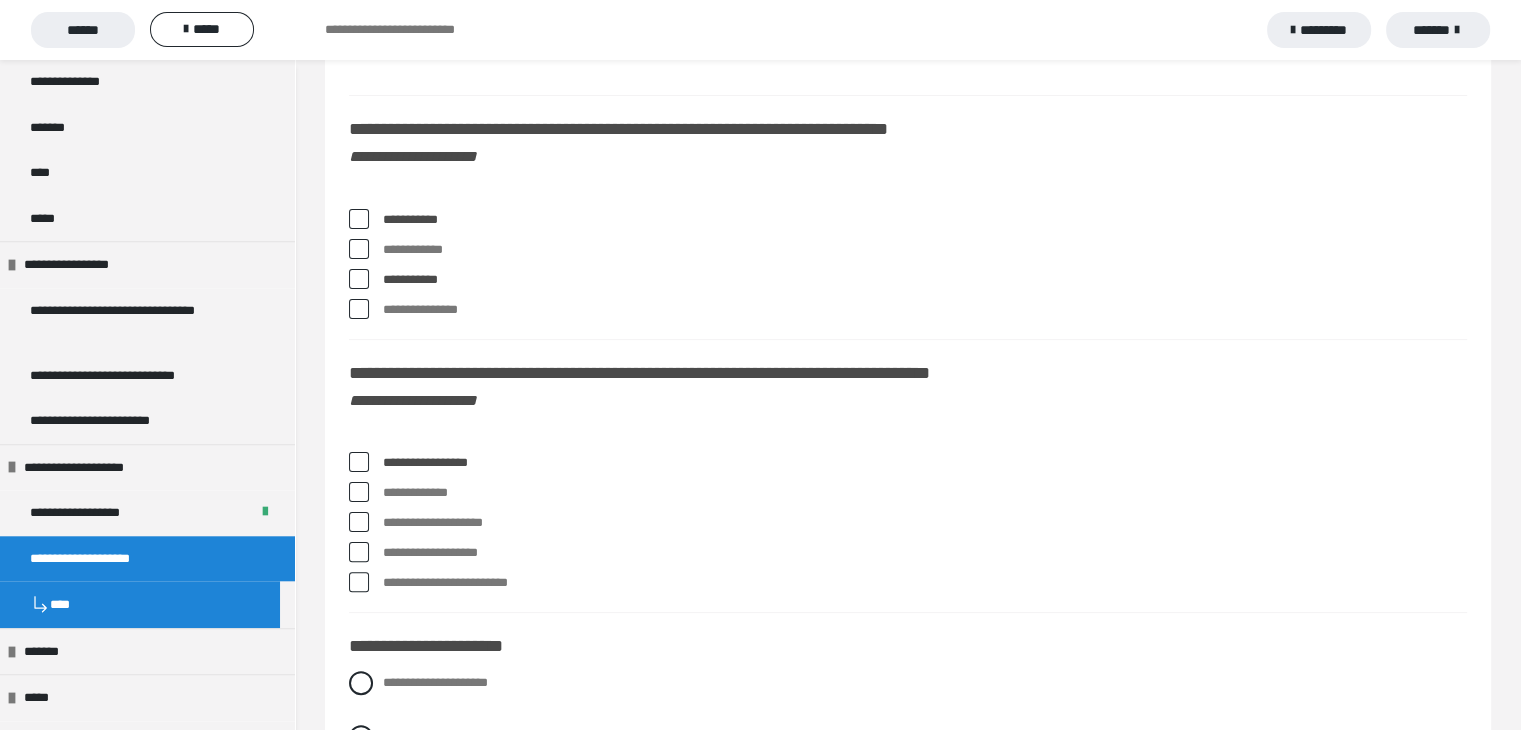 click at bounding box center [359, 522] 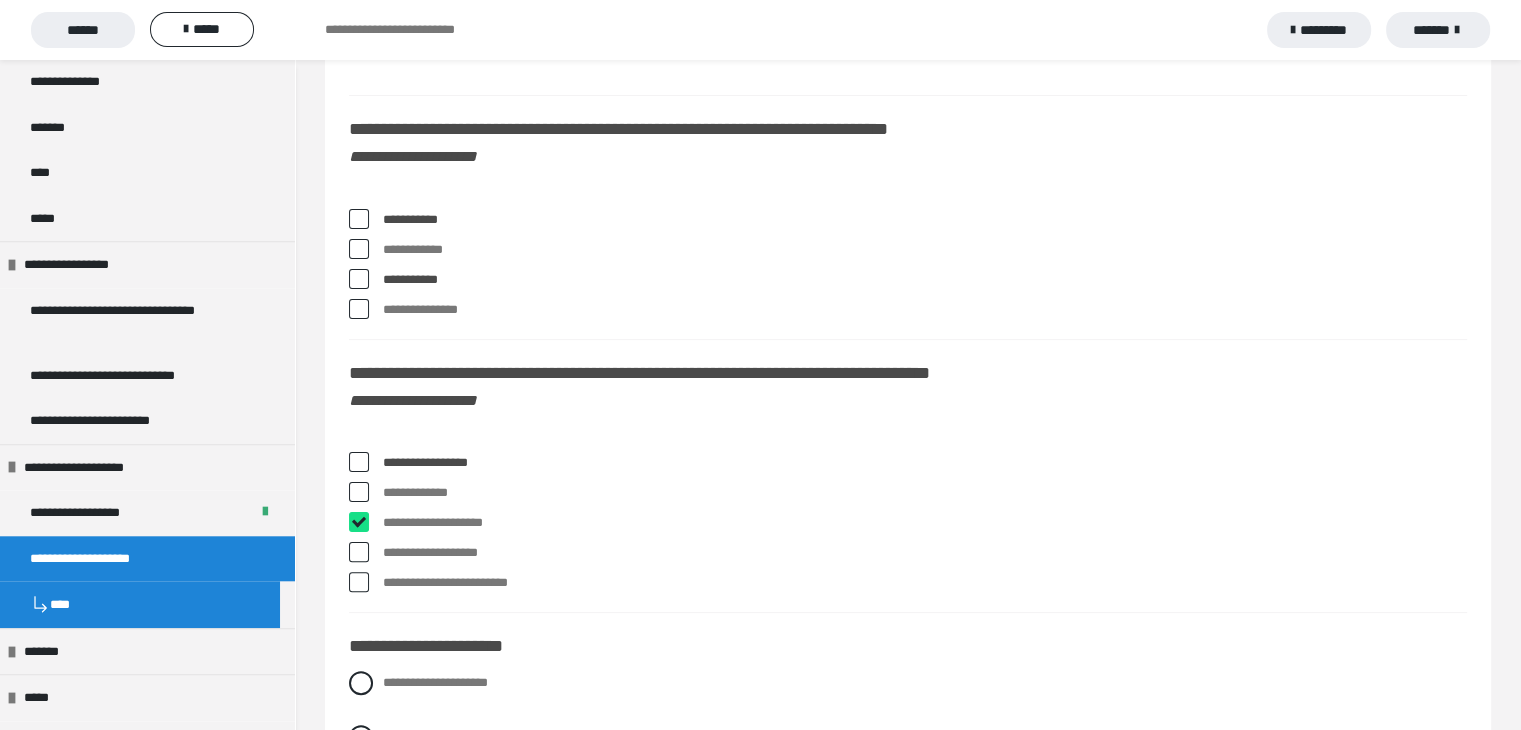 checkbox on "****" 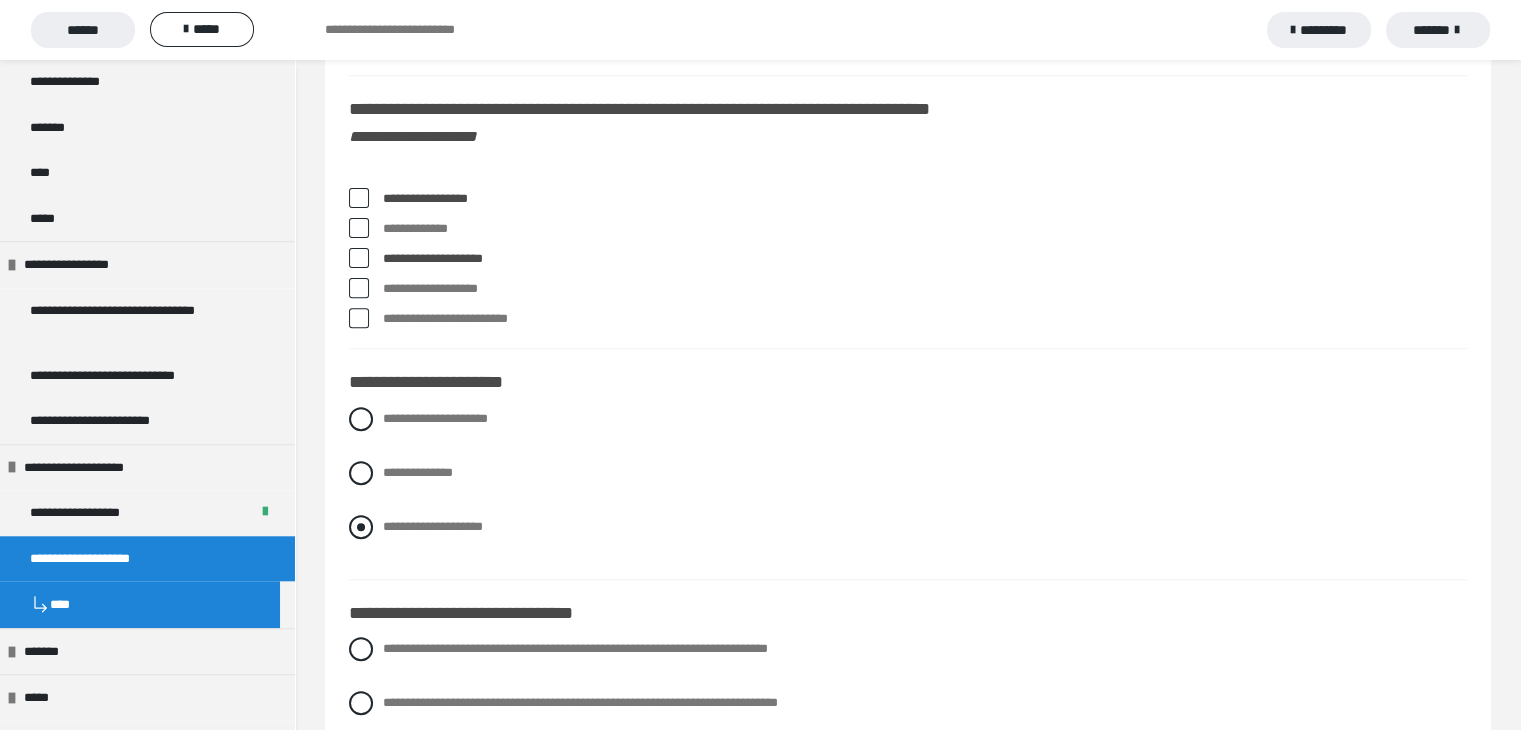 scroll, scrollTop: 8300, scrollLeft: 0, axis: vertical 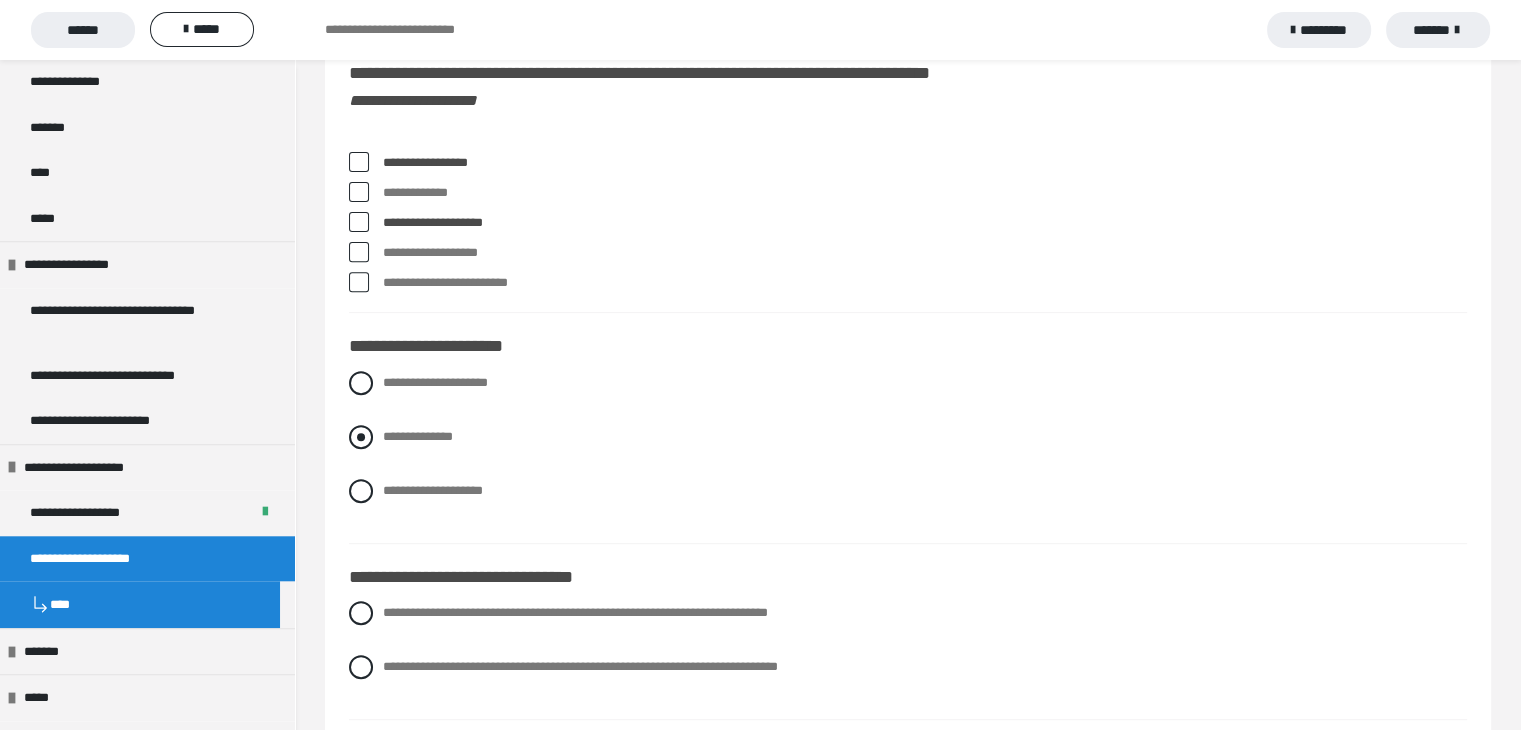 click at bounding box center [361, 437] 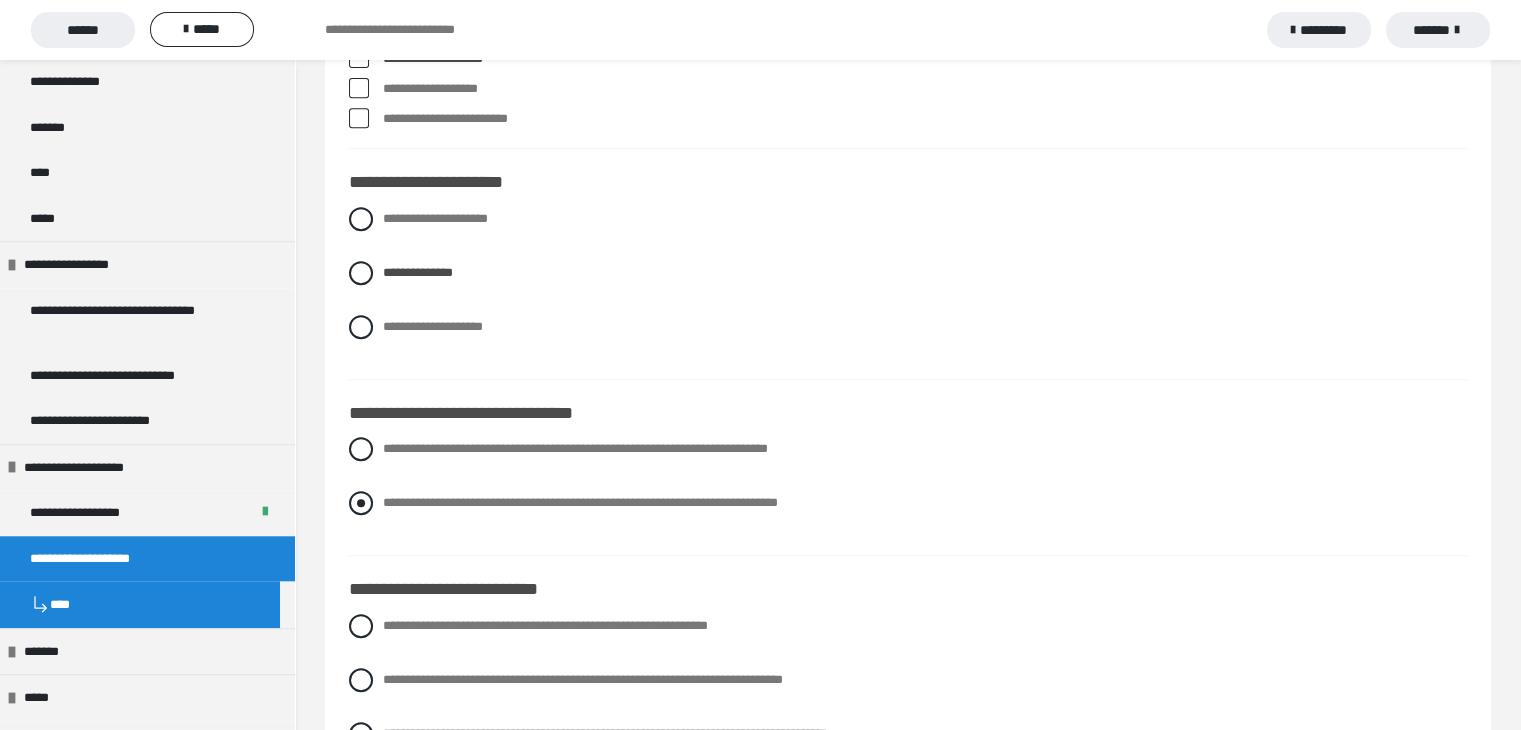 scroll, scrollTop: 8500, scrollLeft: 0, axis: vertical 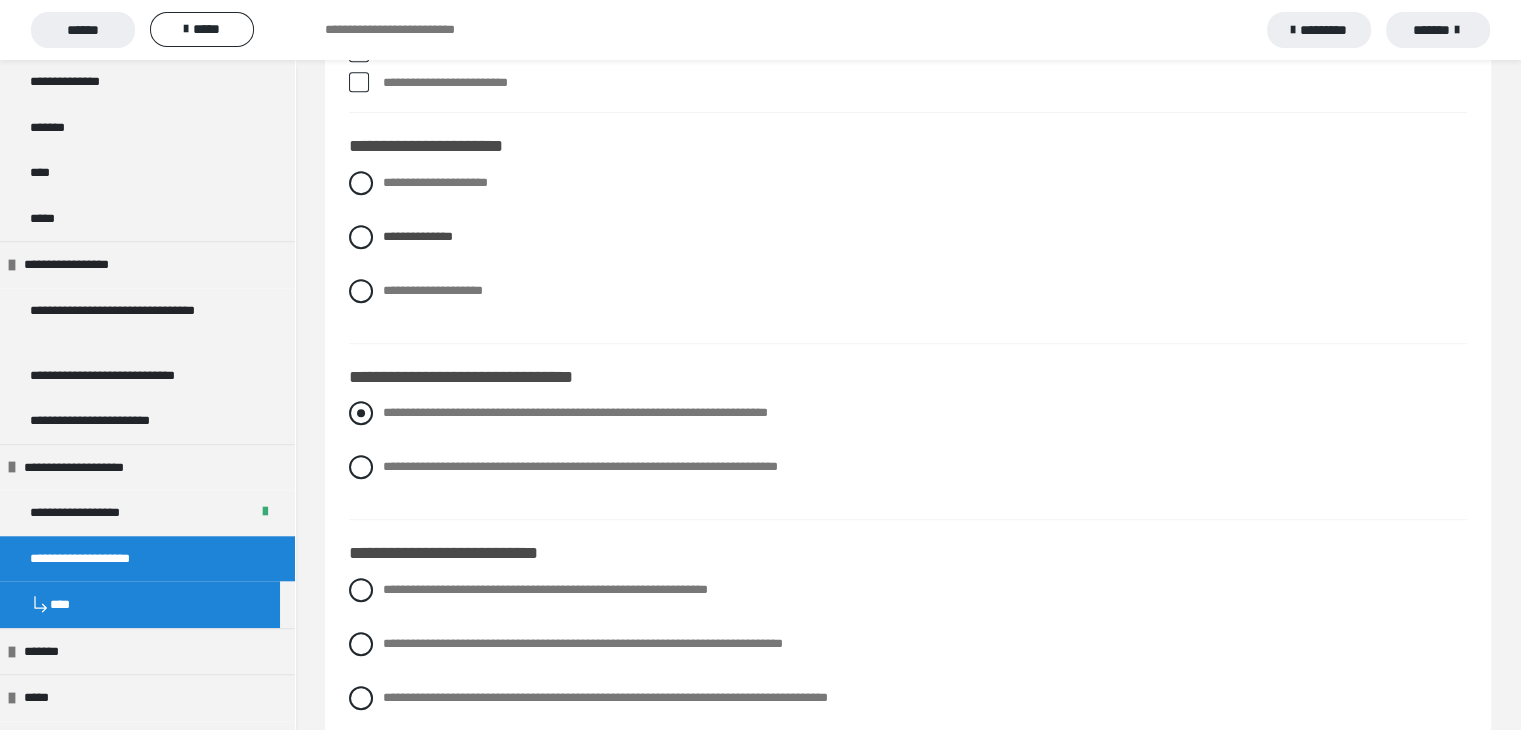 click at bounding box center [361, 413] 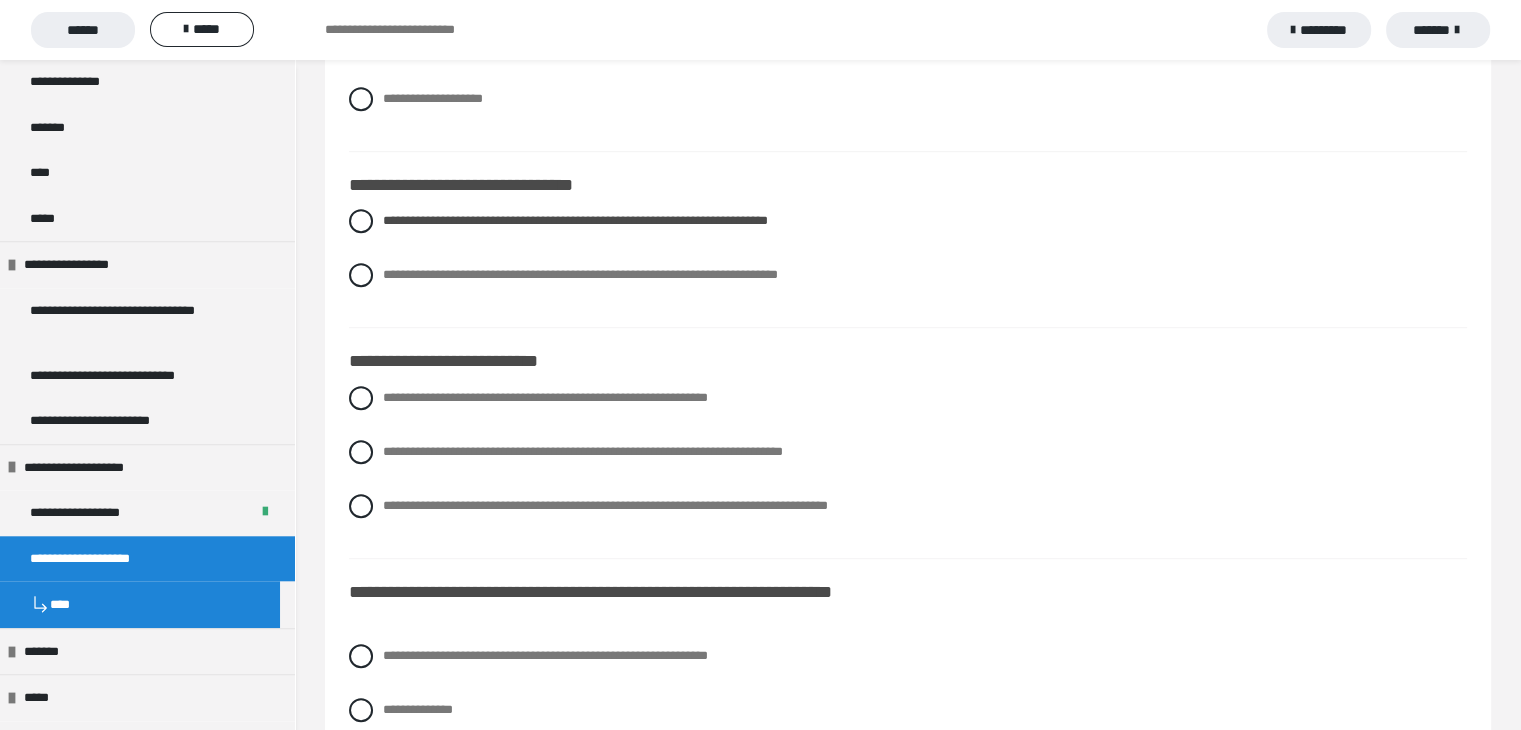 scroll, scrollTop: 8800, scrollLeft: 0, axis: vertical 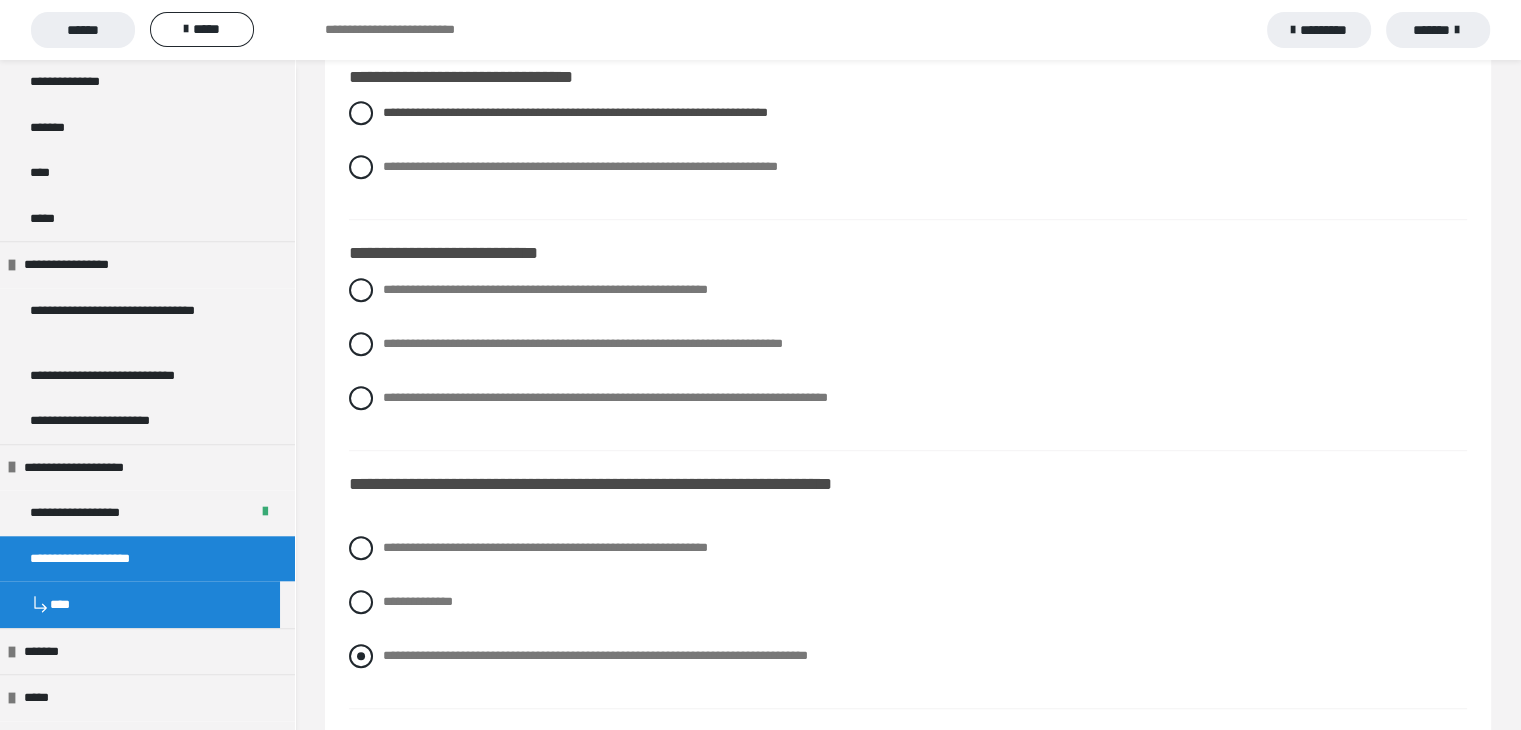 click at bounding box center (361, 656) 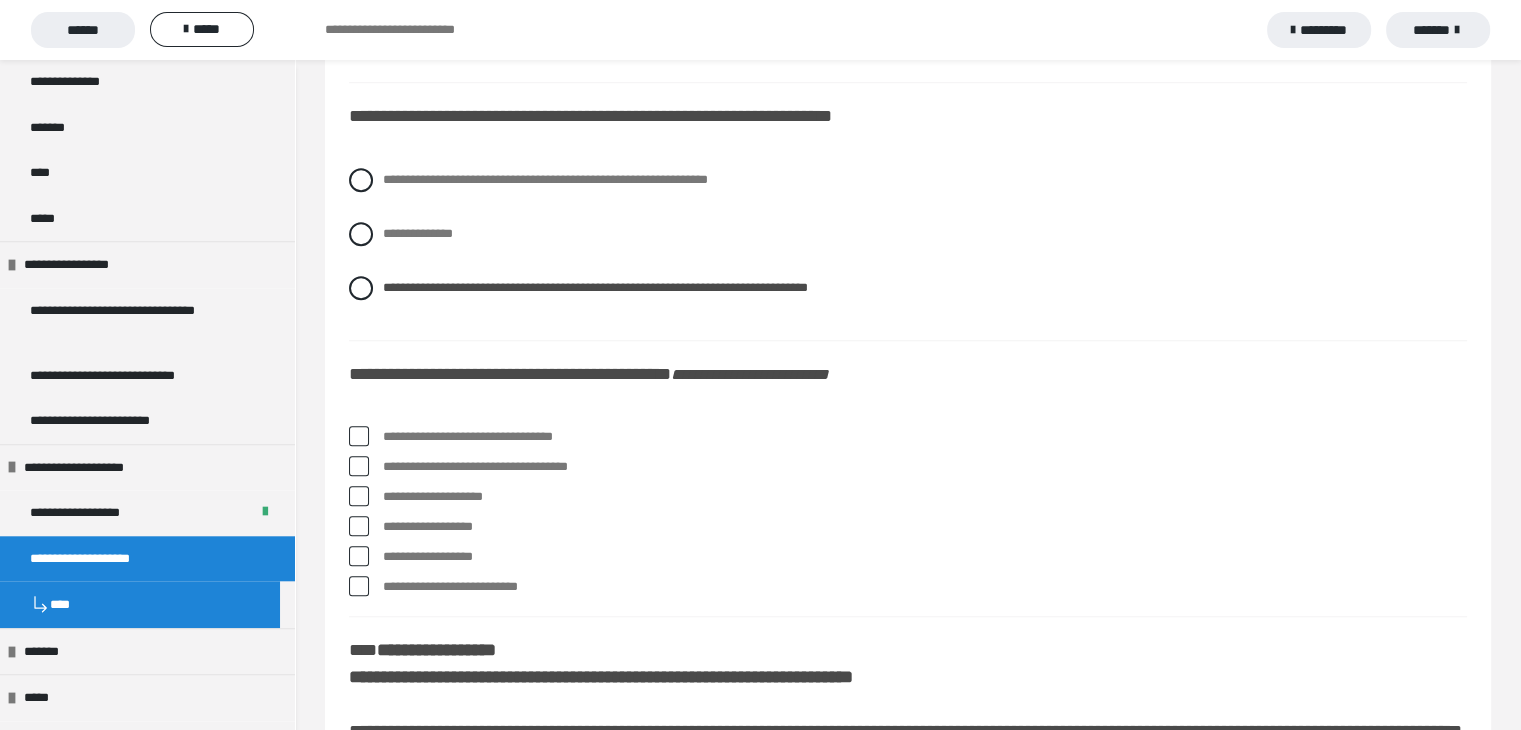 scroll, scrollTop: 9200, scrollLeft: 0, axis: vertical 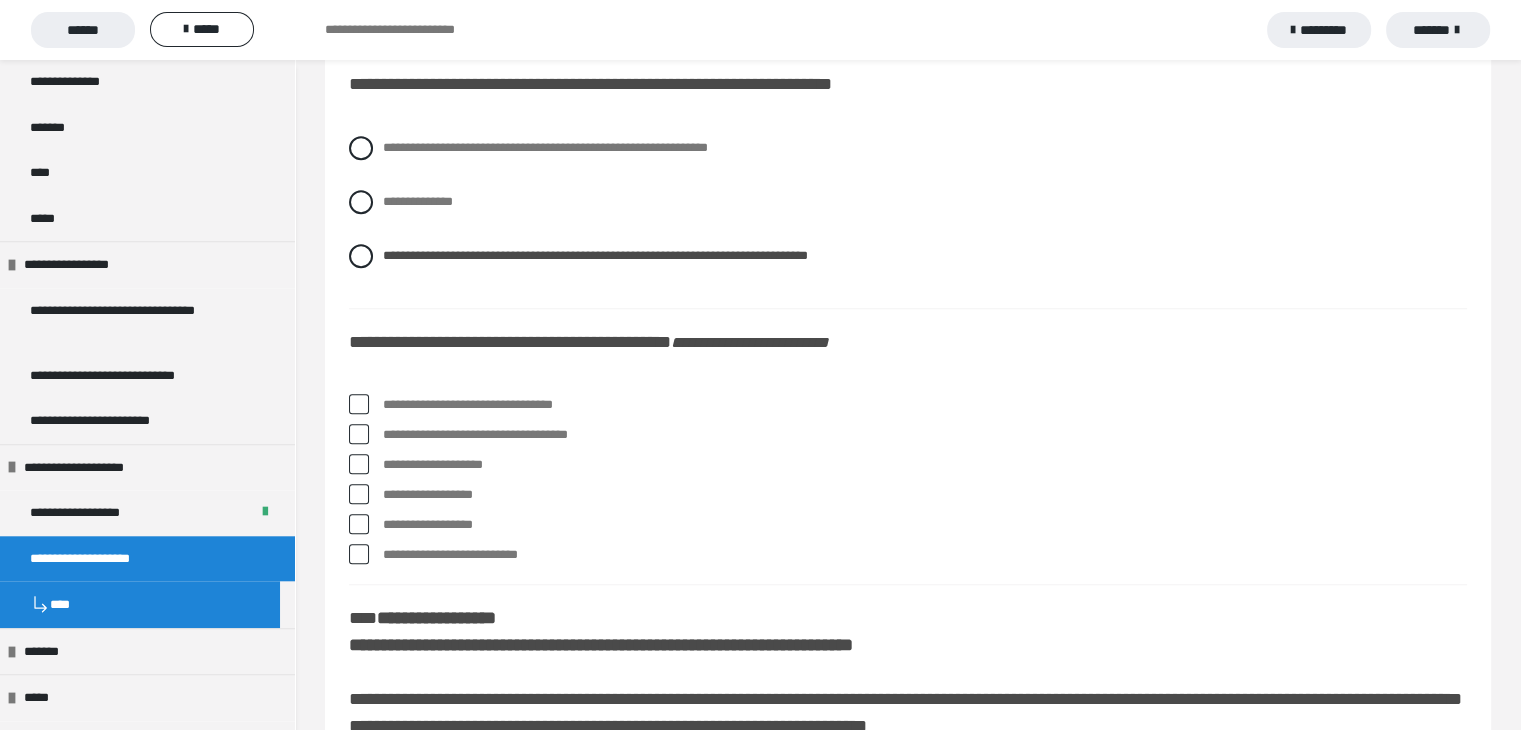 click at bounding box center (359, 404) 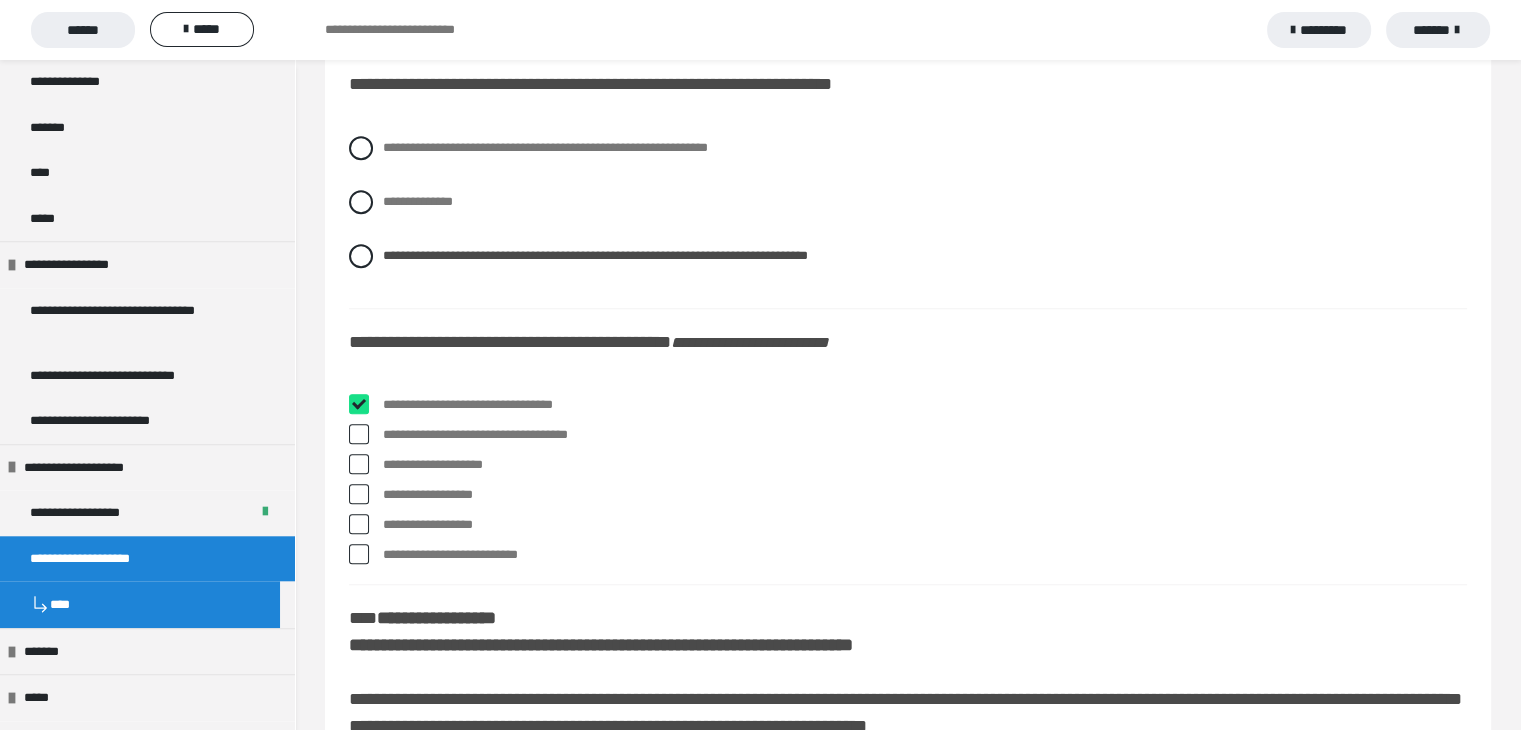 checkbox on "****" 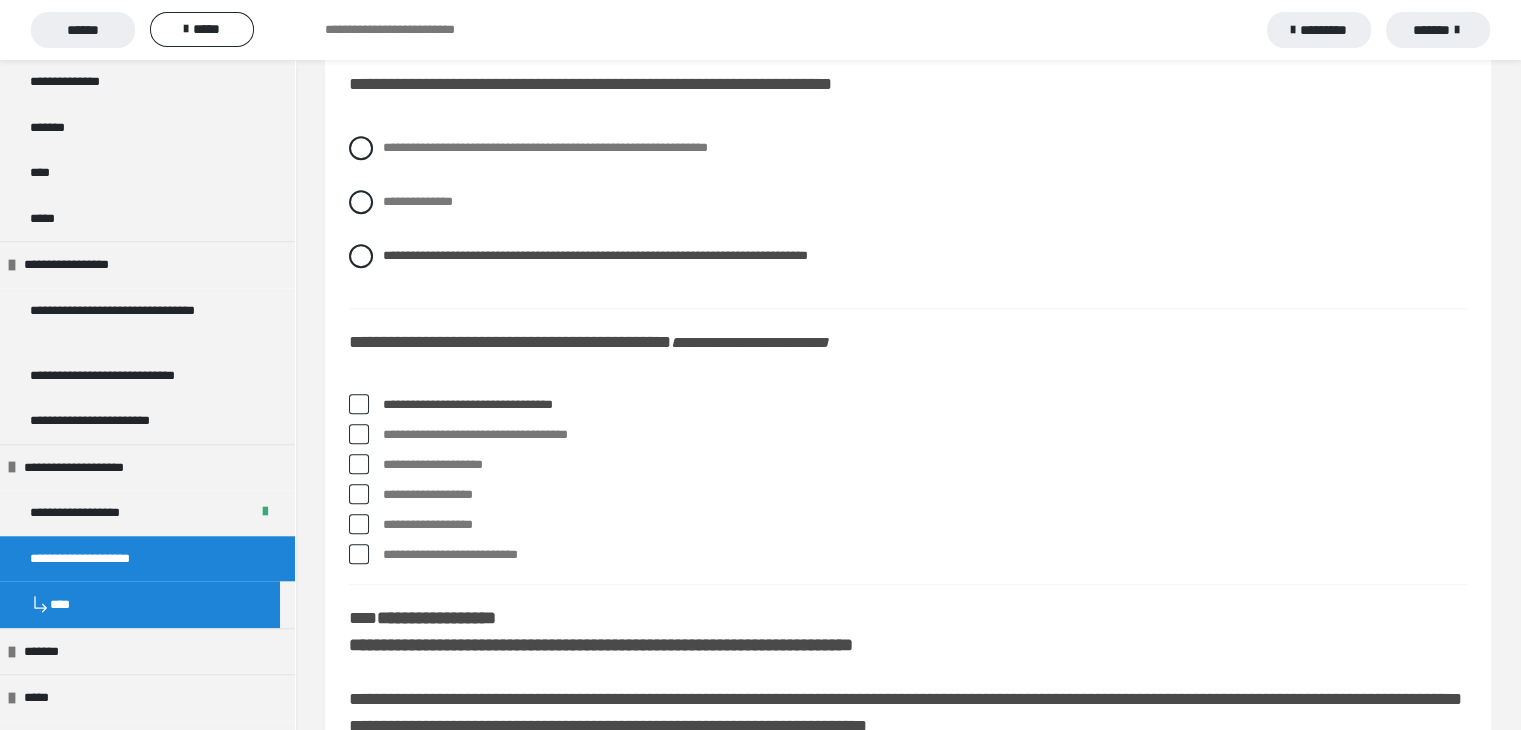 click on "**********" at bounding box center [908, 169] 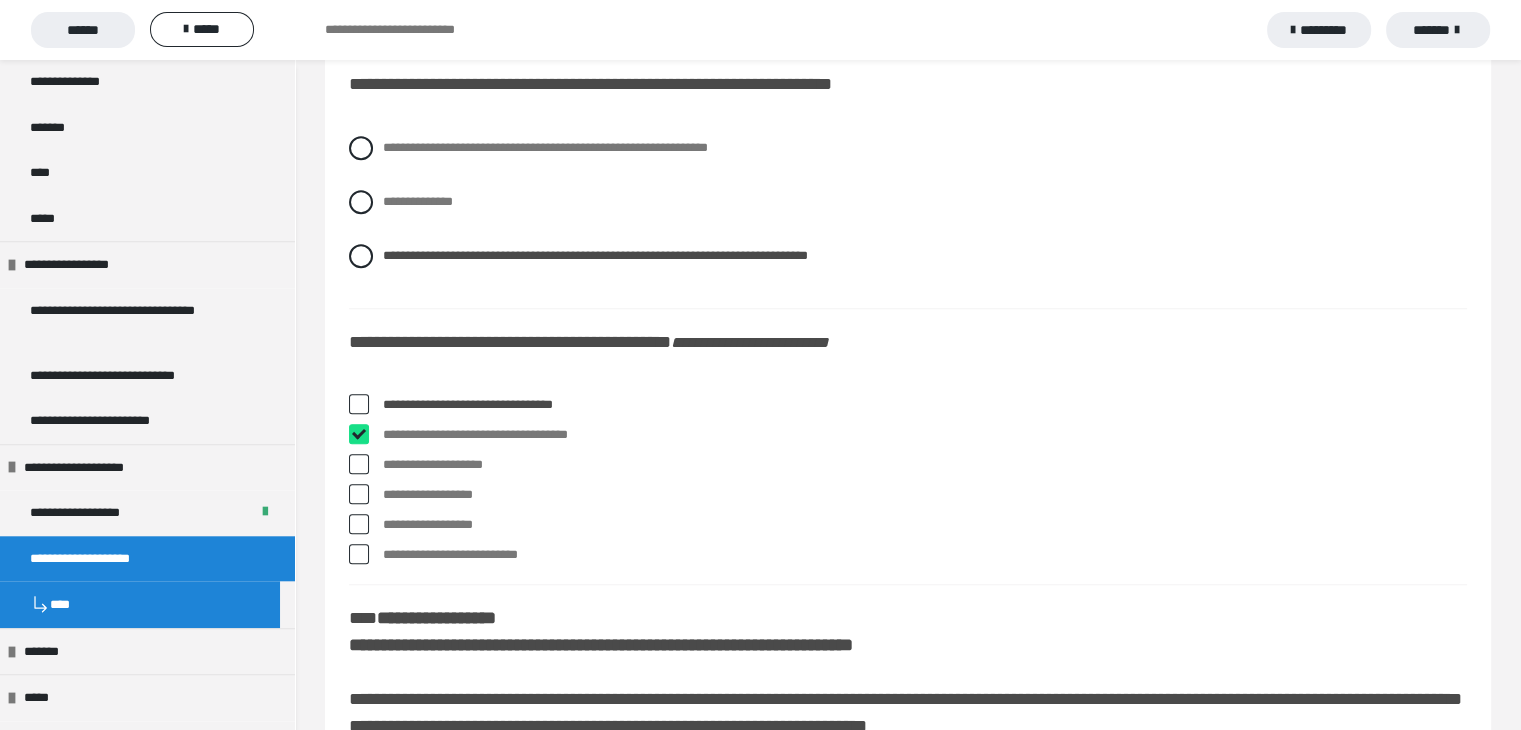 checkbox on "****" 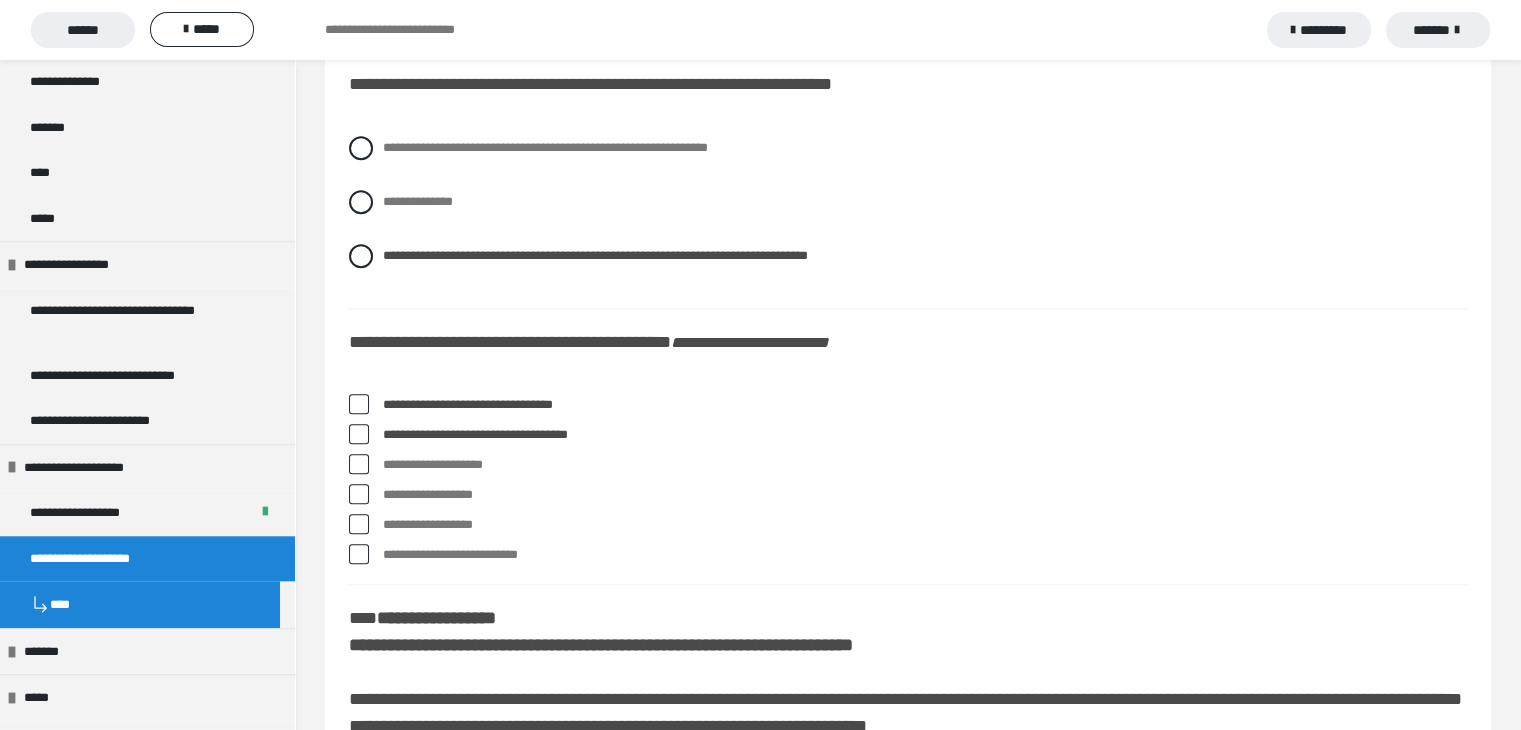 click at bounding box center [359, 524] 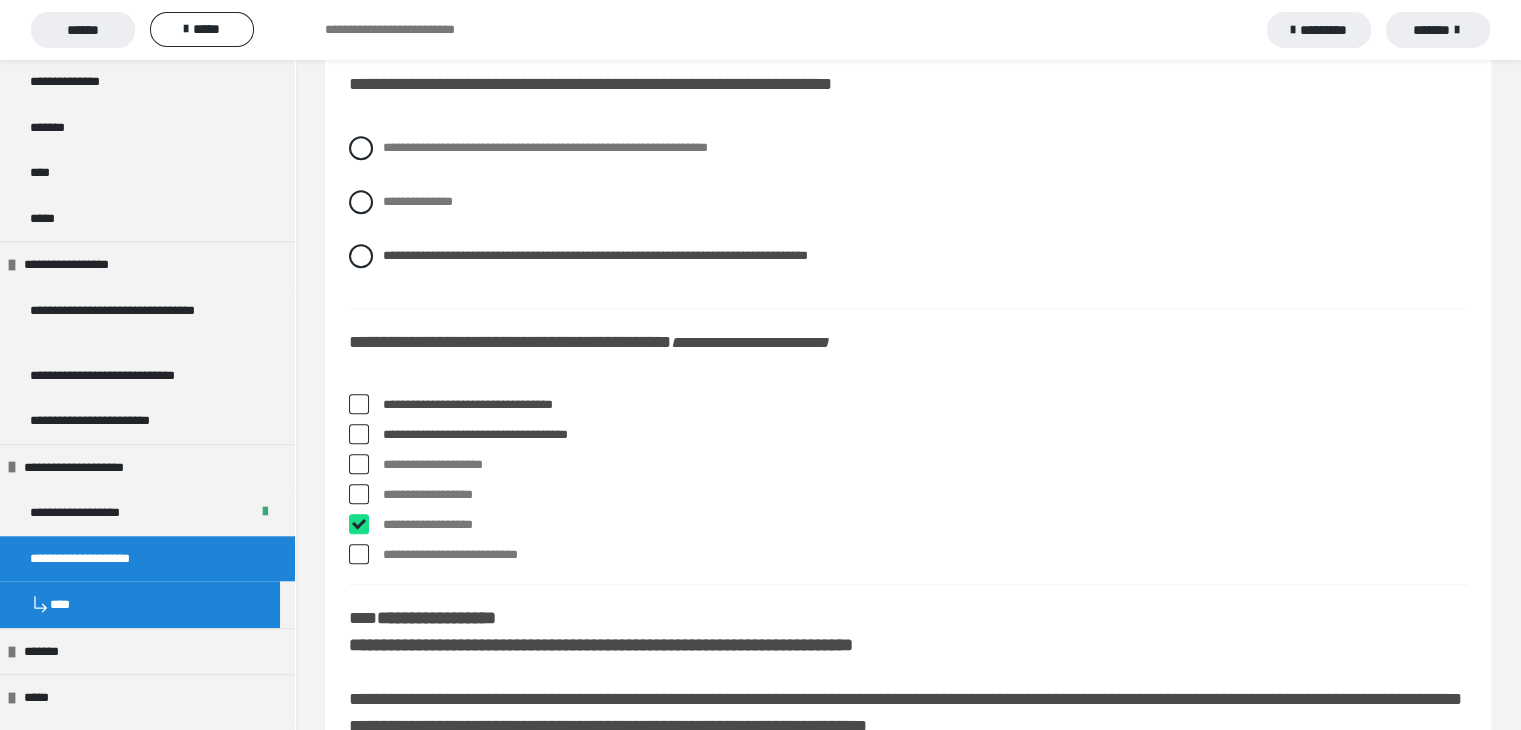 checkbox on "****" 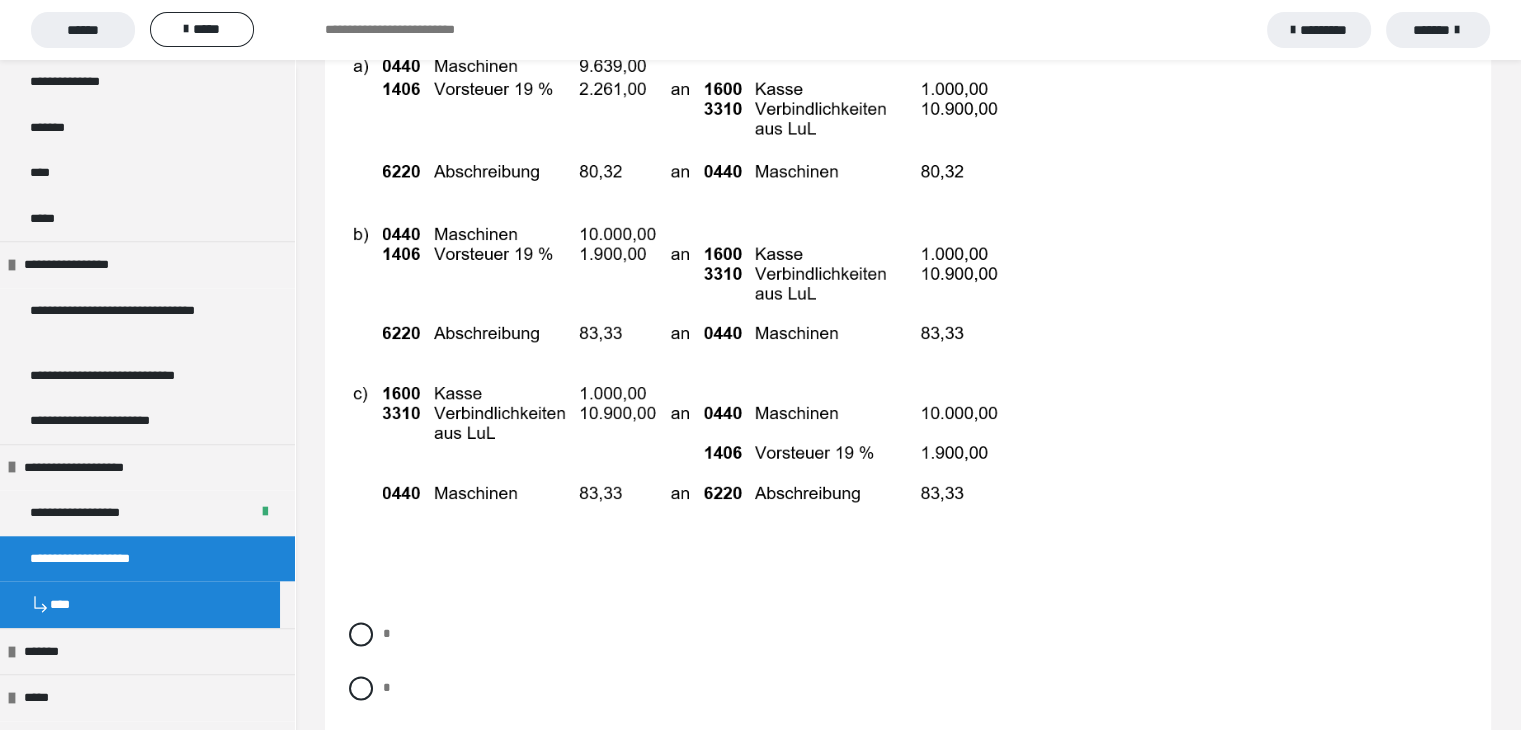 scroll, scrollTop: 10000, scrollLeft: 0, axis: vertical 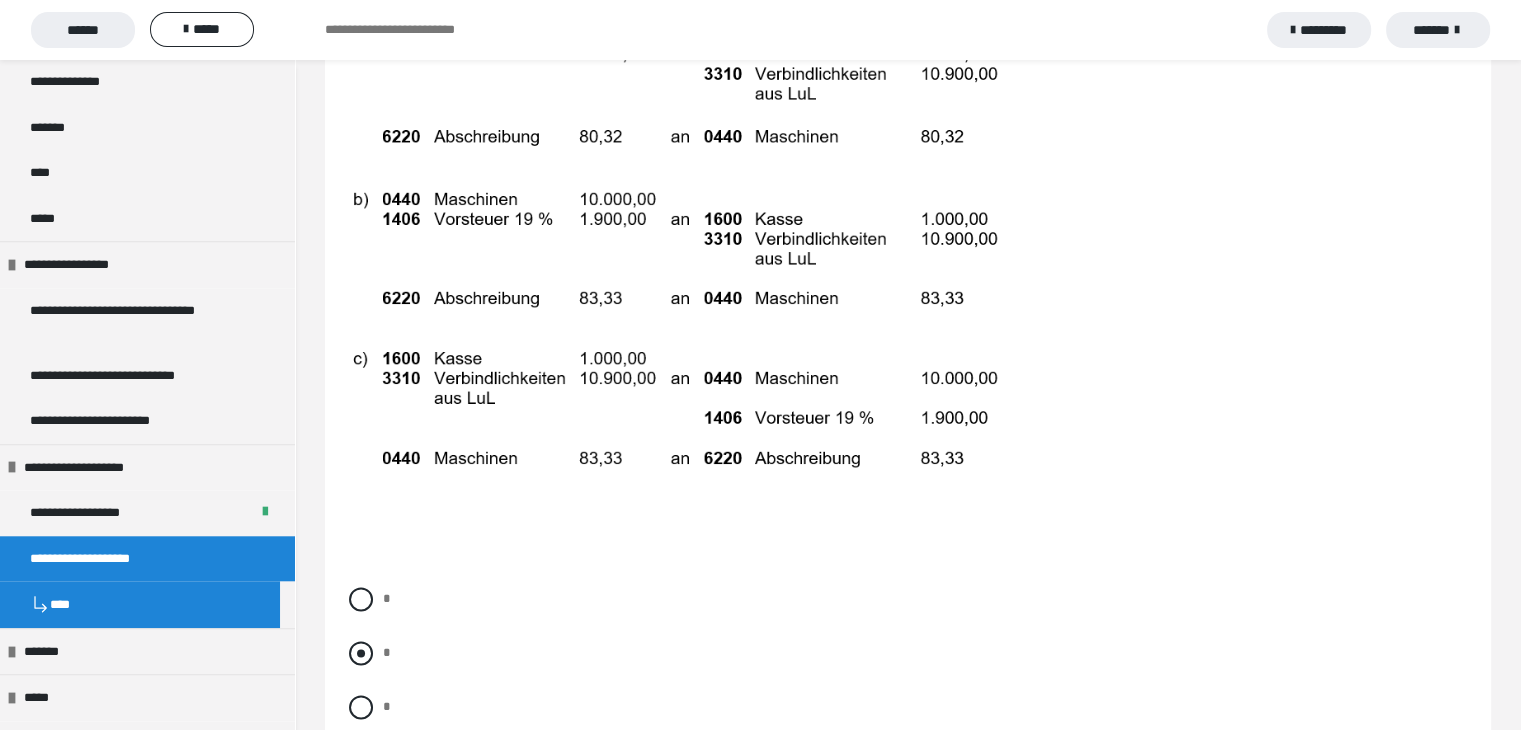 click at bounding box center [361, 653] 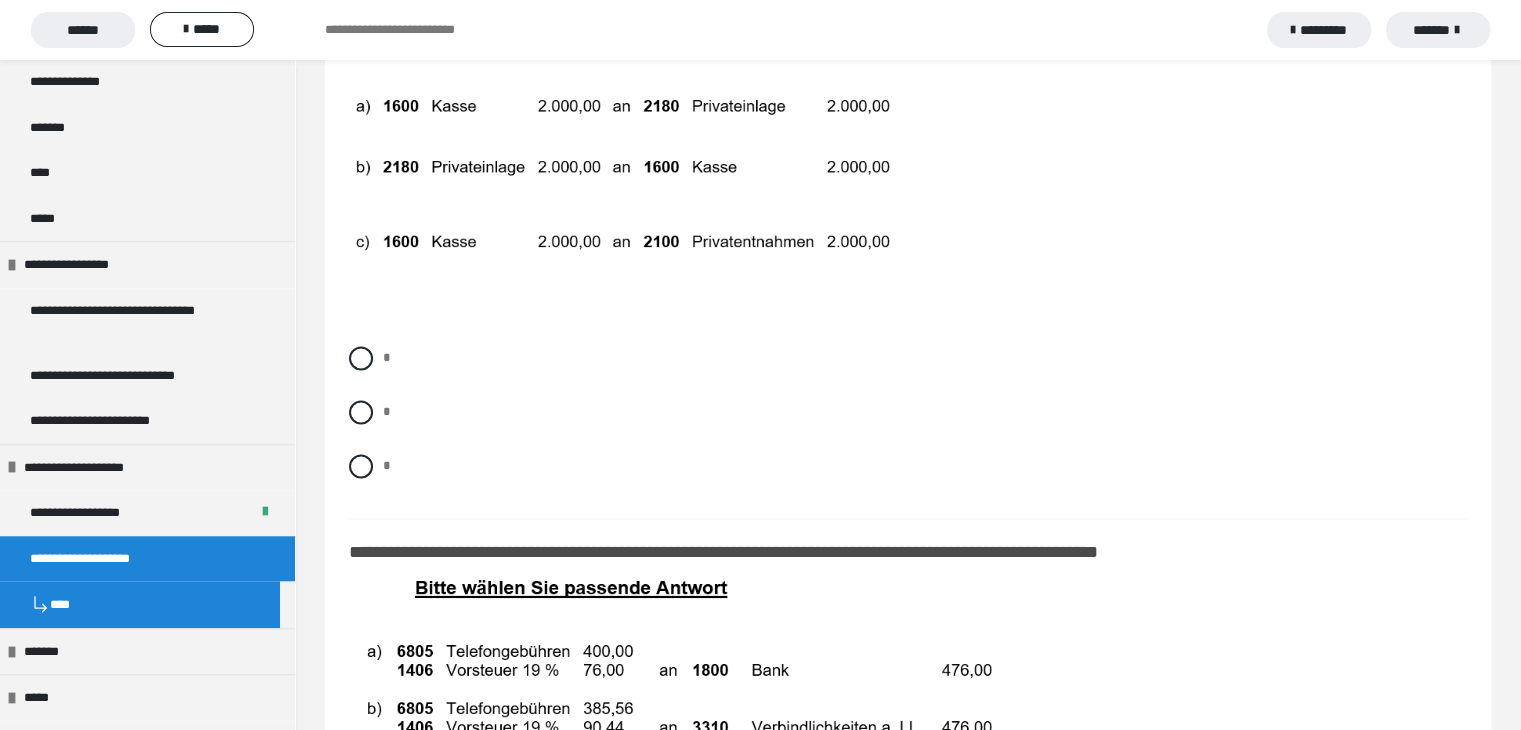 scroll, scrollTop: 10800, scrollLeft: 0, axis: vertical 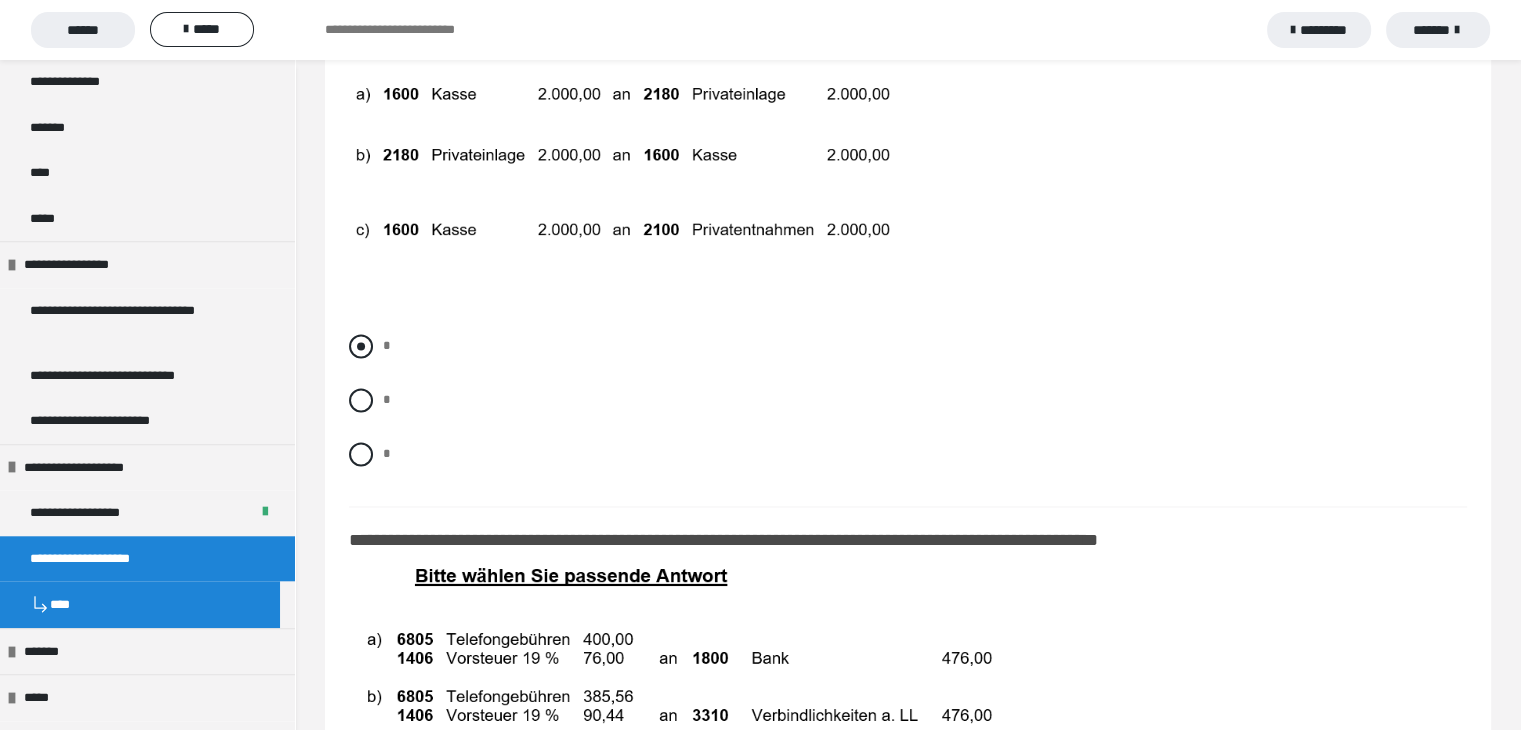 click at bounding box center [361, 346] 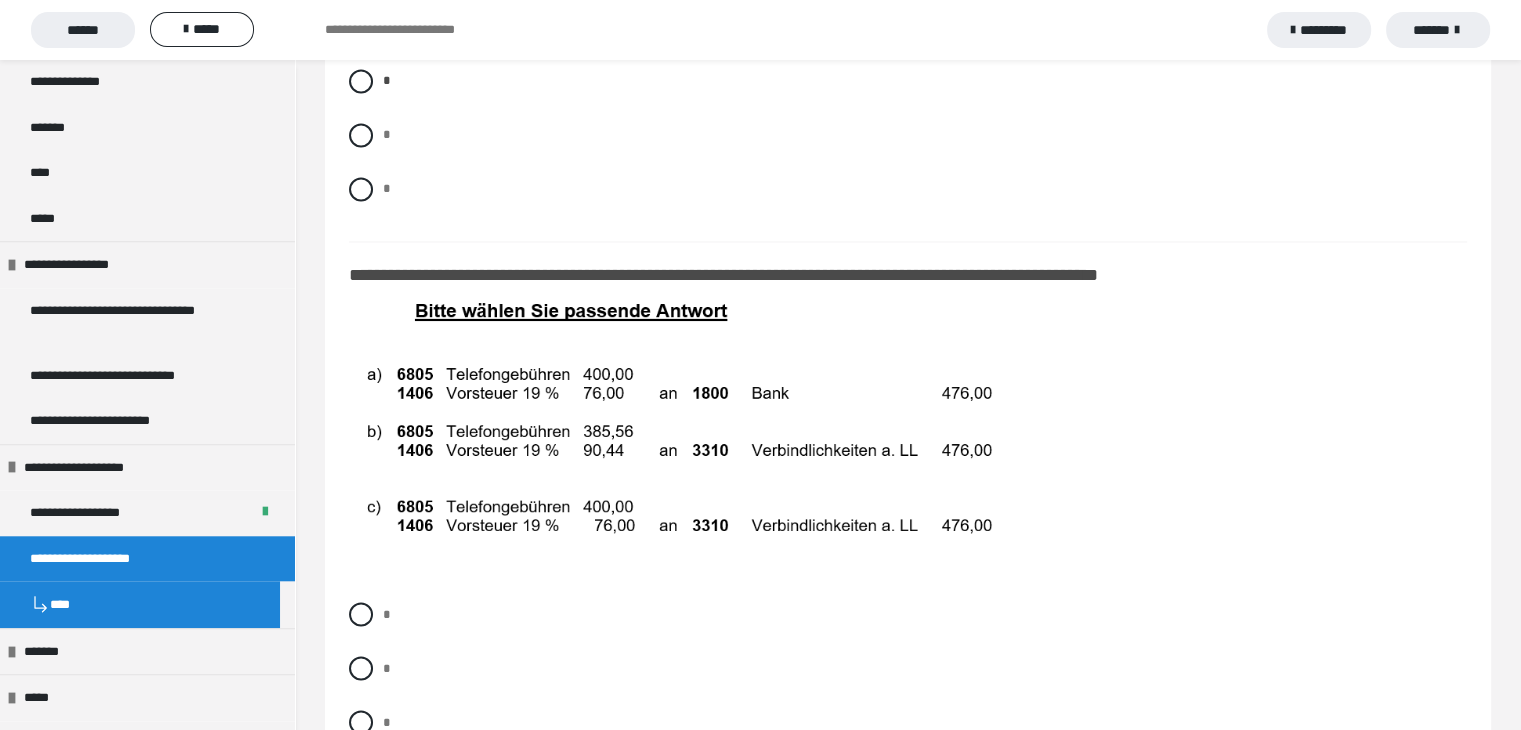 scroll, scrollTop: 11100, scrollLeft: 0, axis: vertical 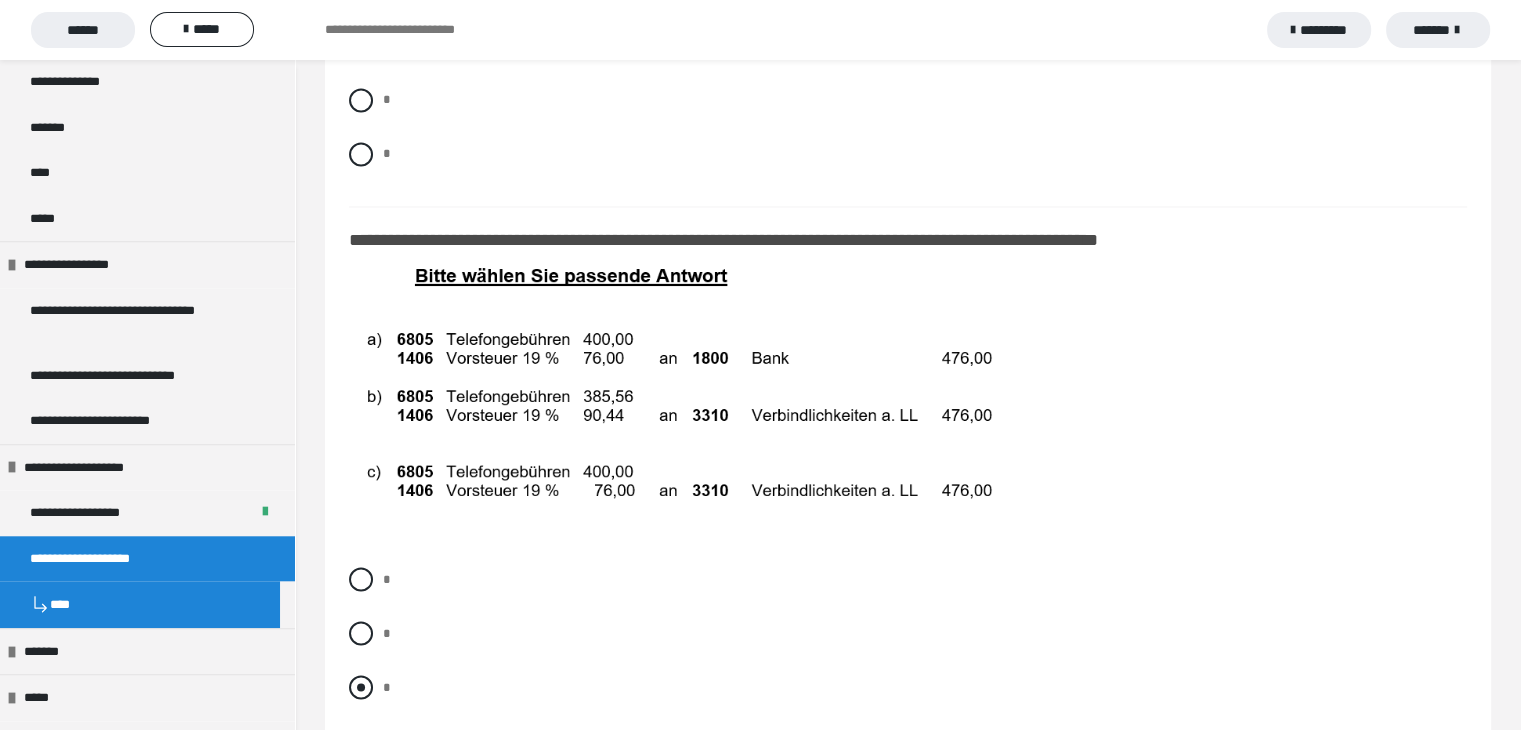 click at bounding box center (361, 687) 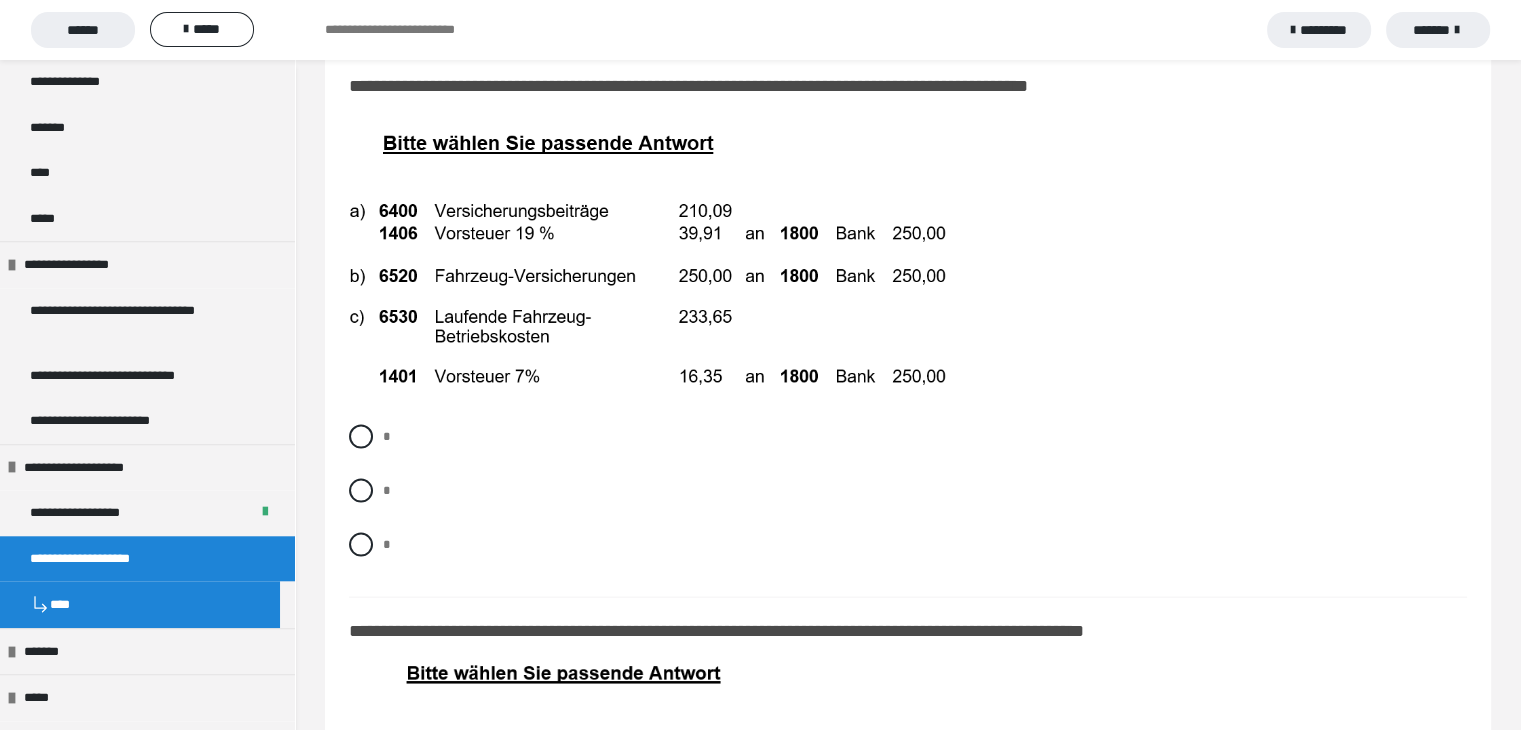 scroll, scrollTop: 11800, scrollLeft: 0, axis: vertical 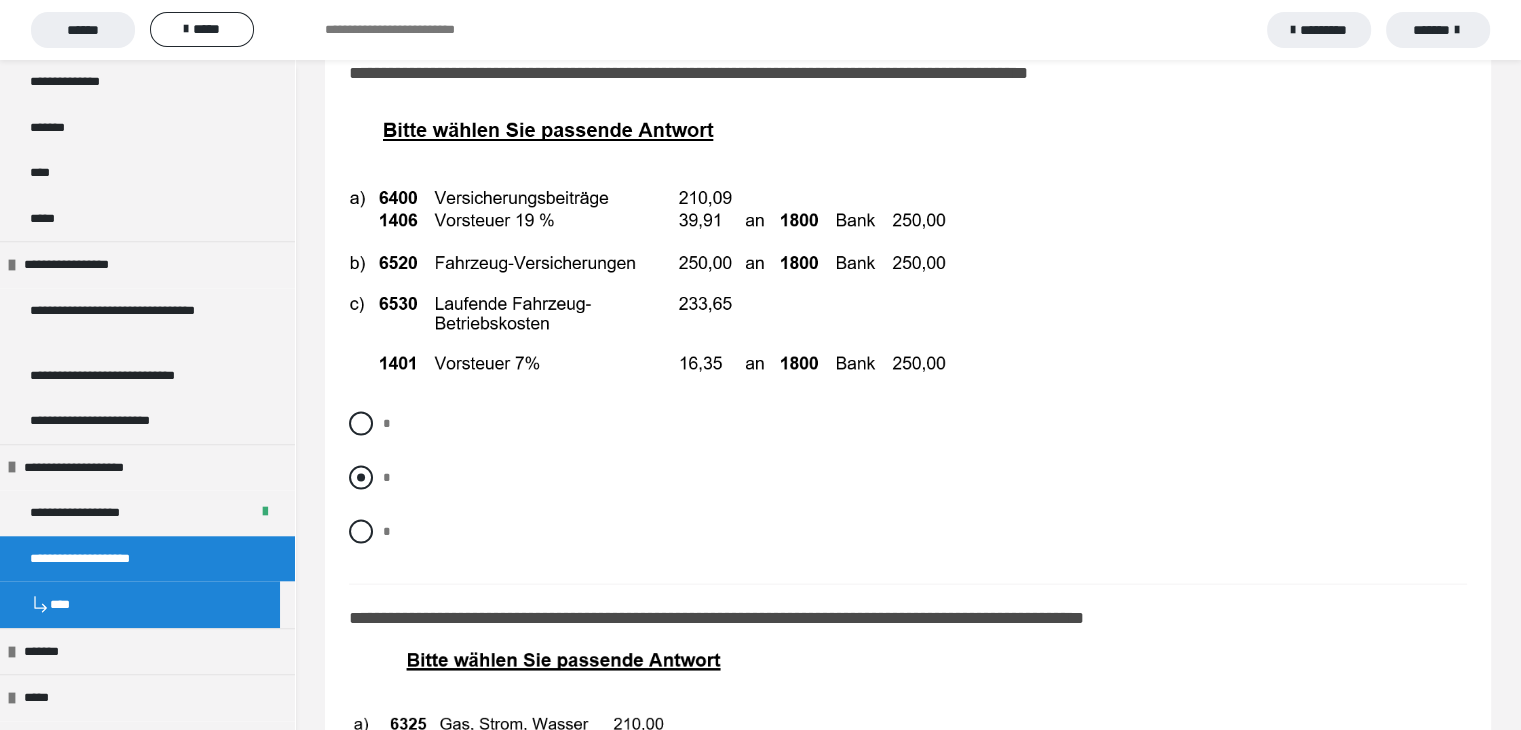 click at bounding box center [361, 478] 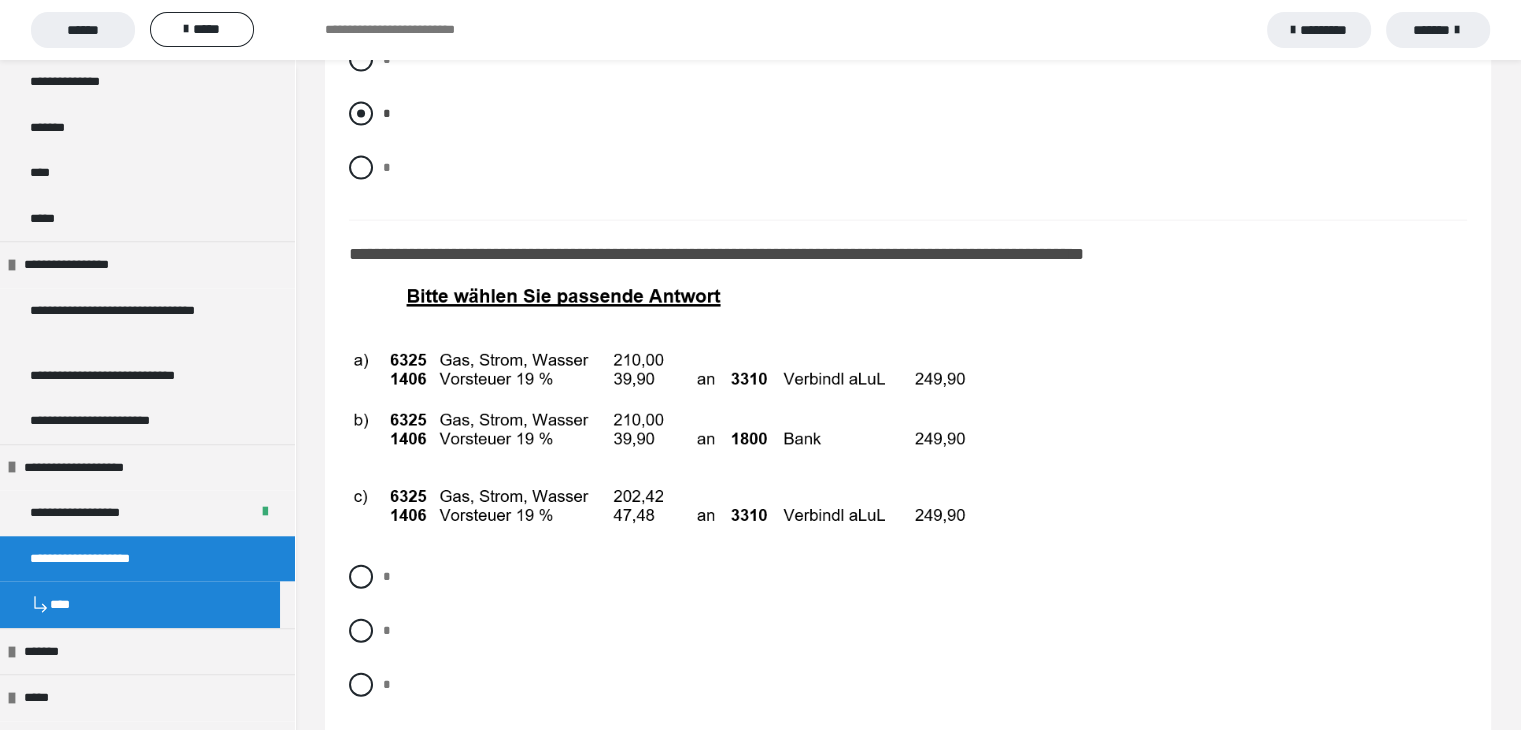 scroll, scrollTop: 12200, scrollLeft: 0, axis: vertical 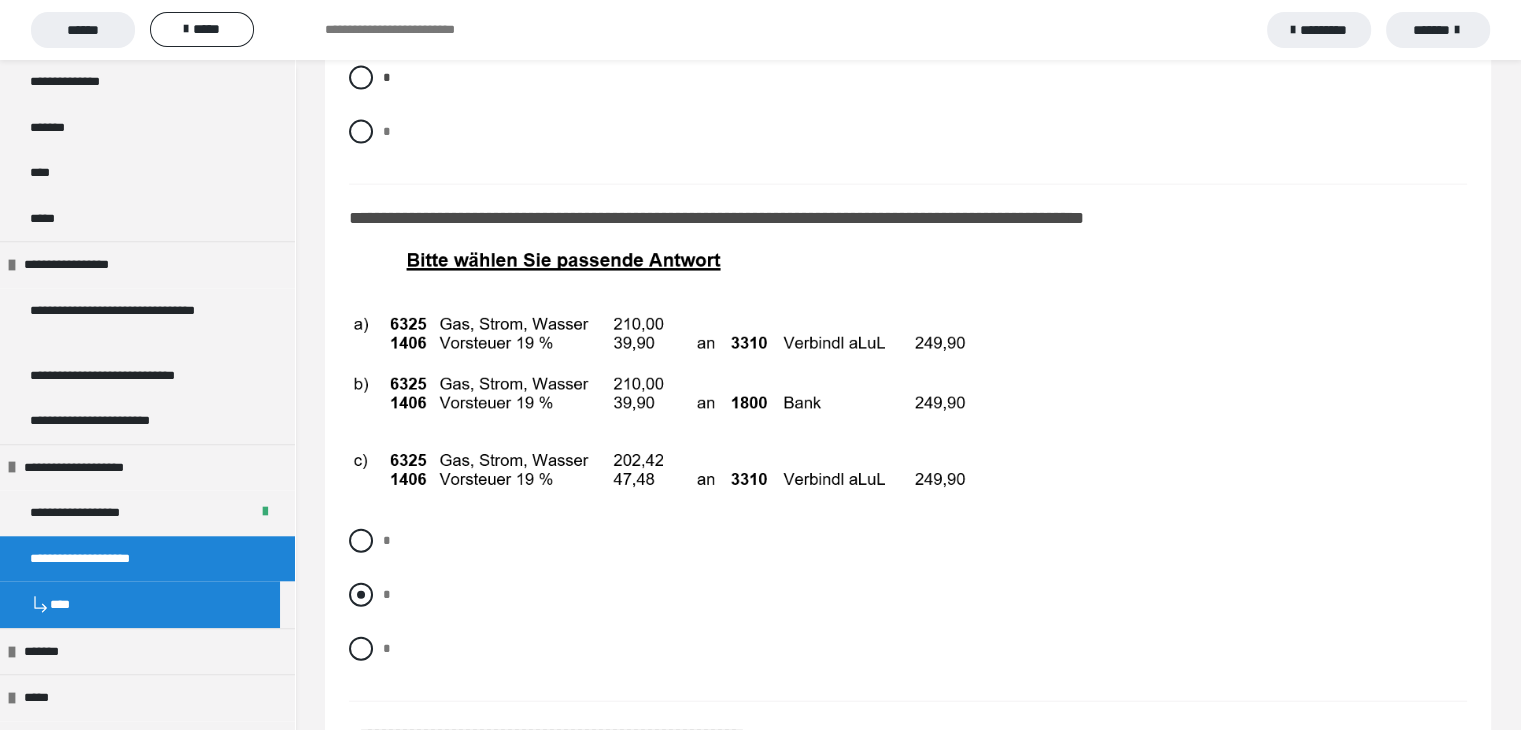 click at bounding box center [361, 595] 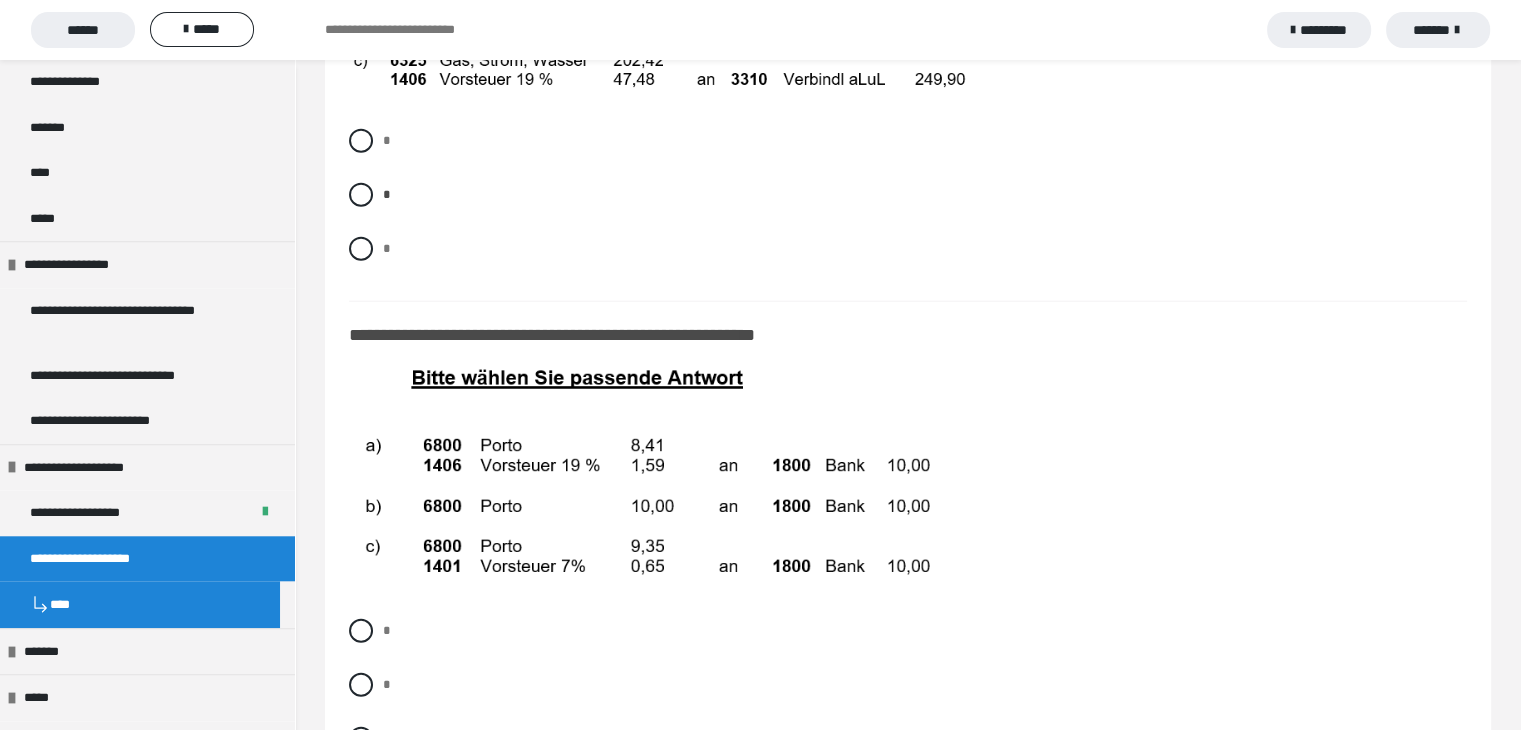 scroll, scrollTop: 12700, scrollLeft: 0, axis: vertical 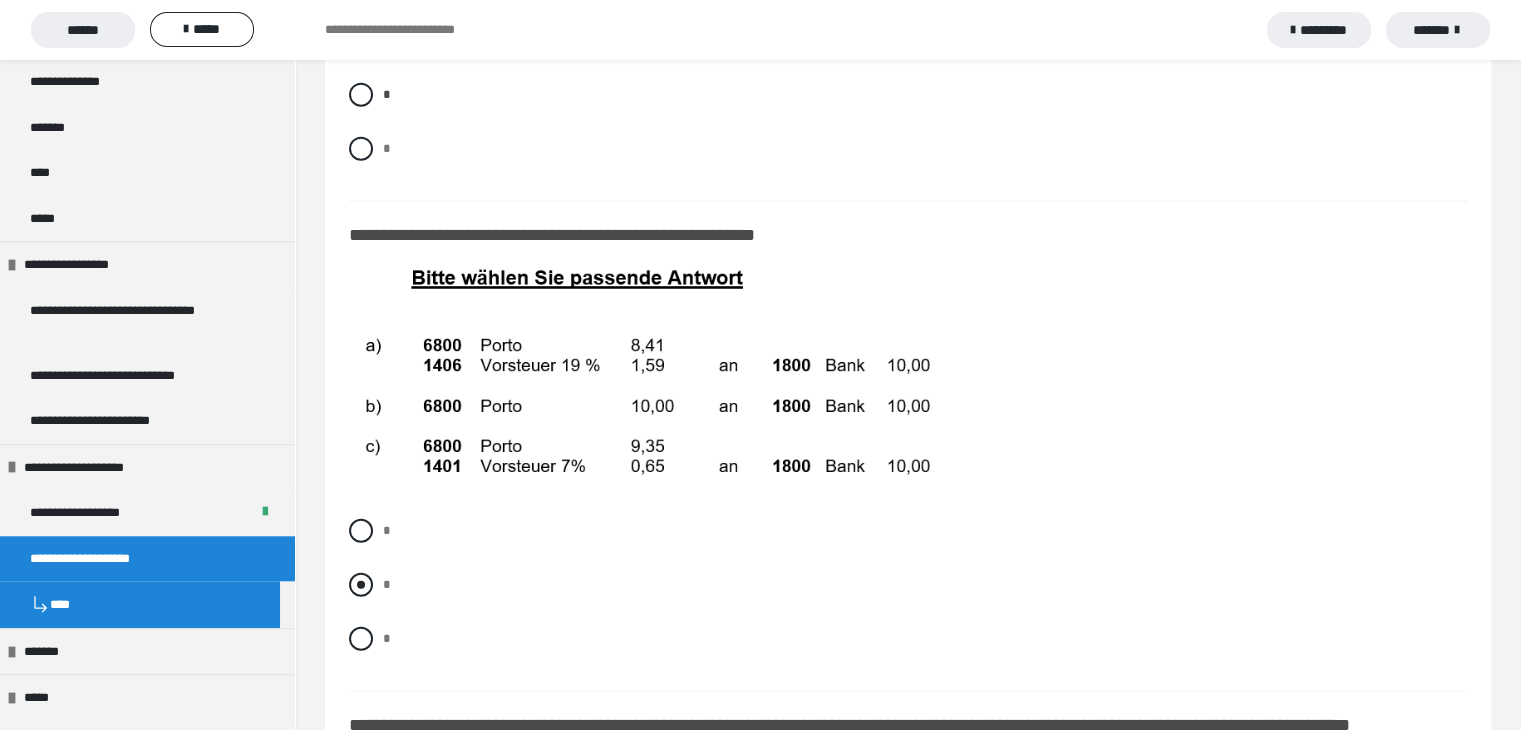 click at bounding box center [361, 585] 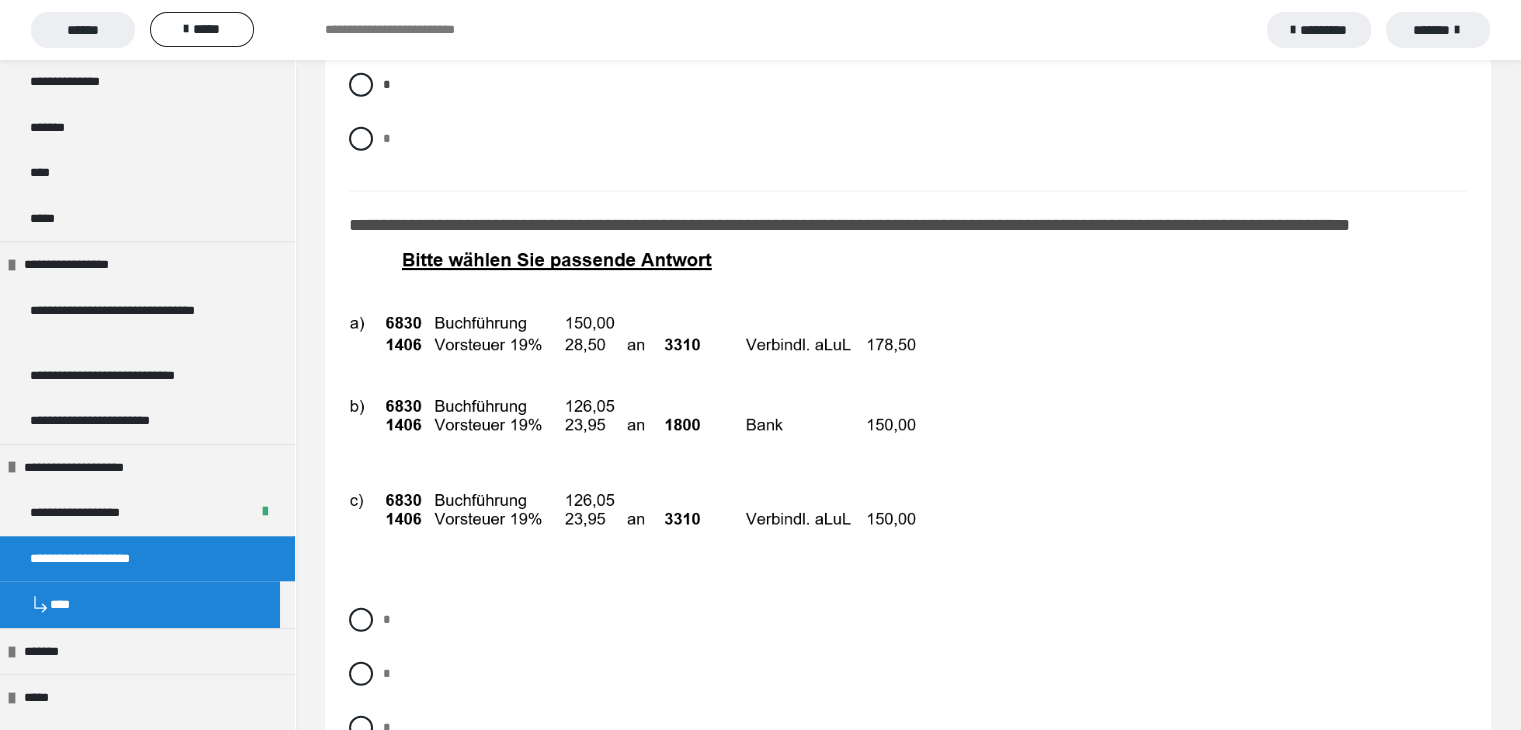 scroll, scrollTop: 13300, scrollLeft: 0, axis: vertical 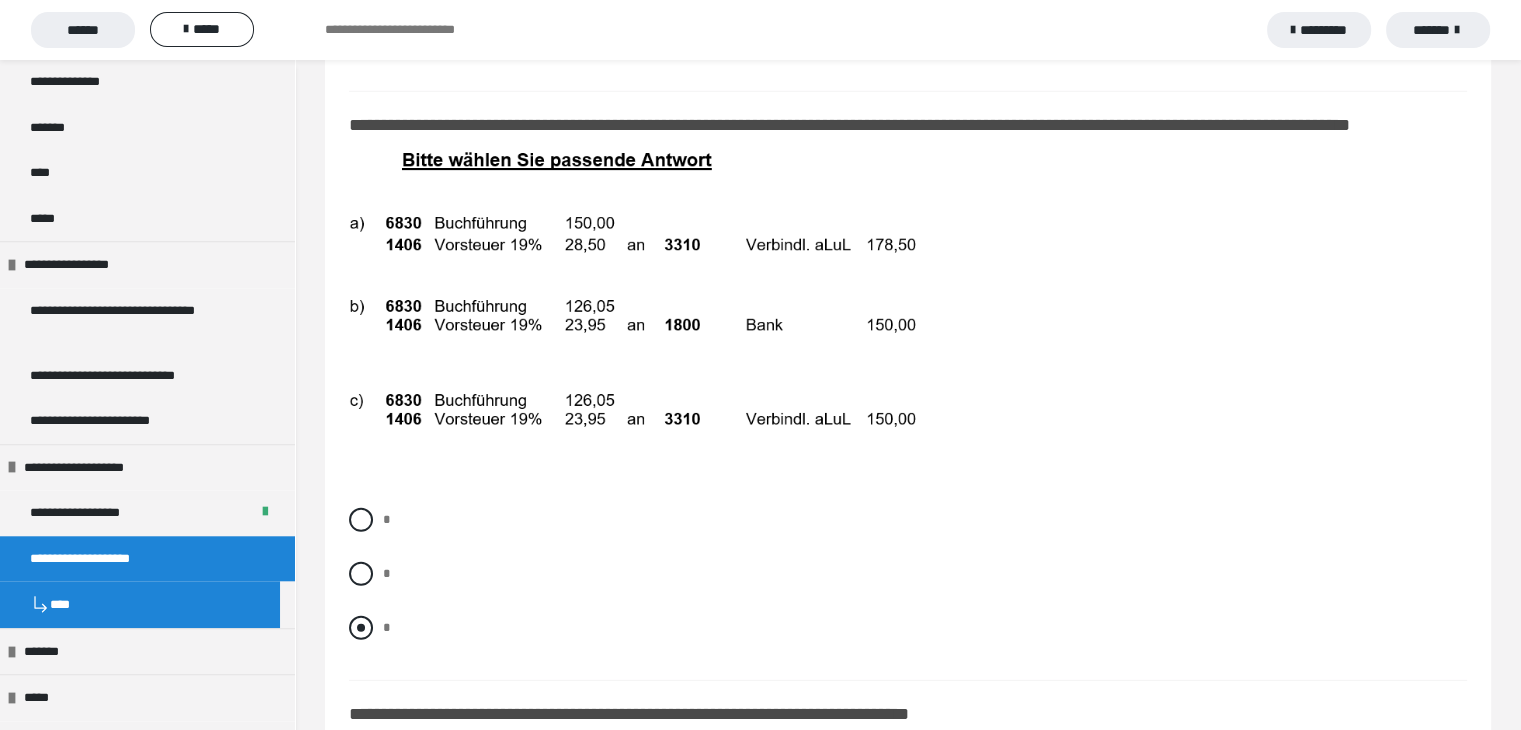 click at bounding box center (361, 628) 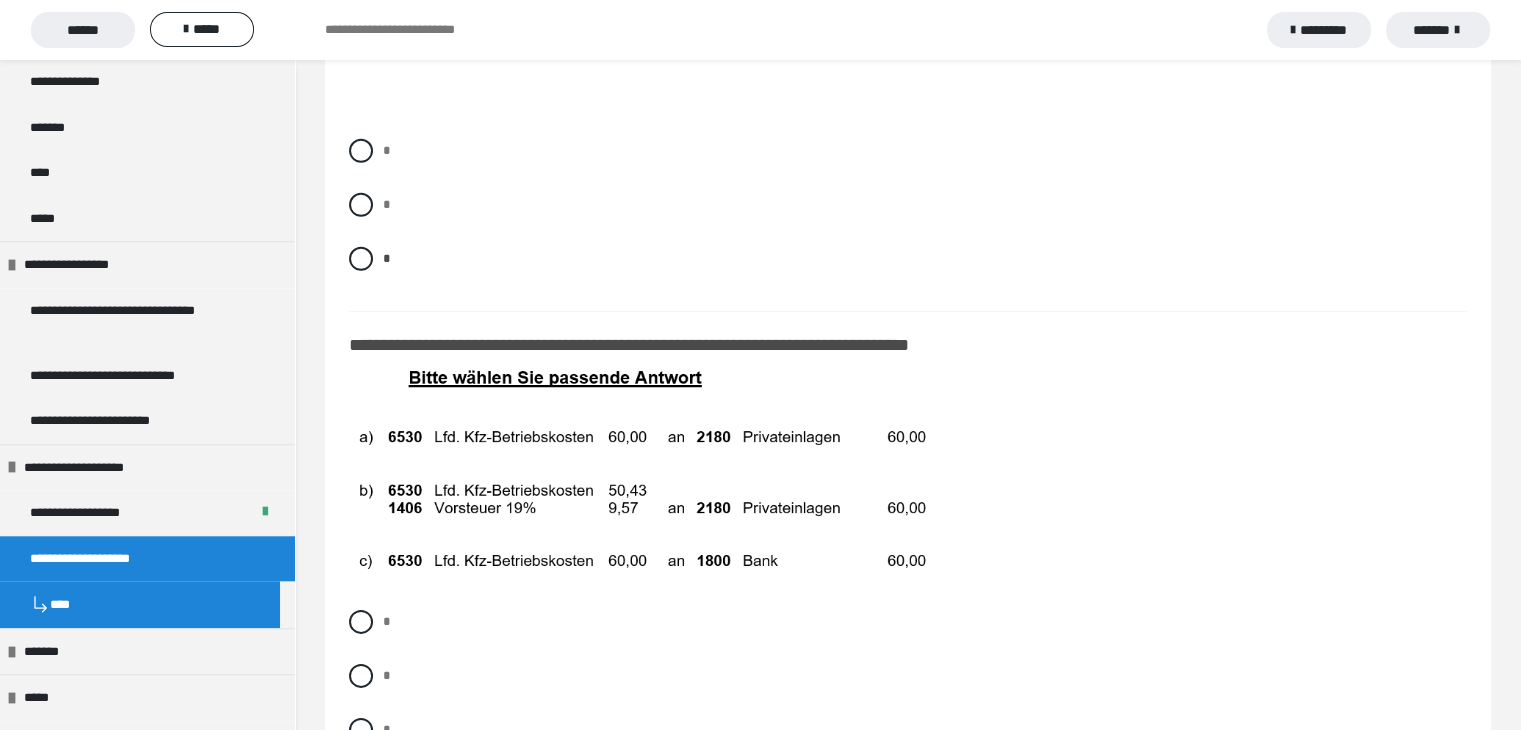 scroll, scrollTop: 13700, scrollLeft: 0, axis: vertical 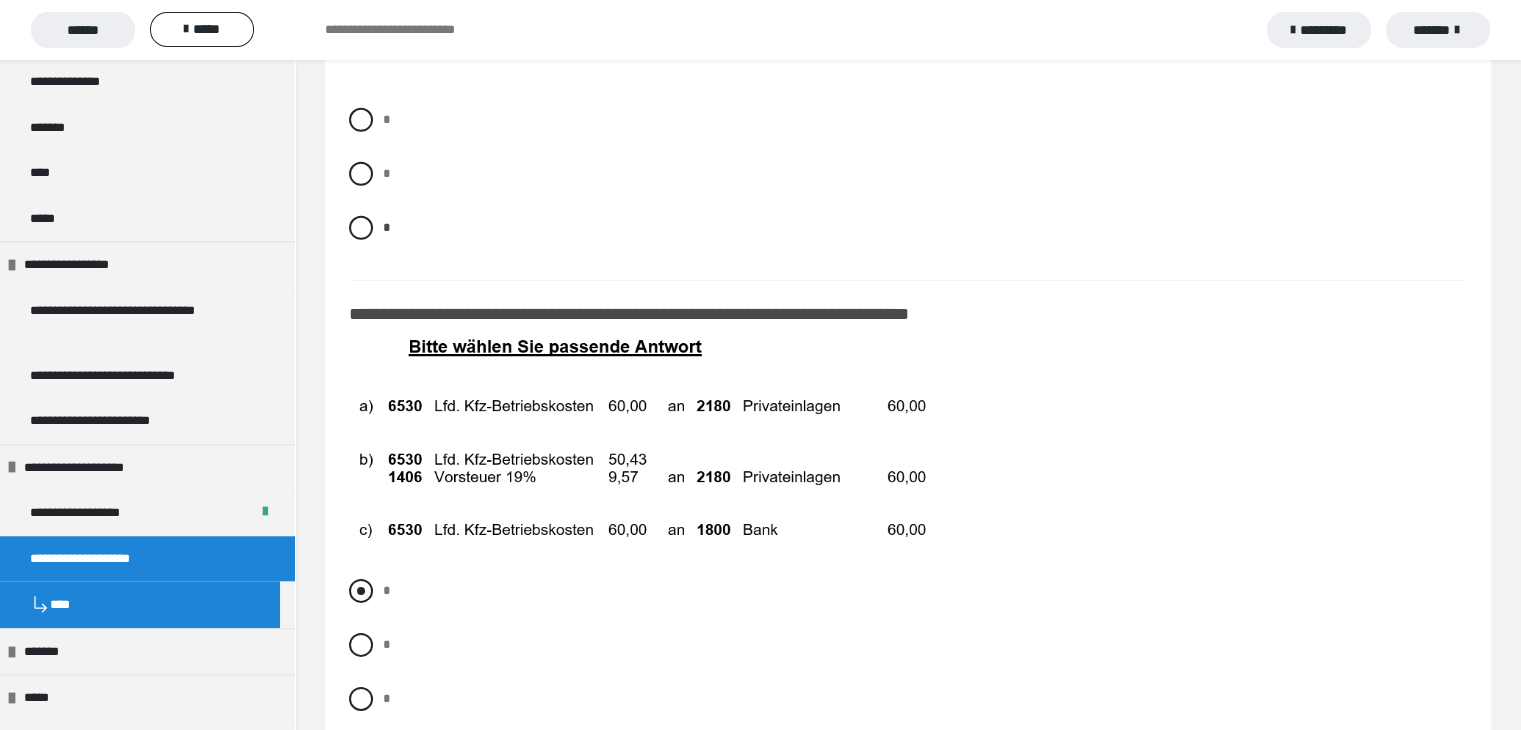 click at bounding box center [361, 591] 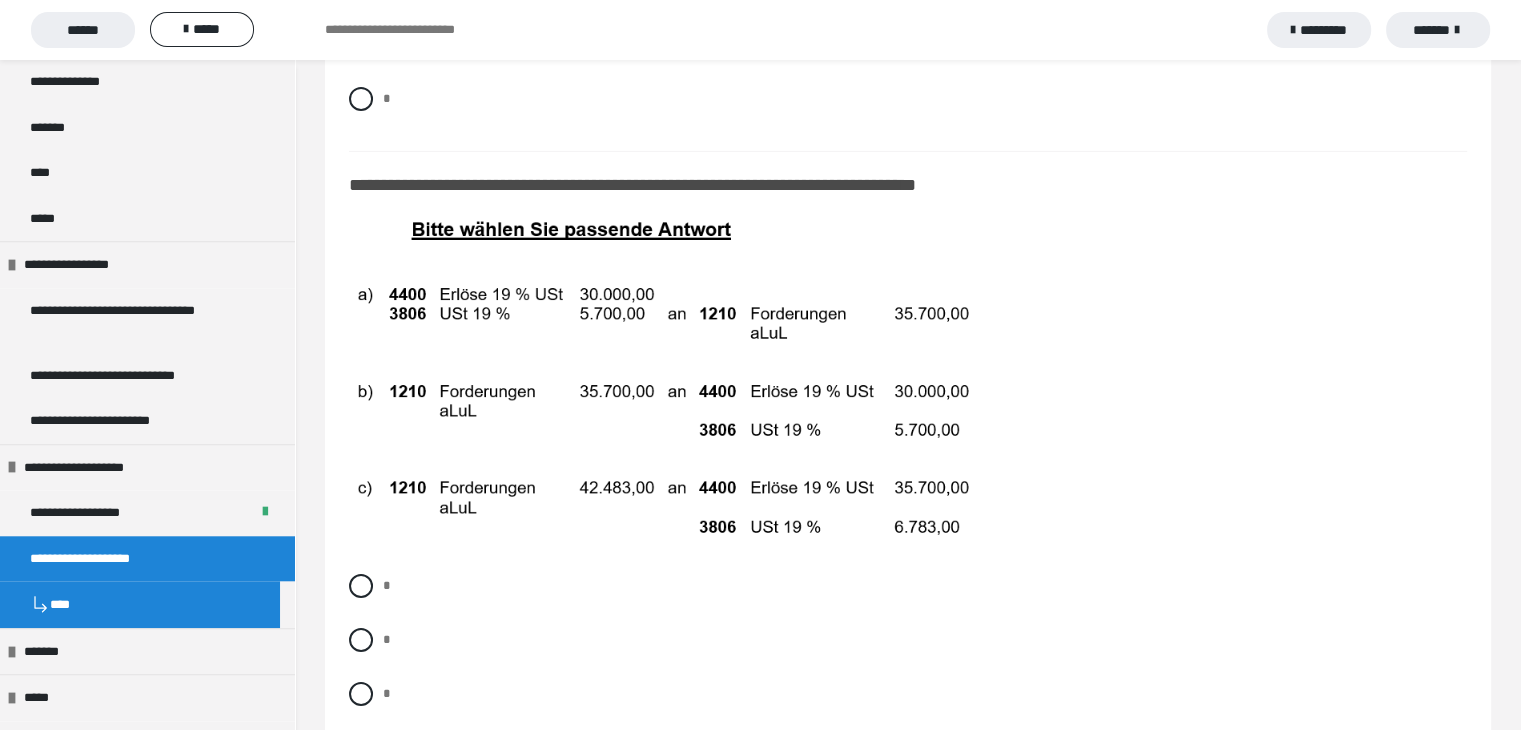 scroll, scrollTop: 14400, scrollLeft: 0, axis: vertical 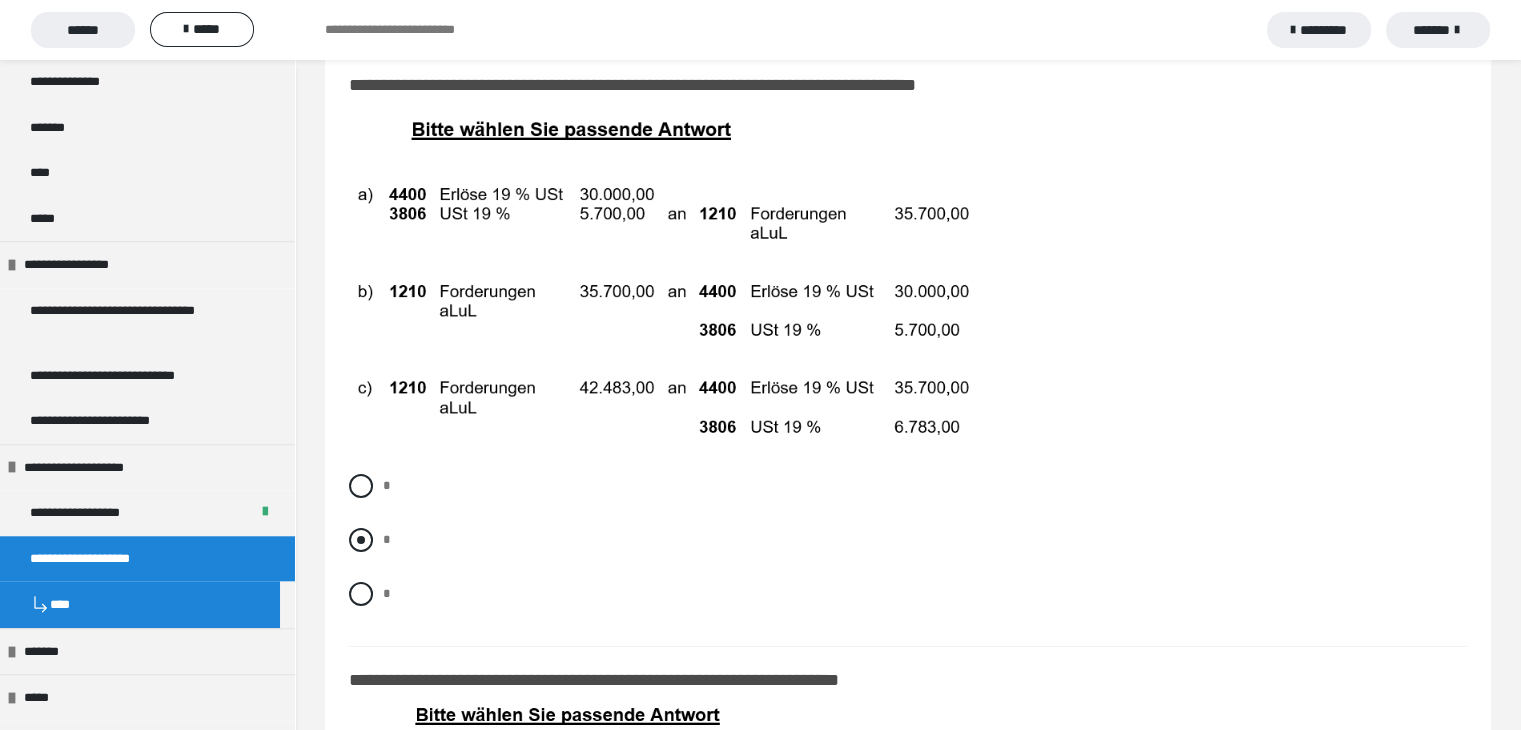 click at bounding box center (361, 540) 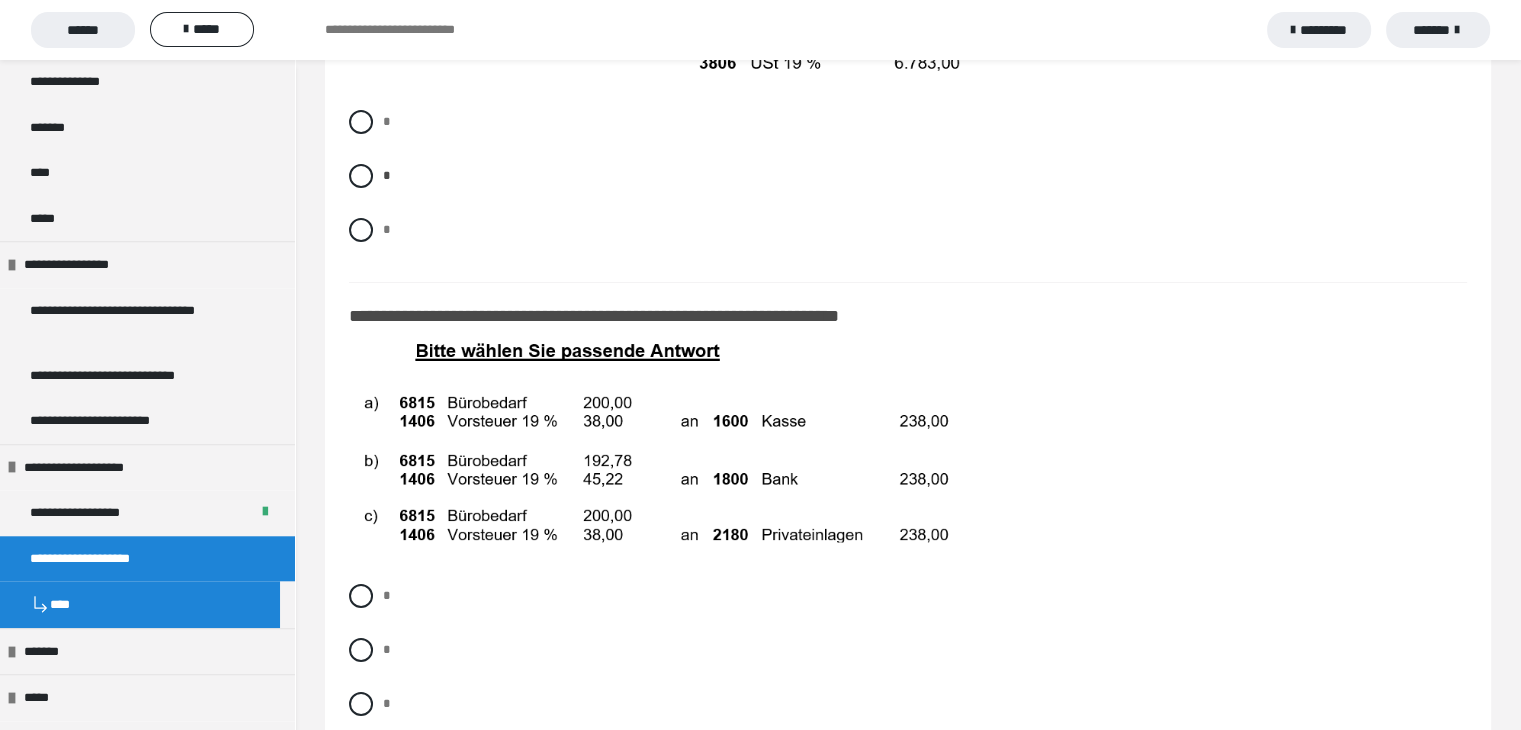 scroll, scrollTop: 14800, scrollLeft: 0, axis: vertical 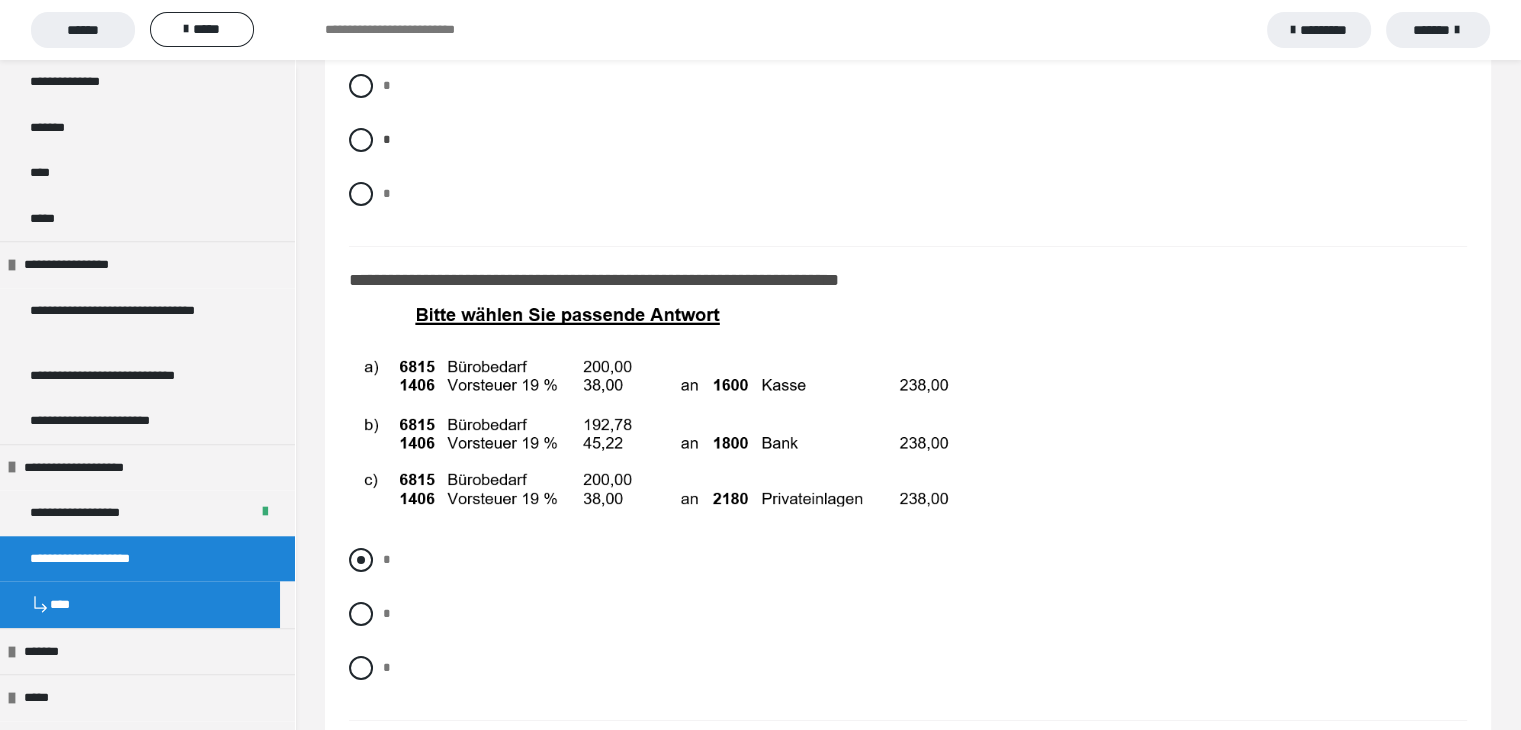 click at bounding box center [361, 560] 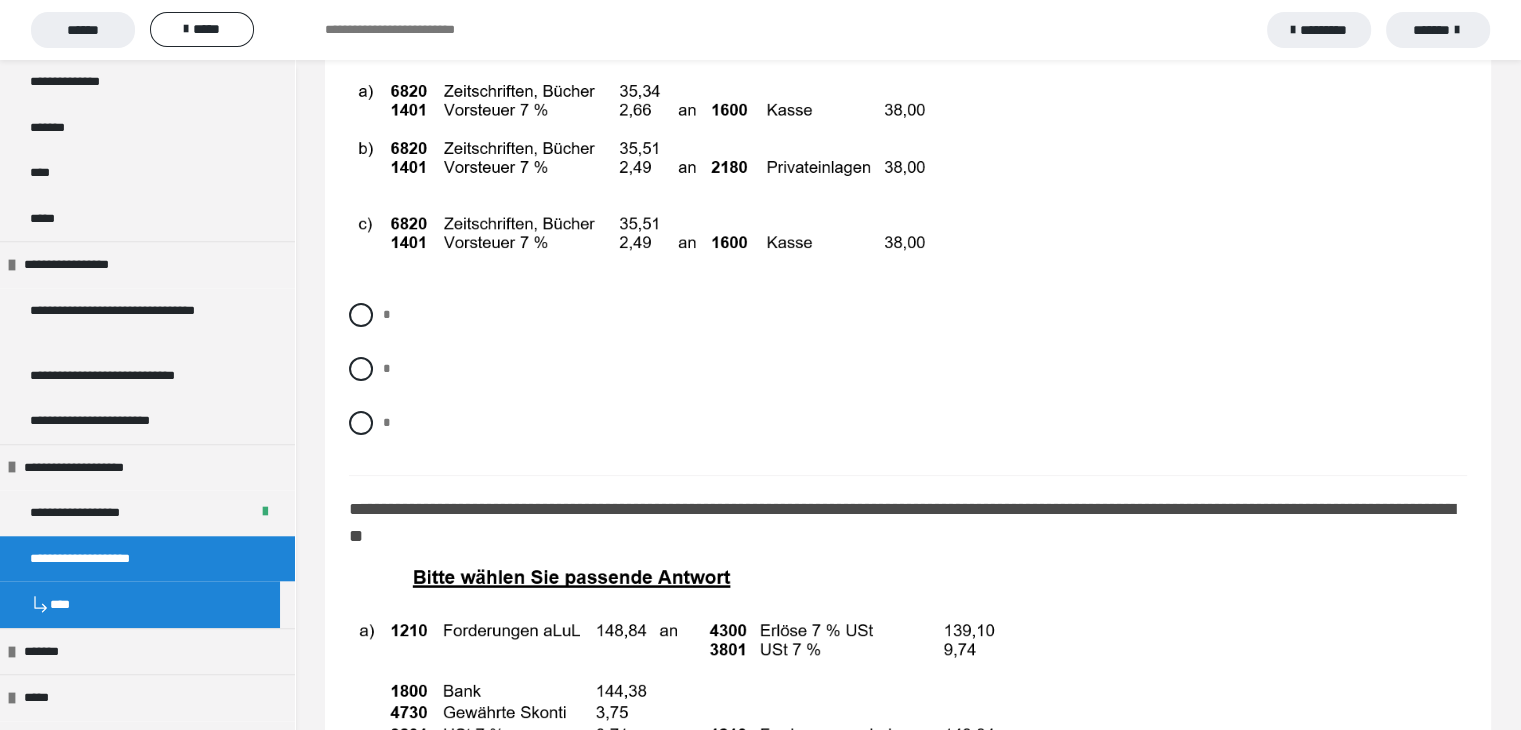 scroll, scrollTop: 15600, scrollLeft: 0, axis: vertical 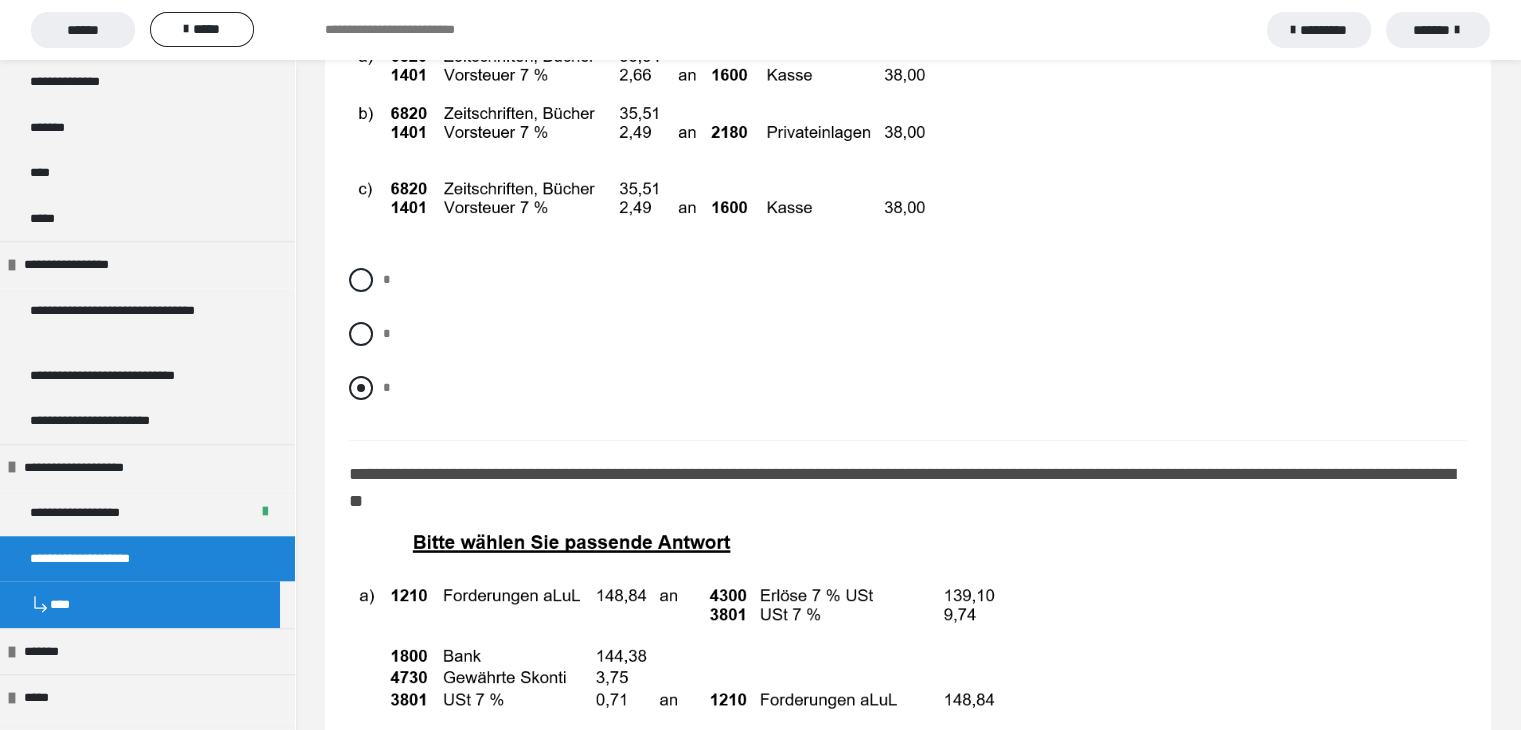 click at bounding box center (361, 388) 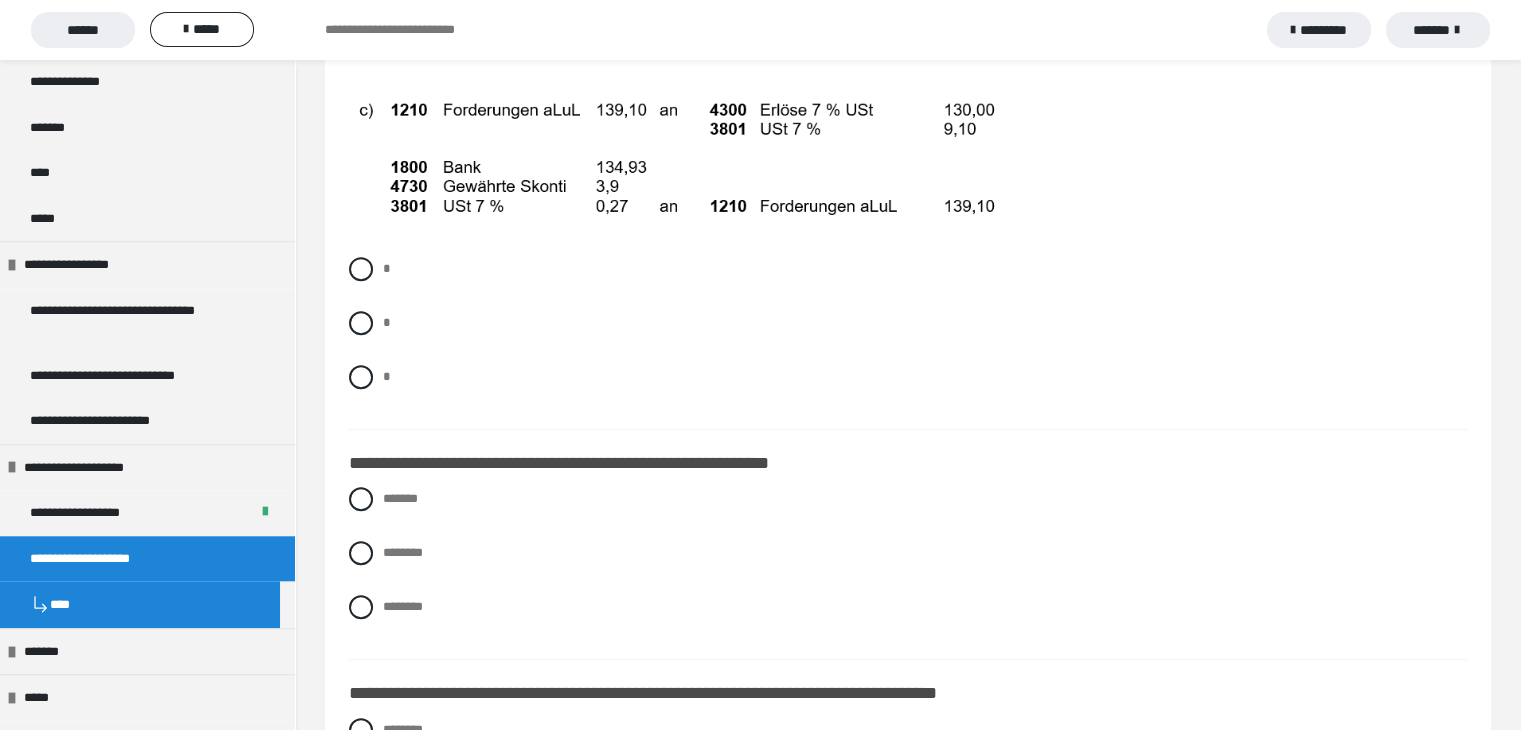 scroll, scrollTop: 16500, scrollLeft: 0, axis: vertical 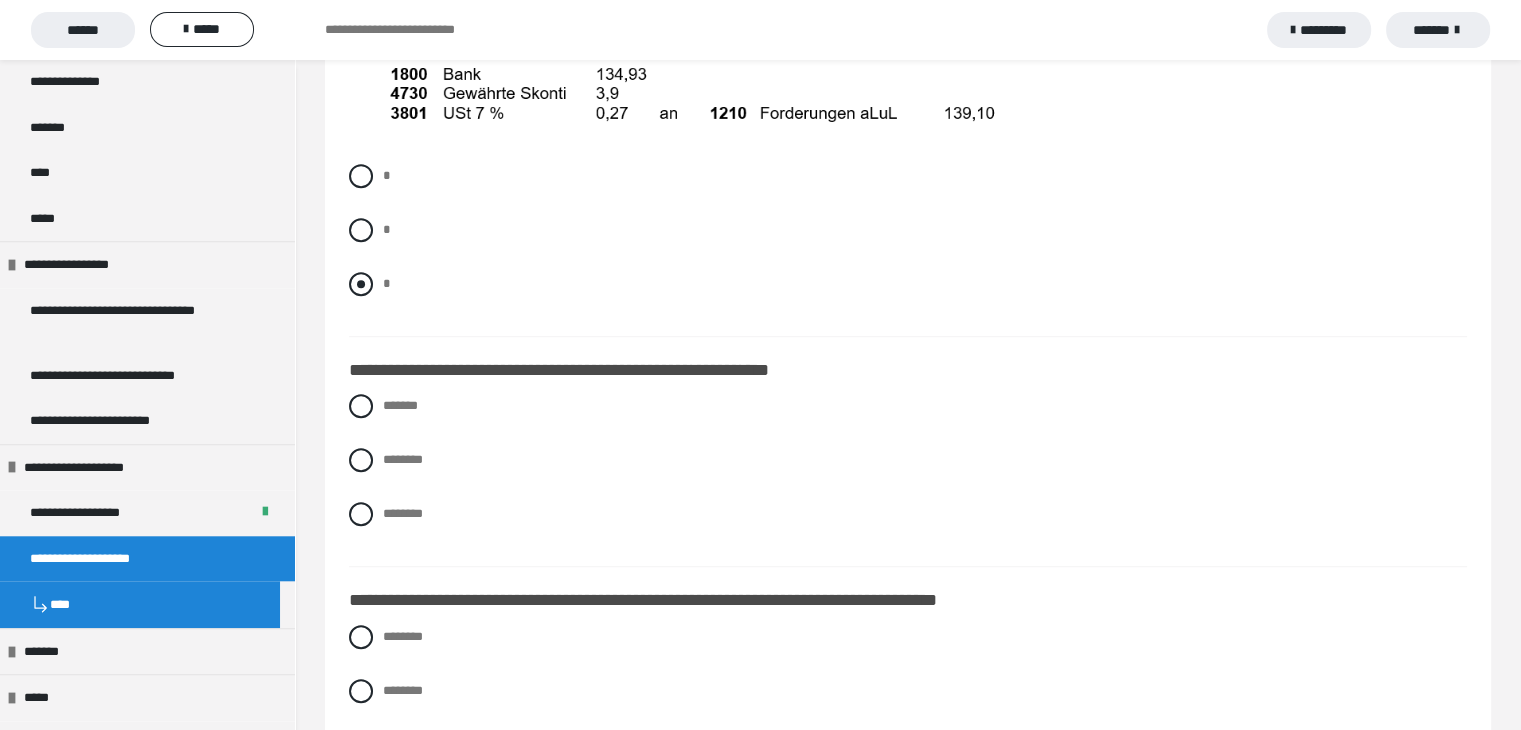 click at bounding box center (361, 284) 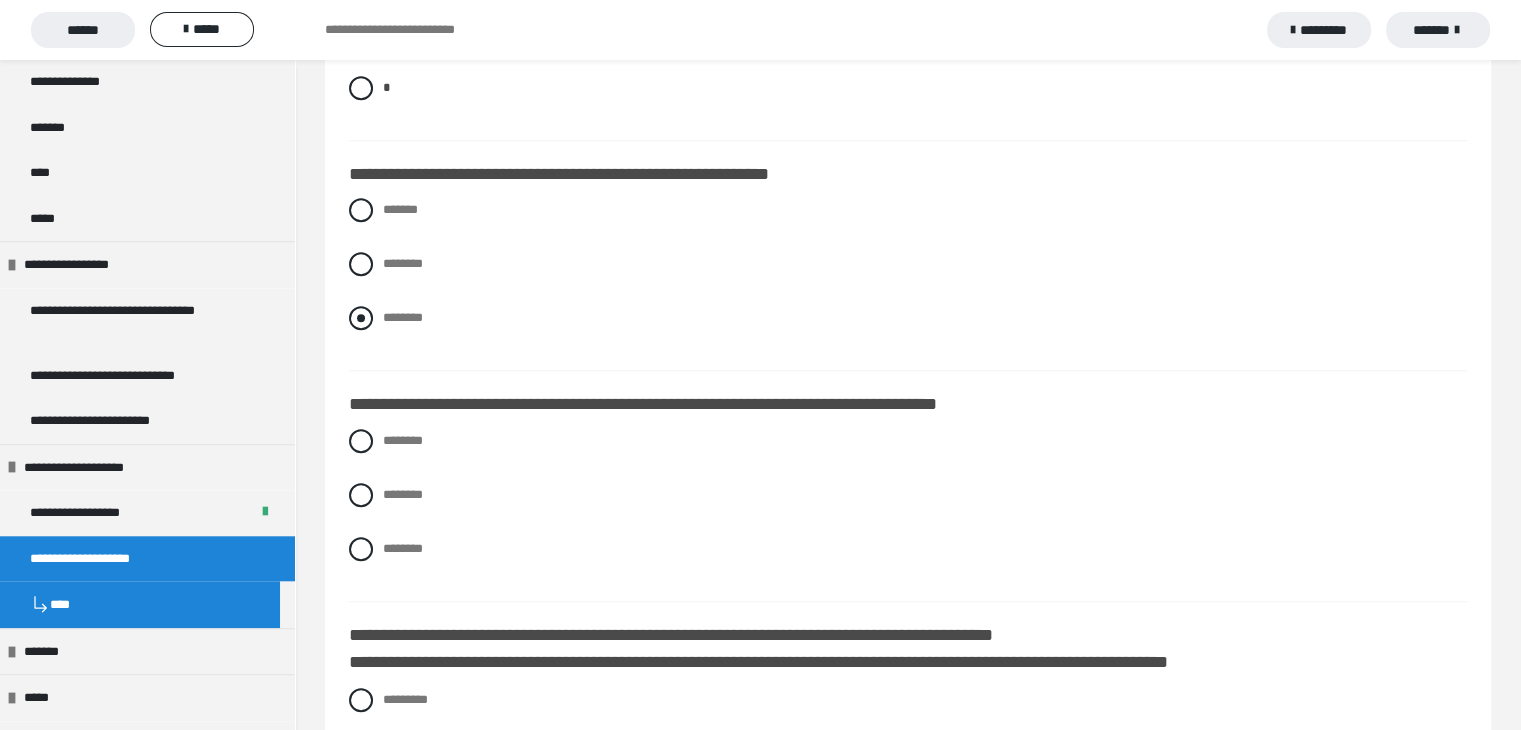 scroll, scrollTop: 16700, scrollLeft: 0, axis: vertical 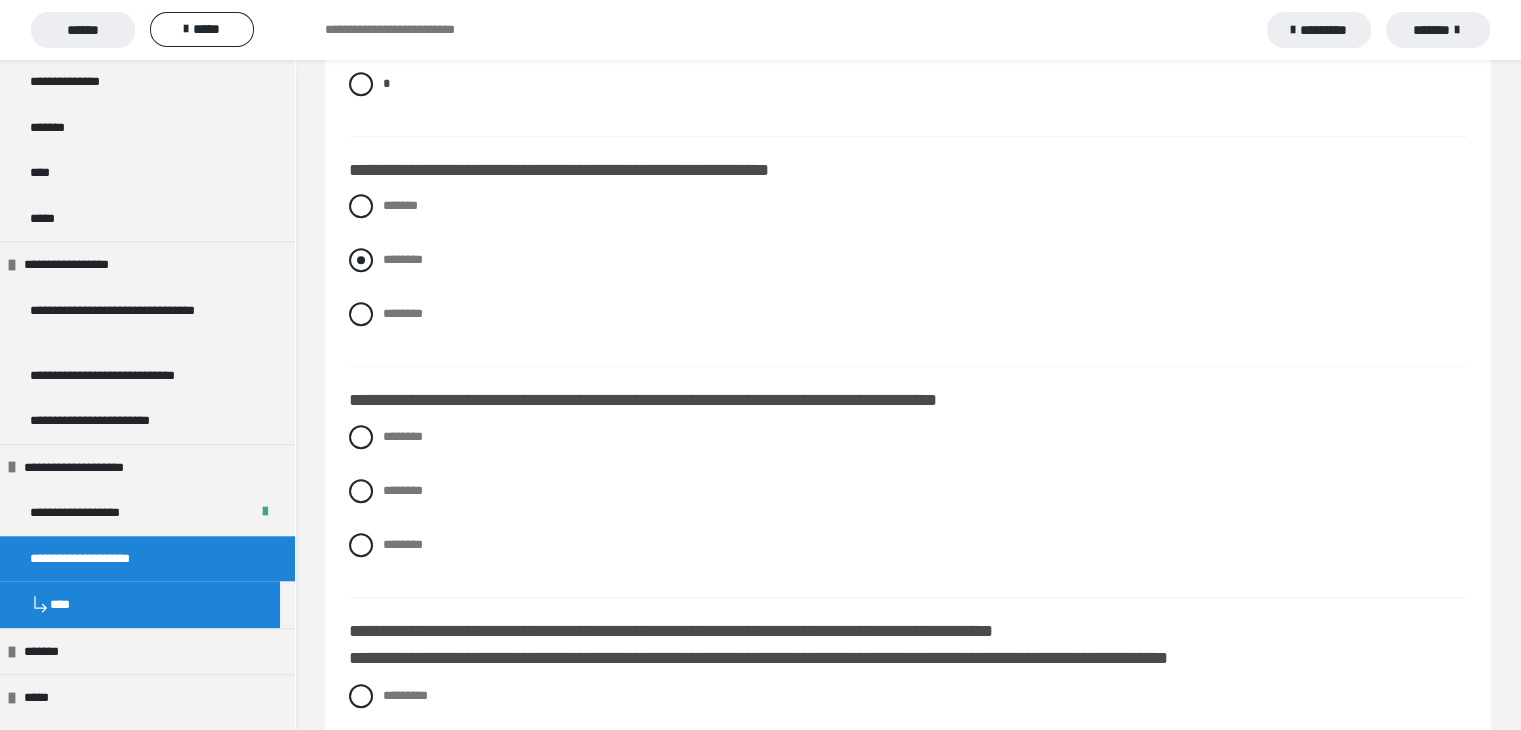 click at bounding box center [361, 260] 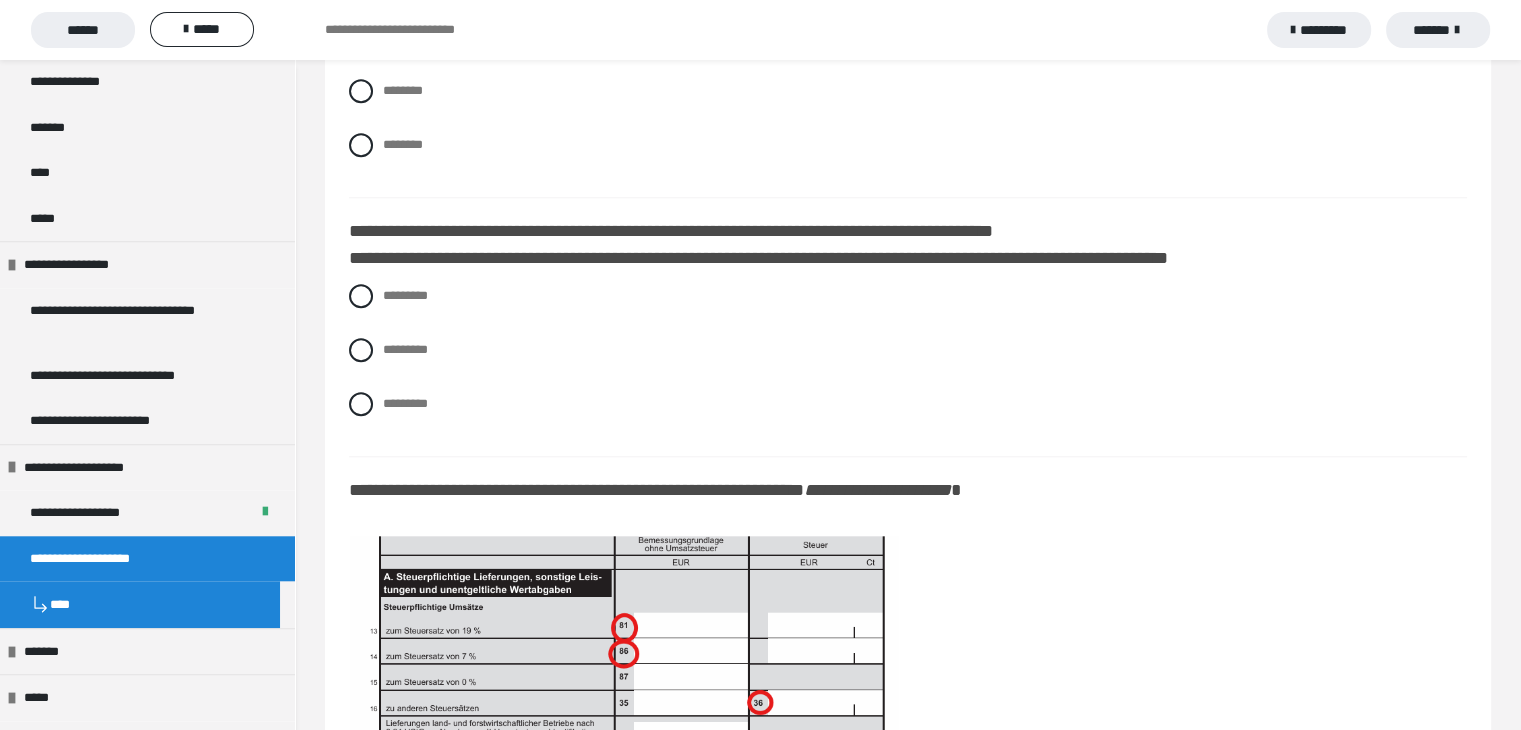 scroll, scrollTop: 17100, scrollLeft: 0, axis: vertical 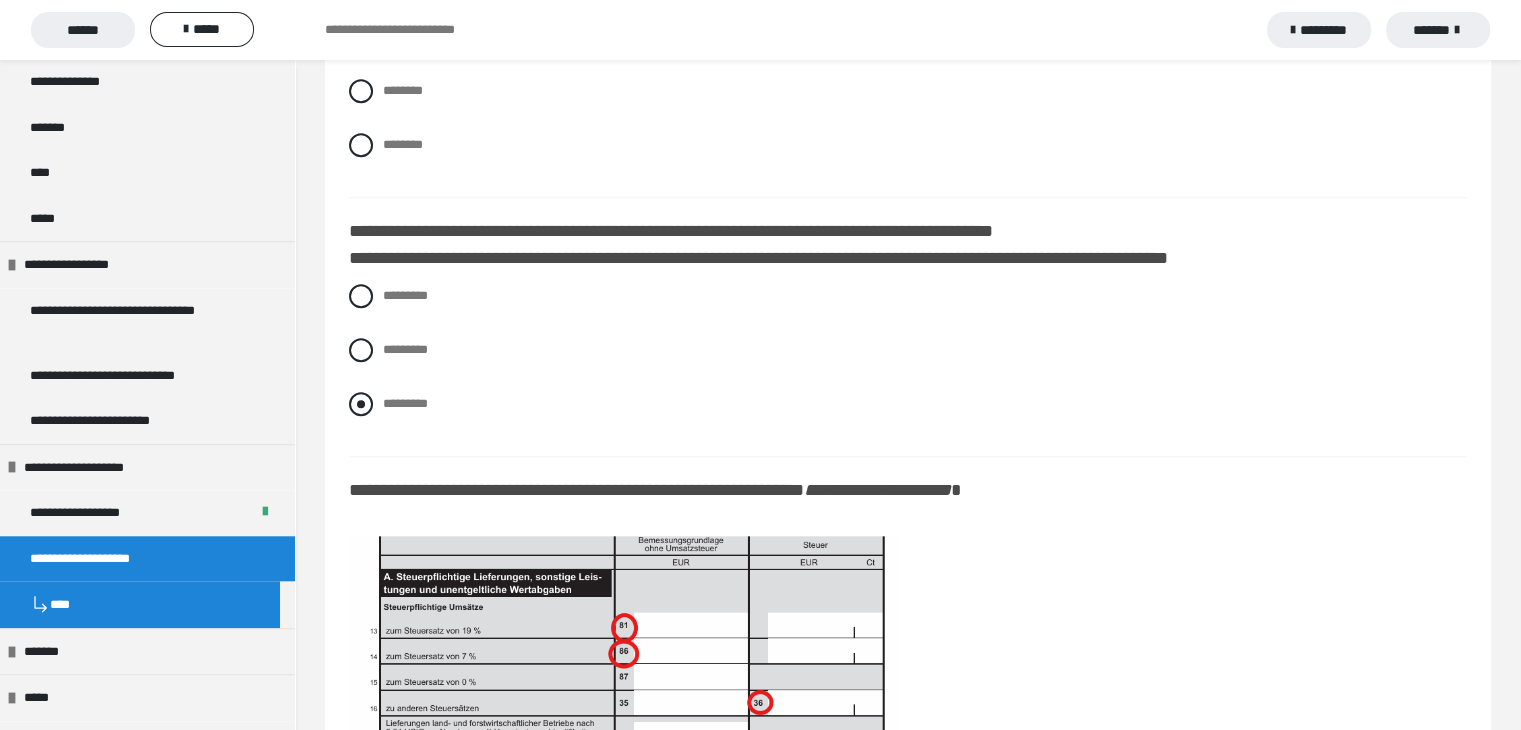 click at bounding box center [361, 404] 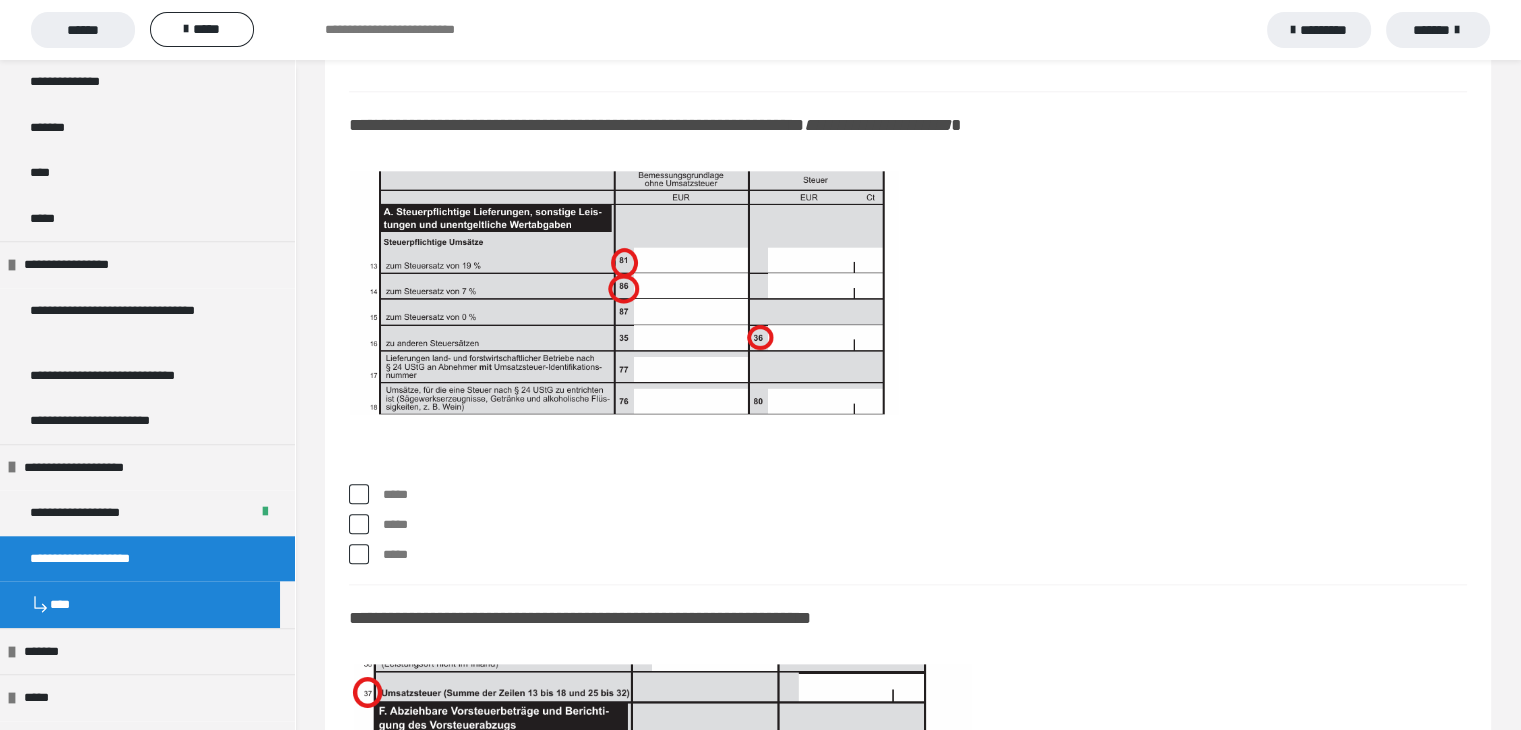 scroll, scrollTop: 17500, scrollLeft: 0, axis: vertical 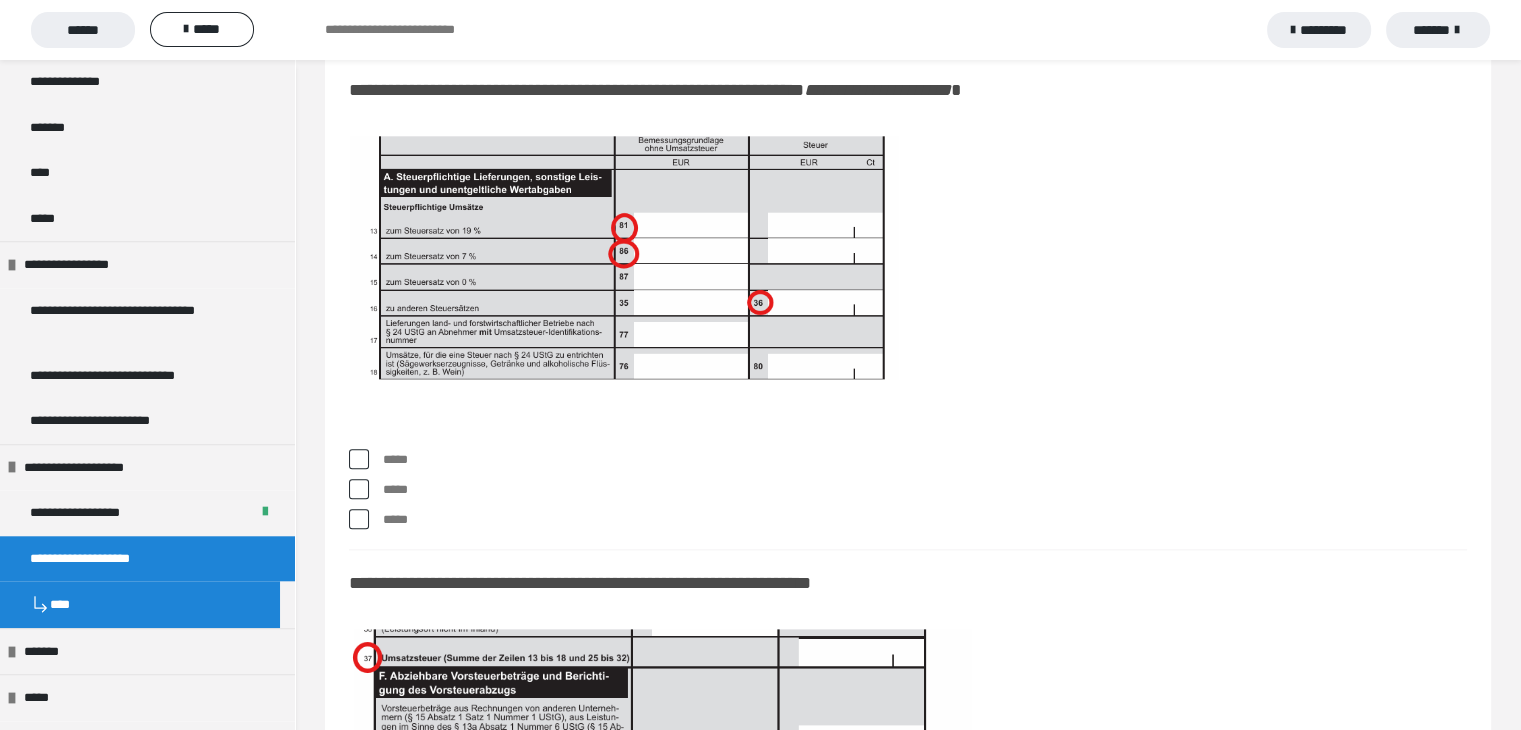 click at bounding box center [359, 459] 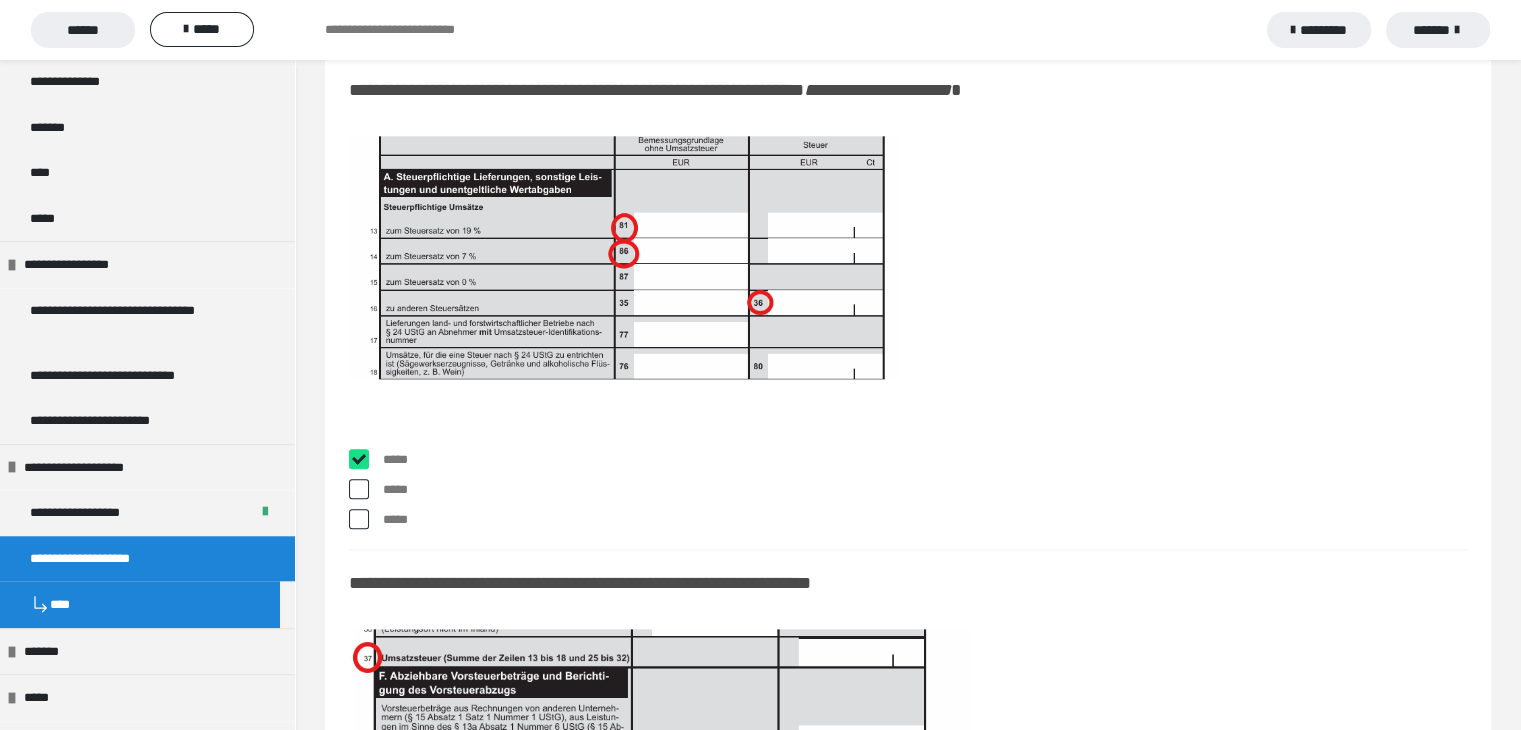checkbox on "****" 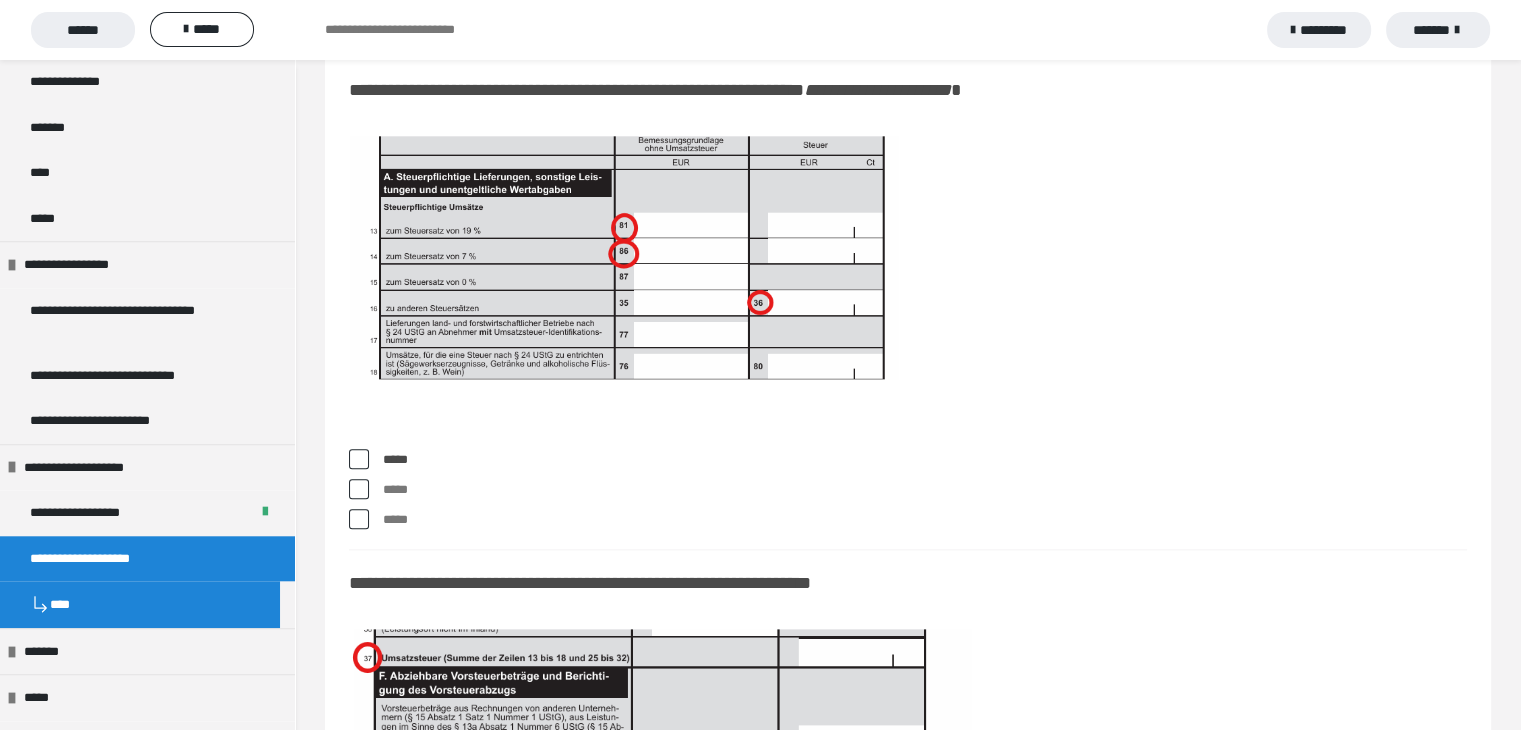 click at bounding box center [359, 489] 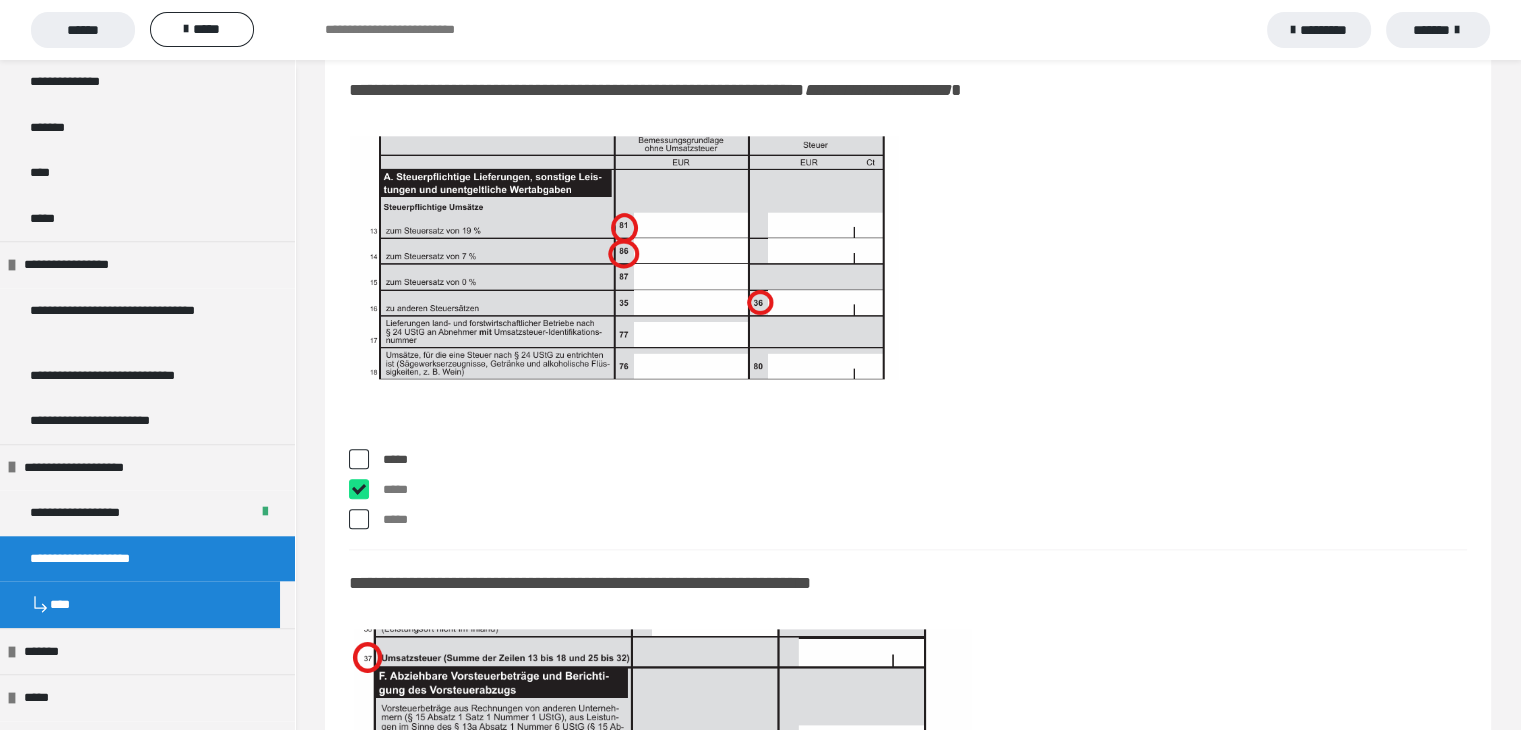 checkbox on "****" 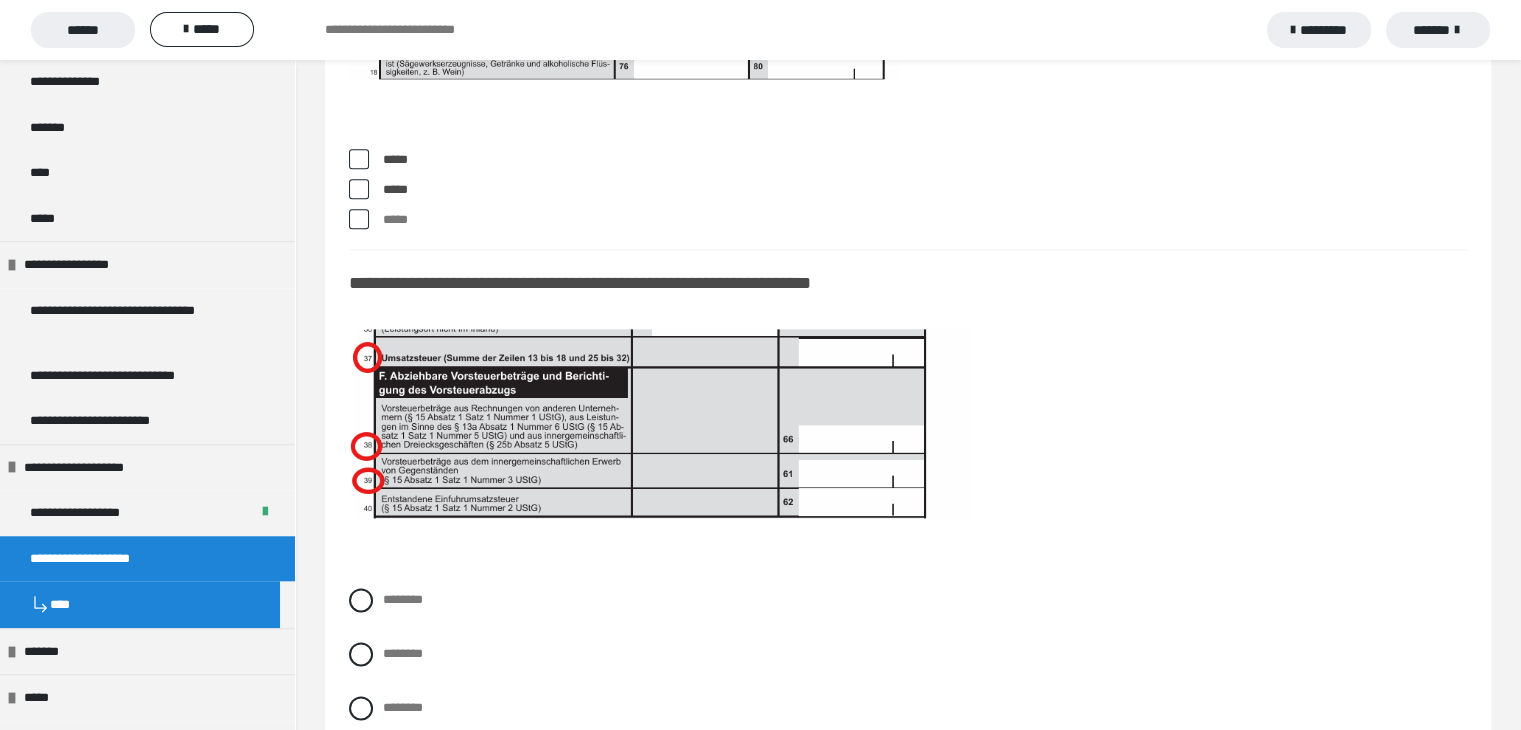 scroll, scrollTop: 17900, scrollLeft: 0, axis: vertical 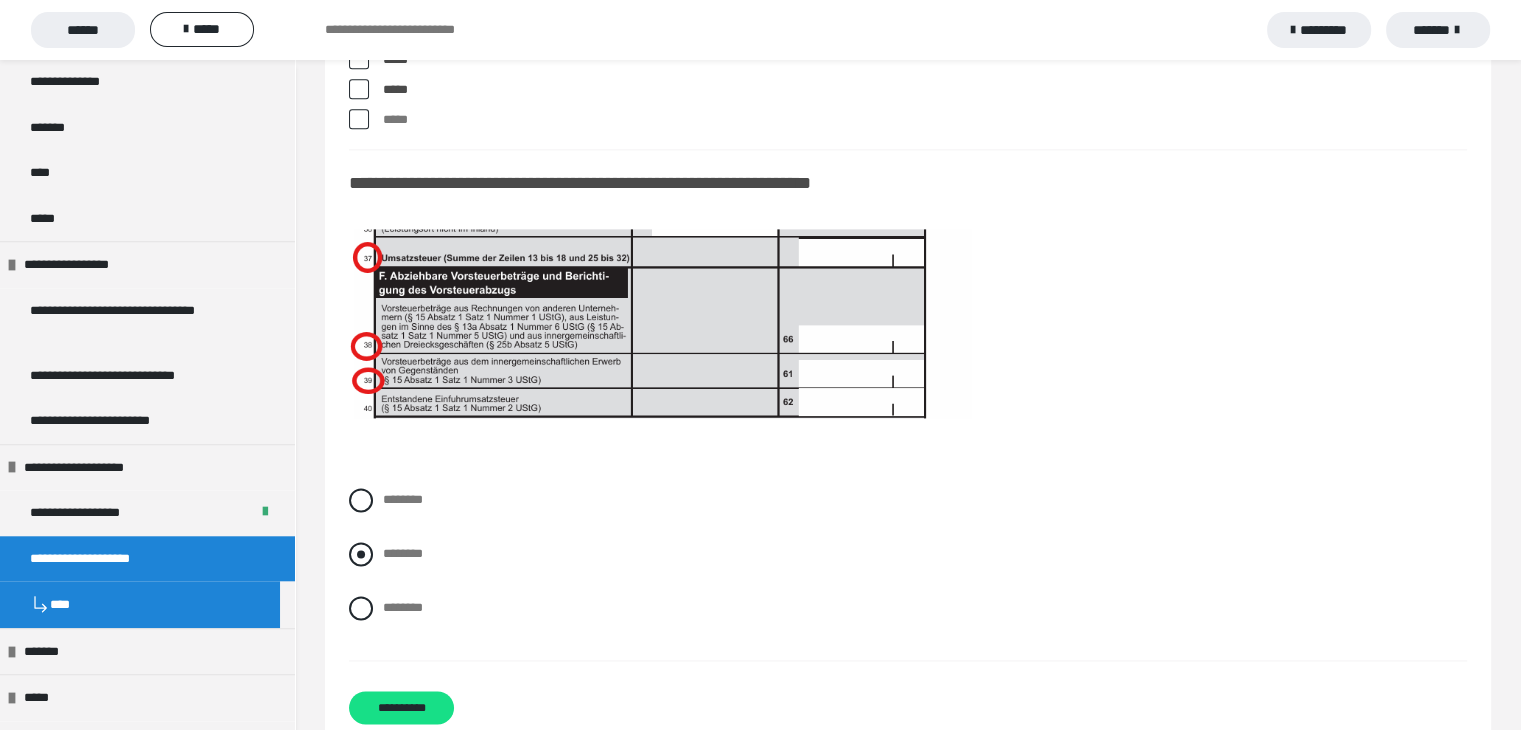 click at bounding box center [361, 554] 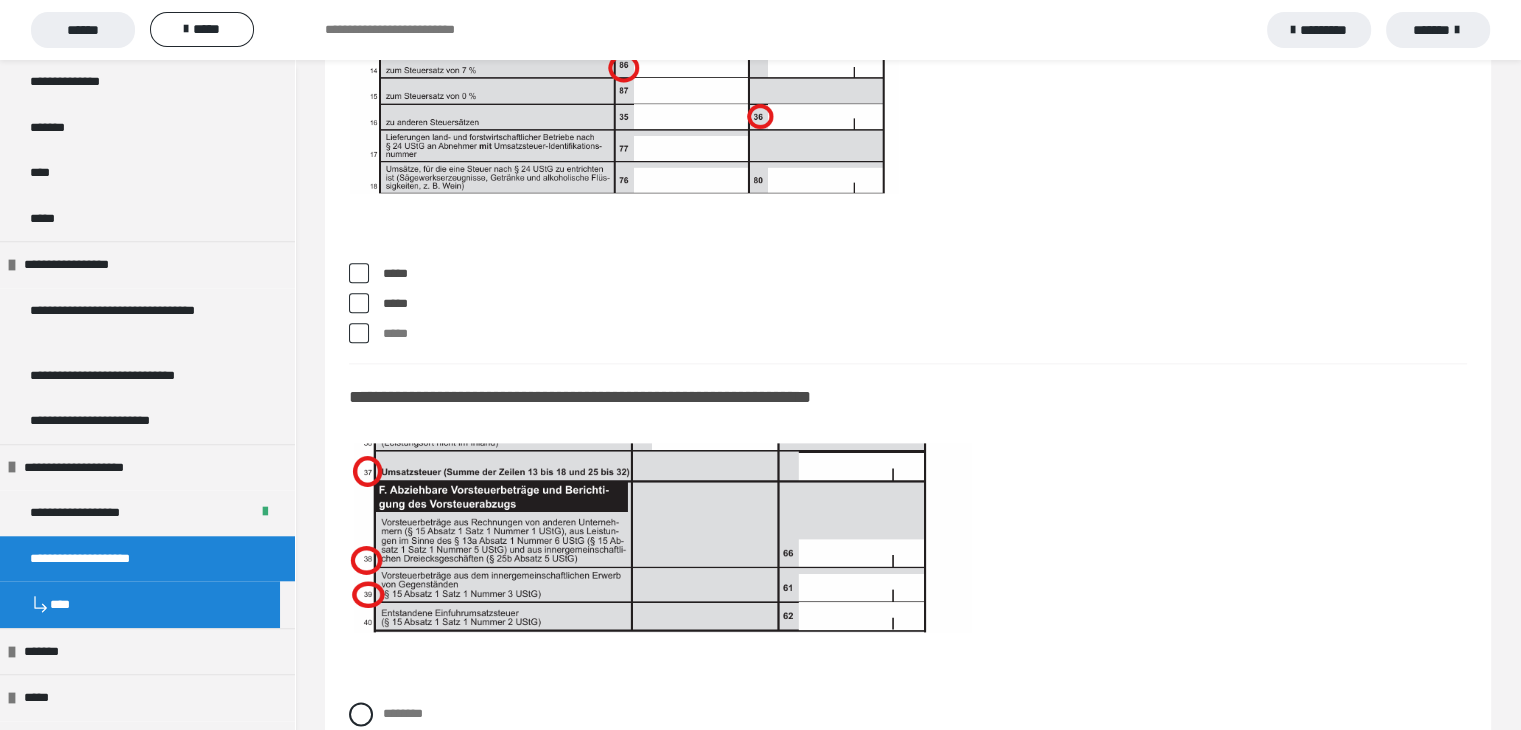 scroll, scrollTop: 17986, scrollLeft: 0, axis: vertical 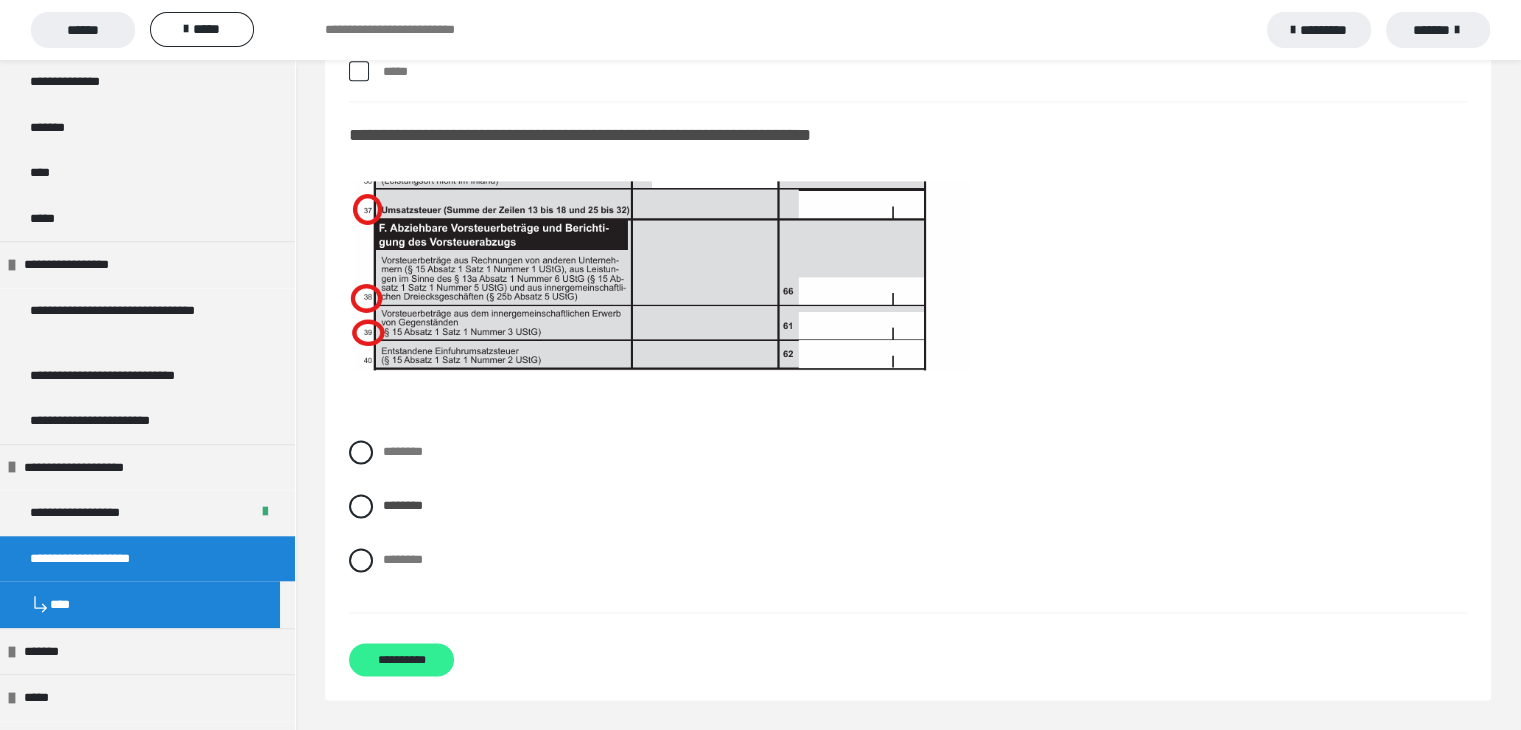 click on "**********" at bounding box center [401, 659] 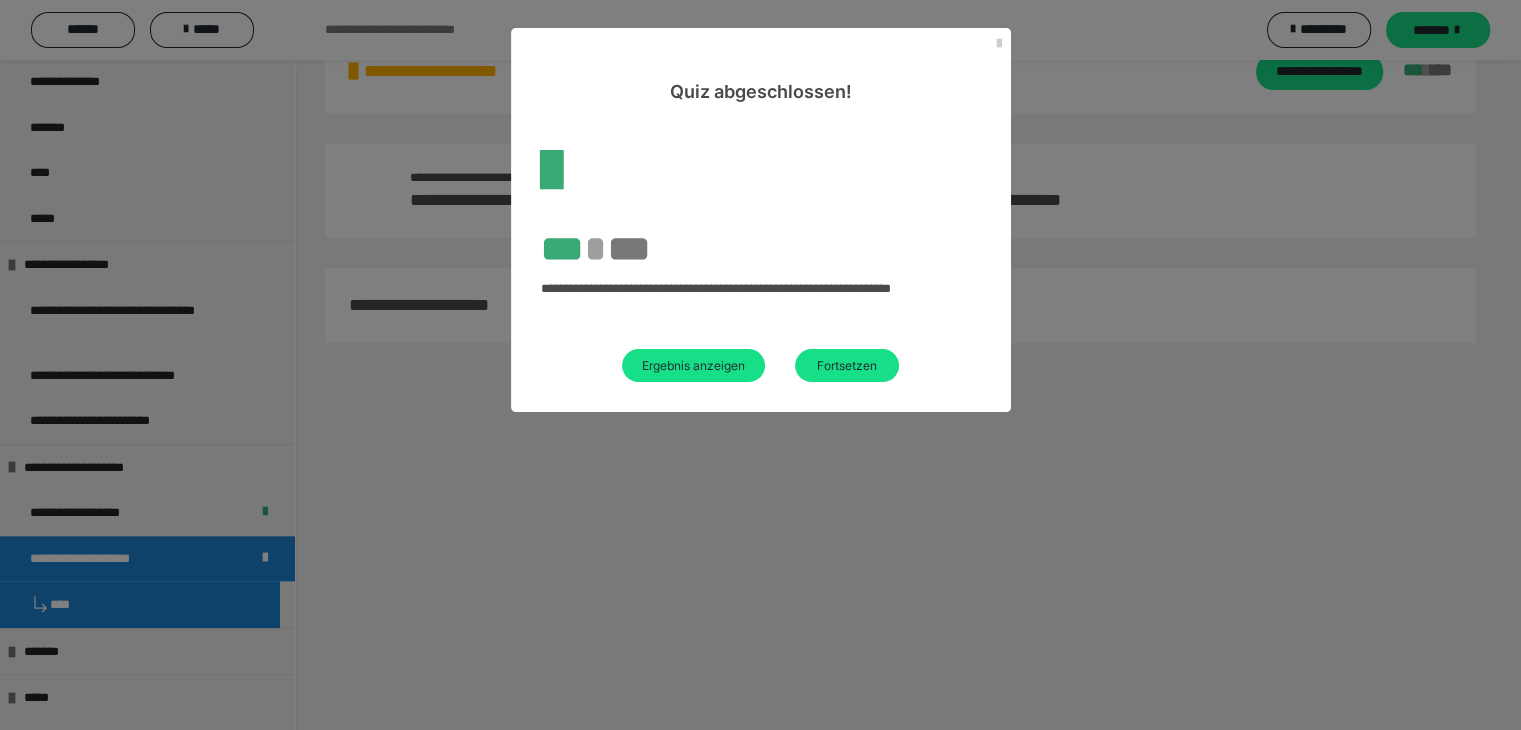 scroll, scrollTop: 60, scrollLeft: 0, axis: vertical 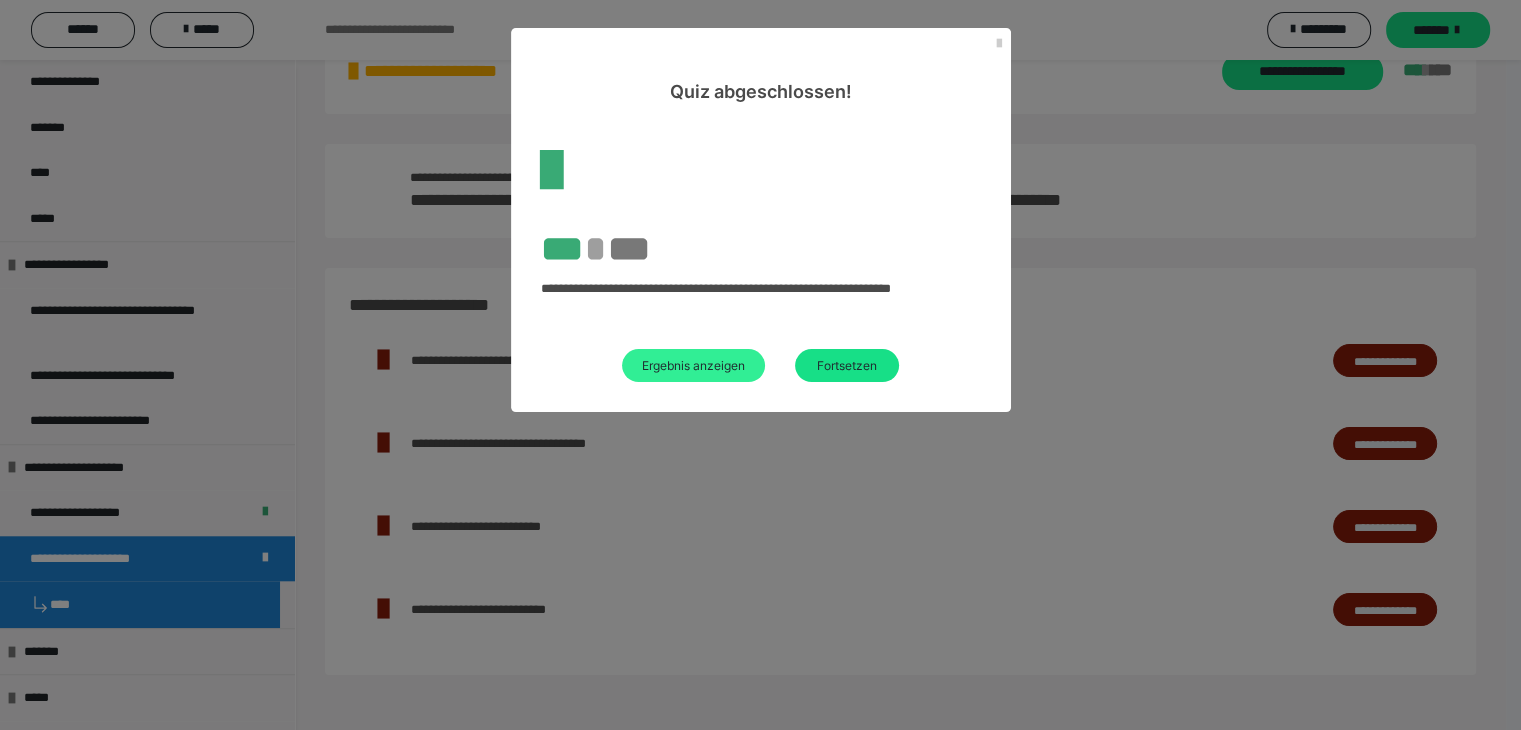 click on "Ergebnis anzeigen" at bounding box center [693, 365] 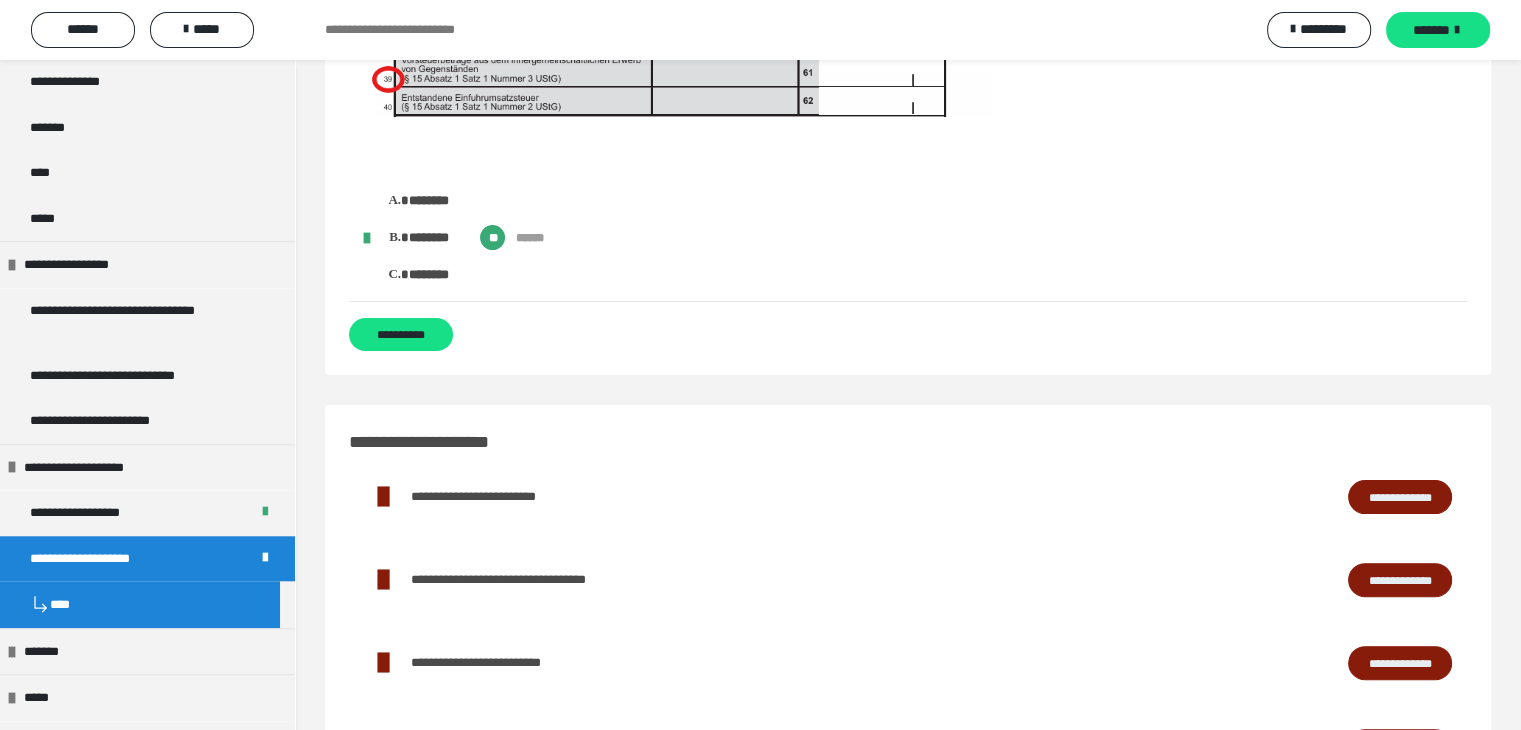scroll, scrollTop: 15787, scrollLeft: 0, axis: vertical 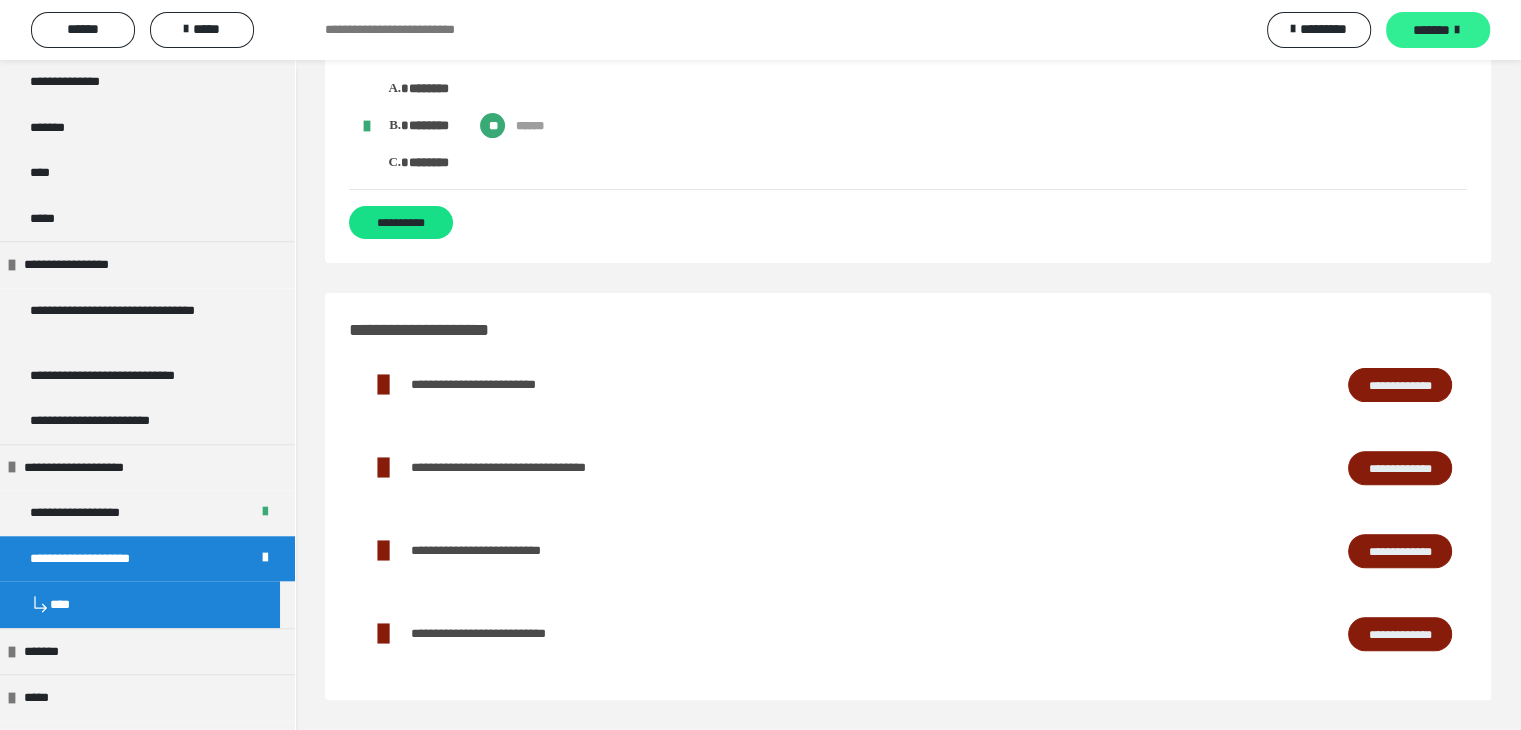 click on "*******" at bounding box center [1438, 30] 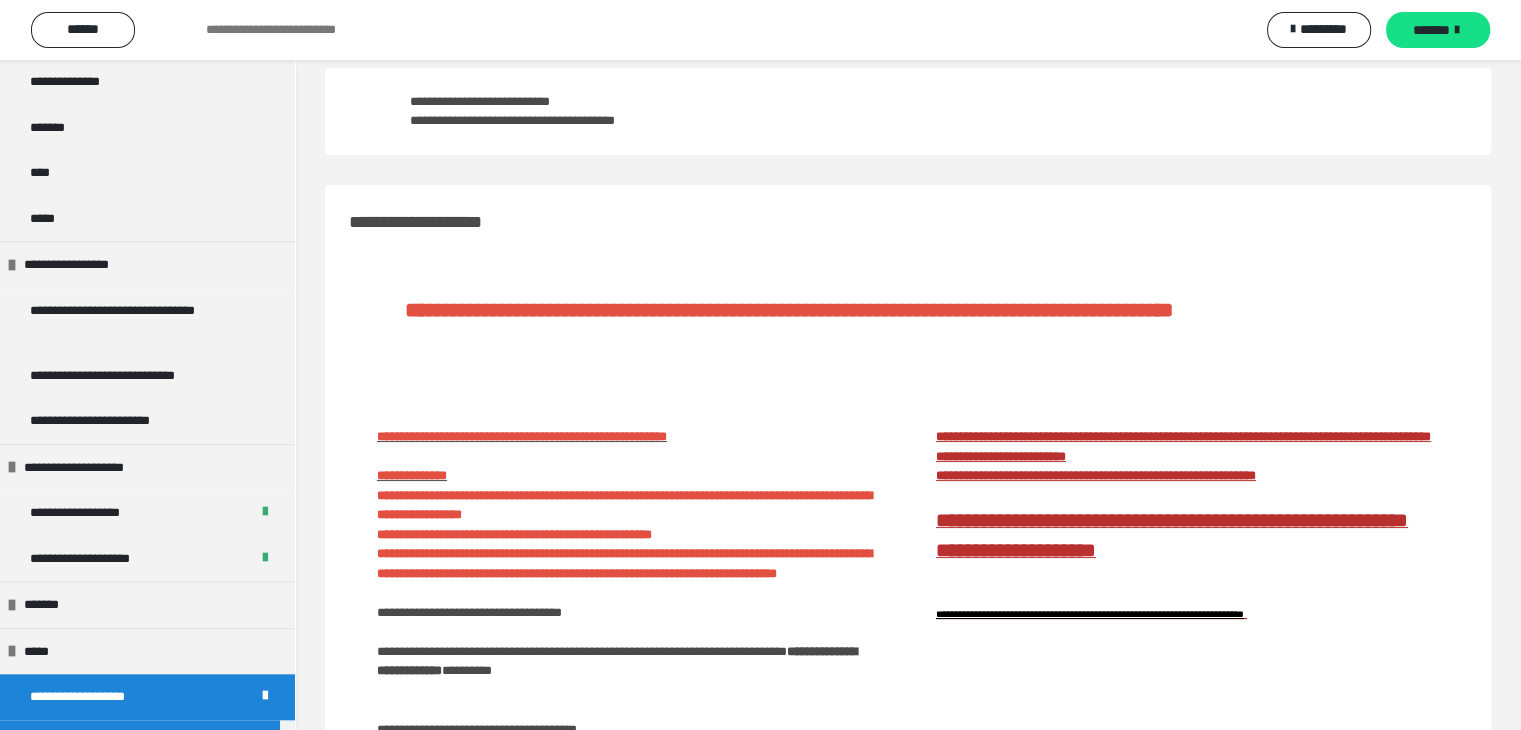 scroll, scrollTop: 0, scrollLeft: 0, axis: both 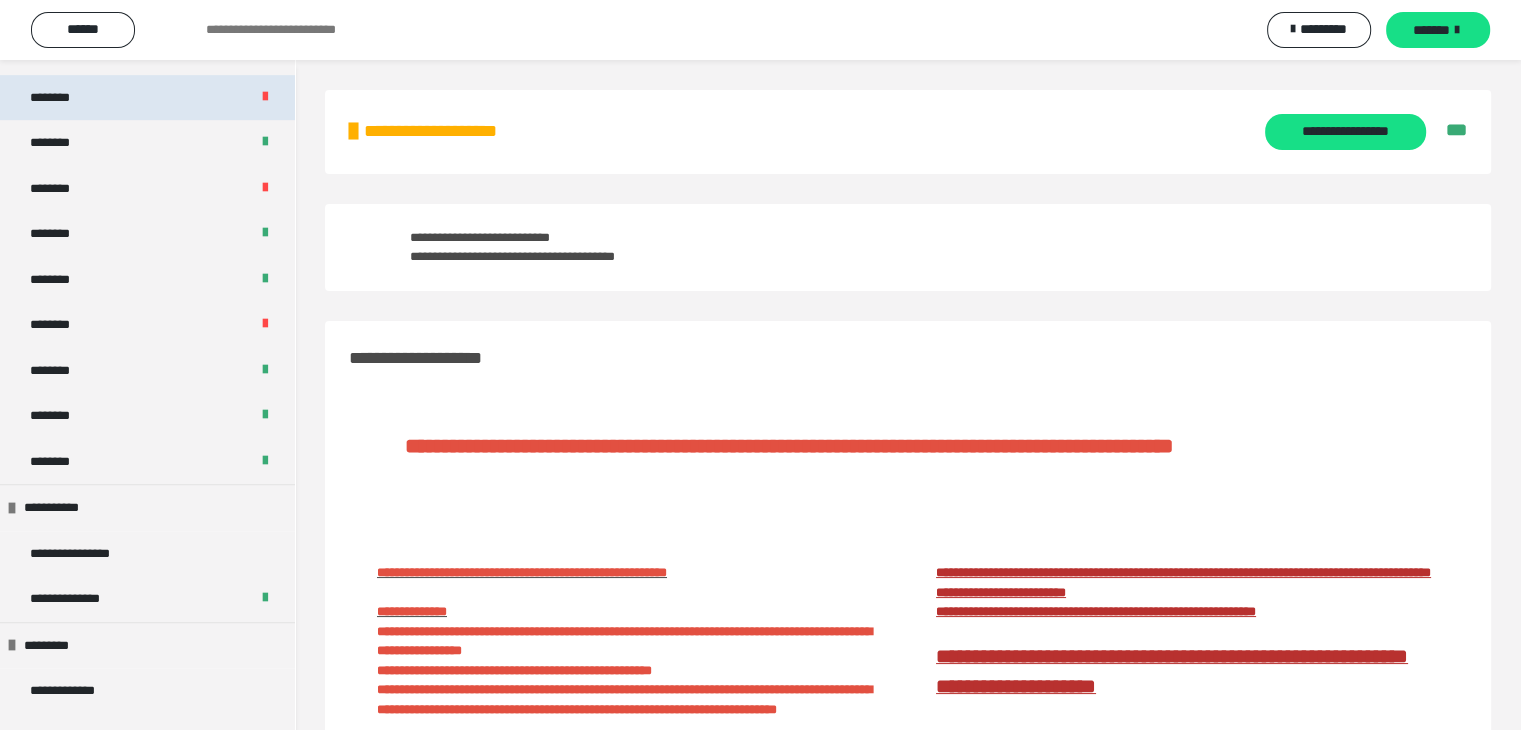 click on "********" at bounding box center [147, 98] 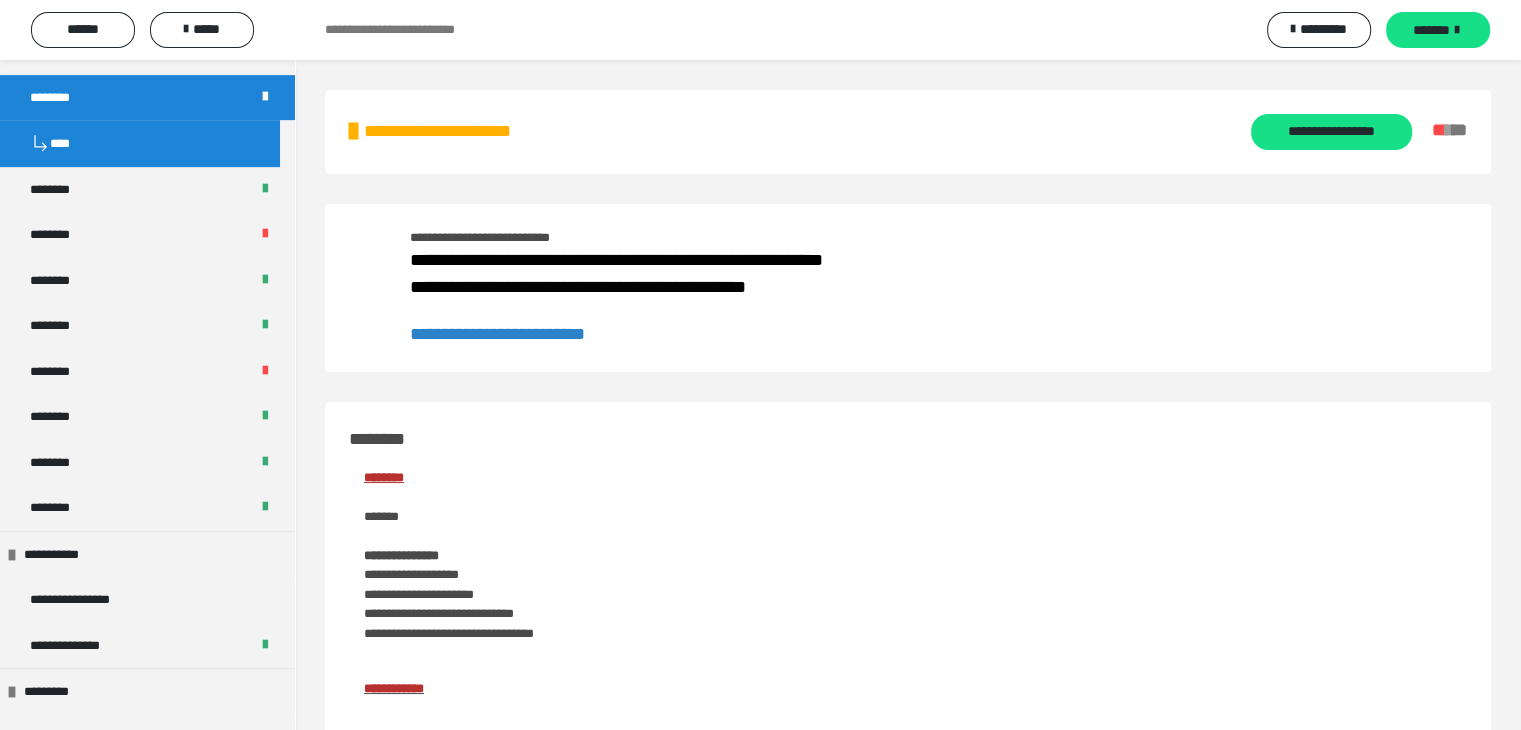 click on "**********" at bounding box center [497, 334] 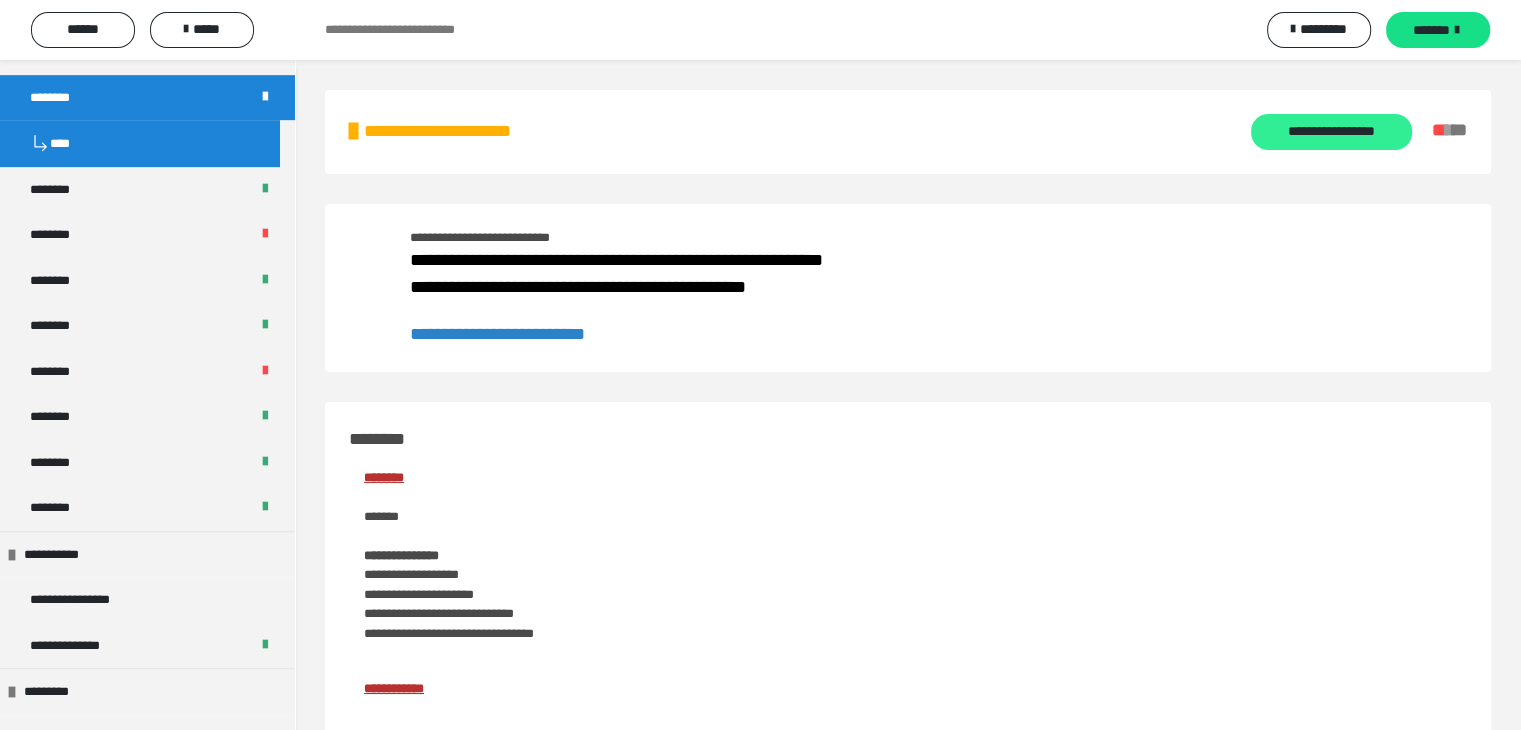 click on "**********" at bounding box center [1331, 132] 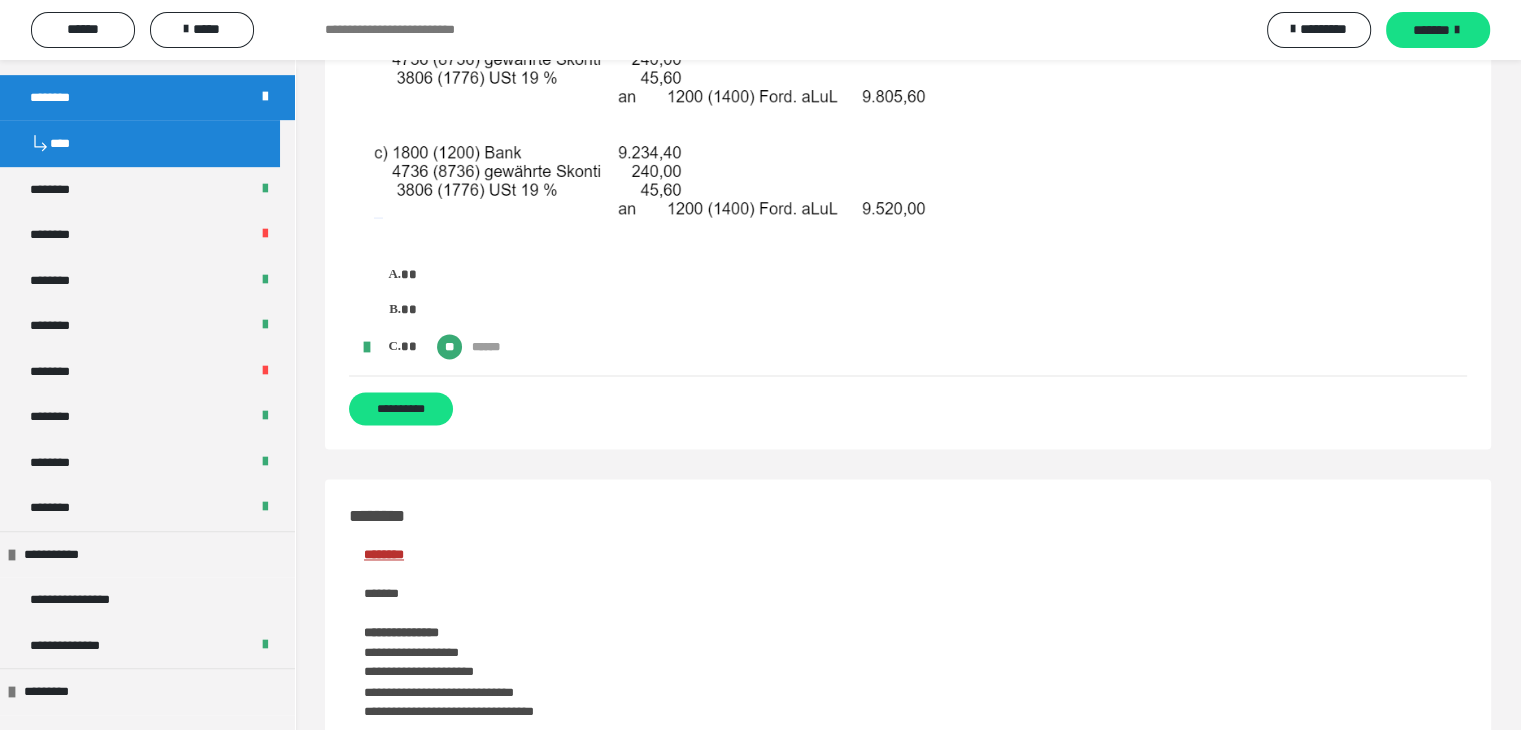 scroll, scrollTop: 3000, scrollLeft: 0, axis: vertical 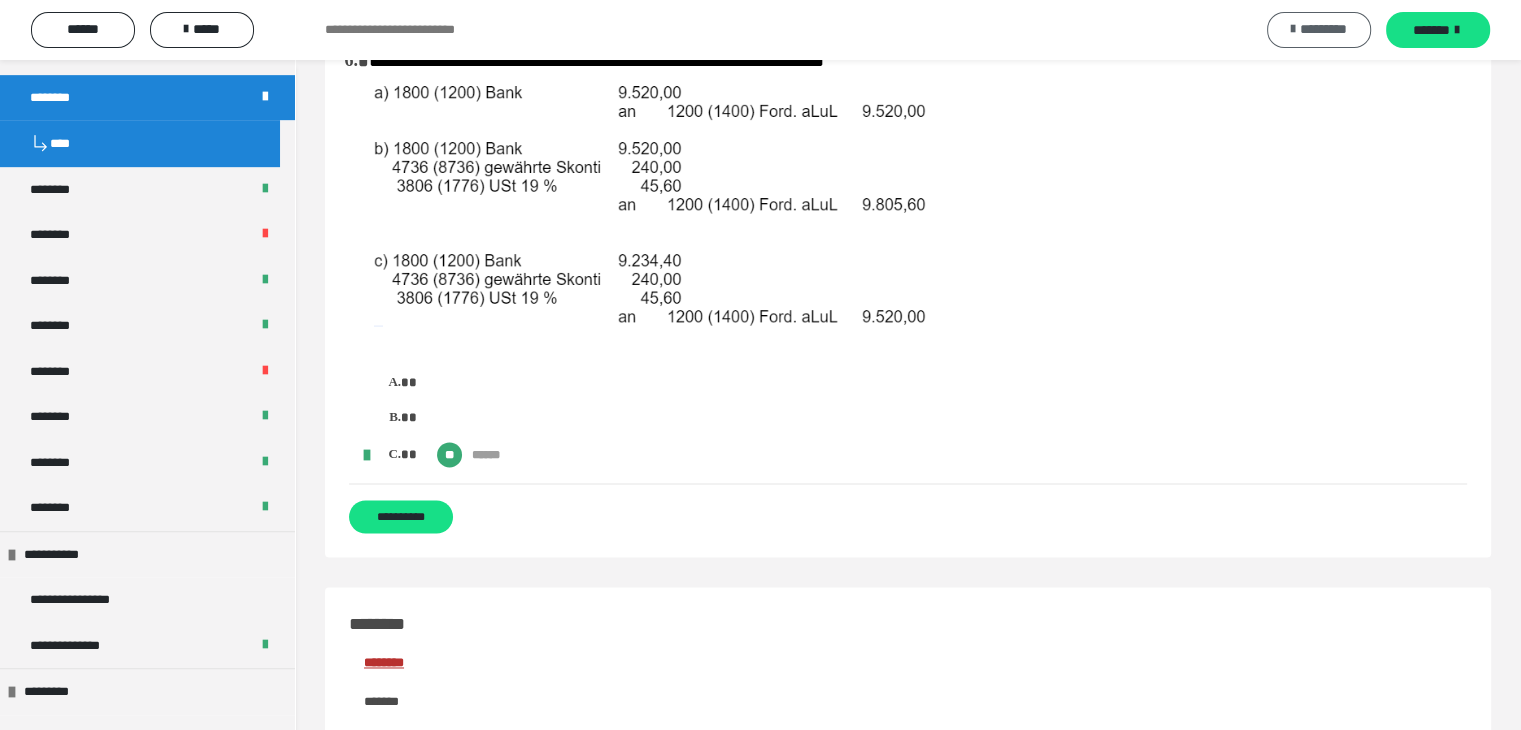 click on "*********" at bounding box center (1323, 29) 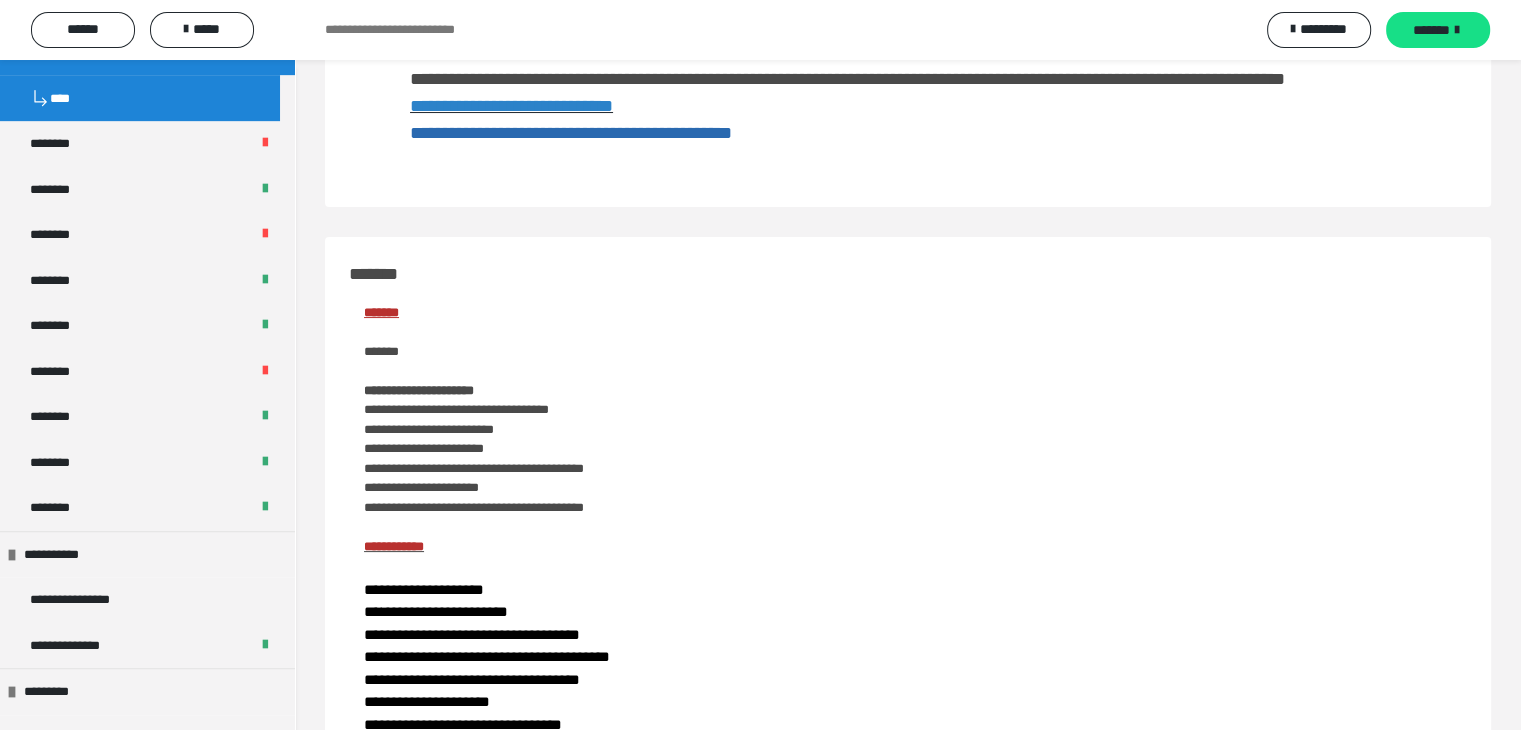 scroll, scrollTop: 100, scrollLeft: 0, axis: vertical 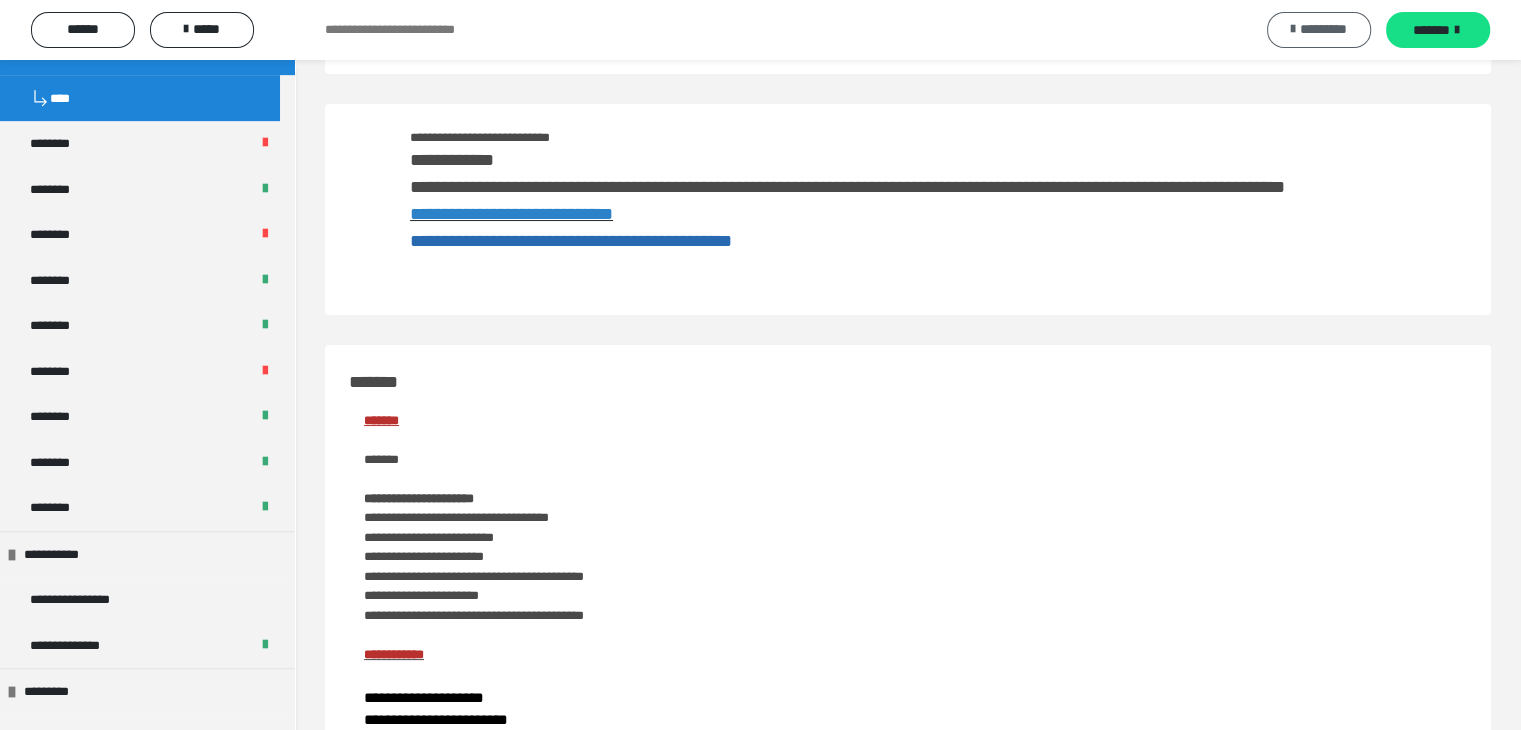 click on "*********" at bounding box center [1323, 29] 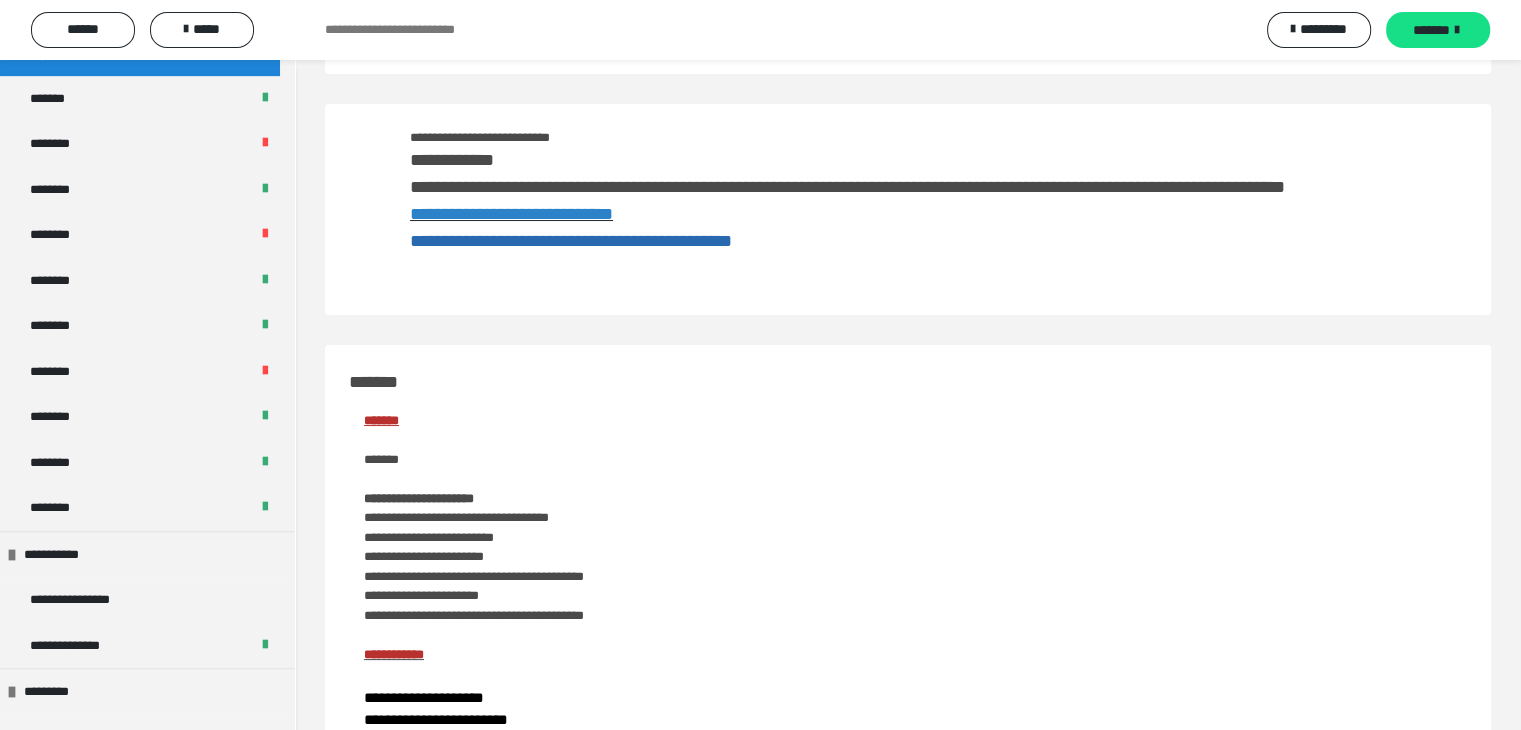 scroll, scrollTop: 1147, scrollLeft: 0, axis: vertical 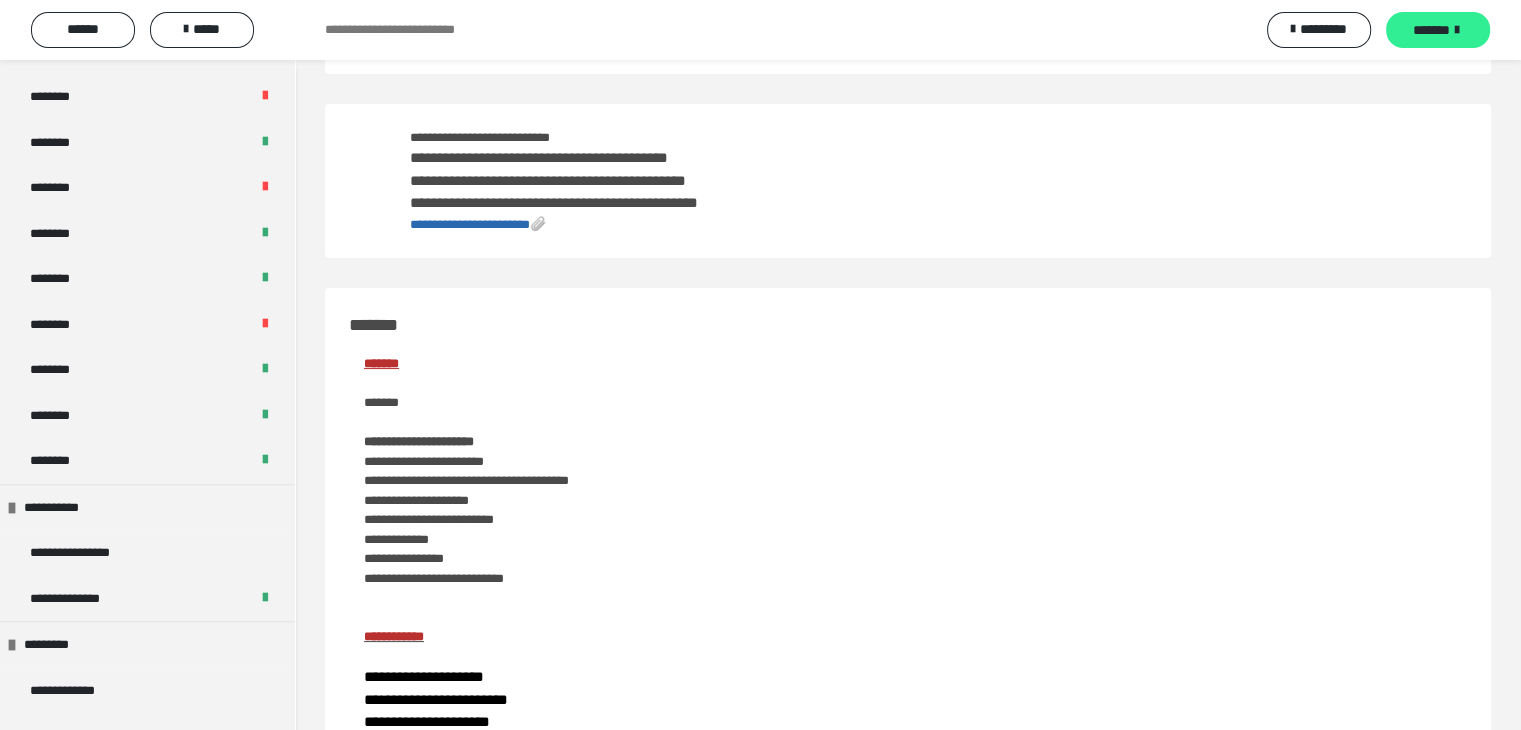 click on "*******" at bounding box center [1431, 30] 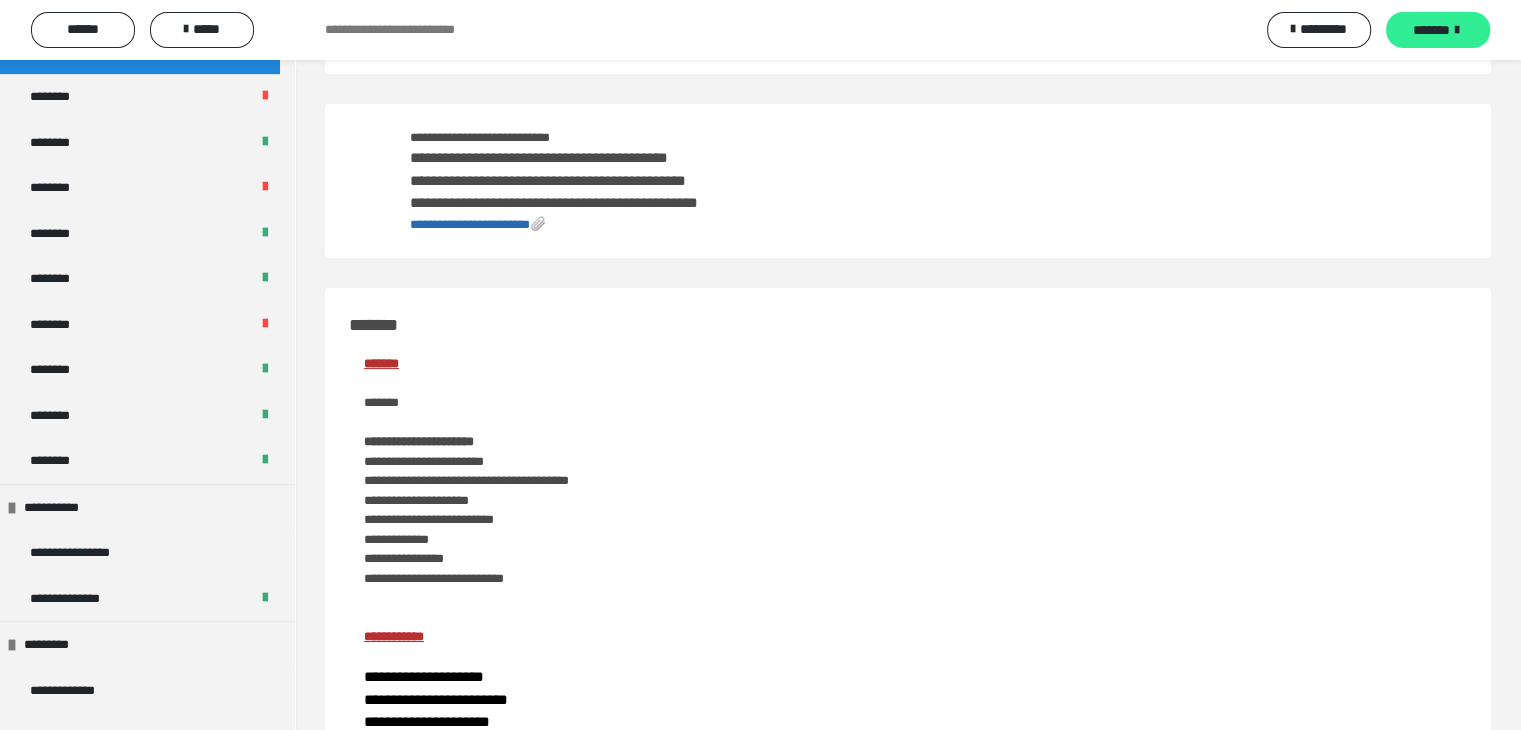 scroll, scrollTop: 1100, scrollLeft: 0, axis: vertical 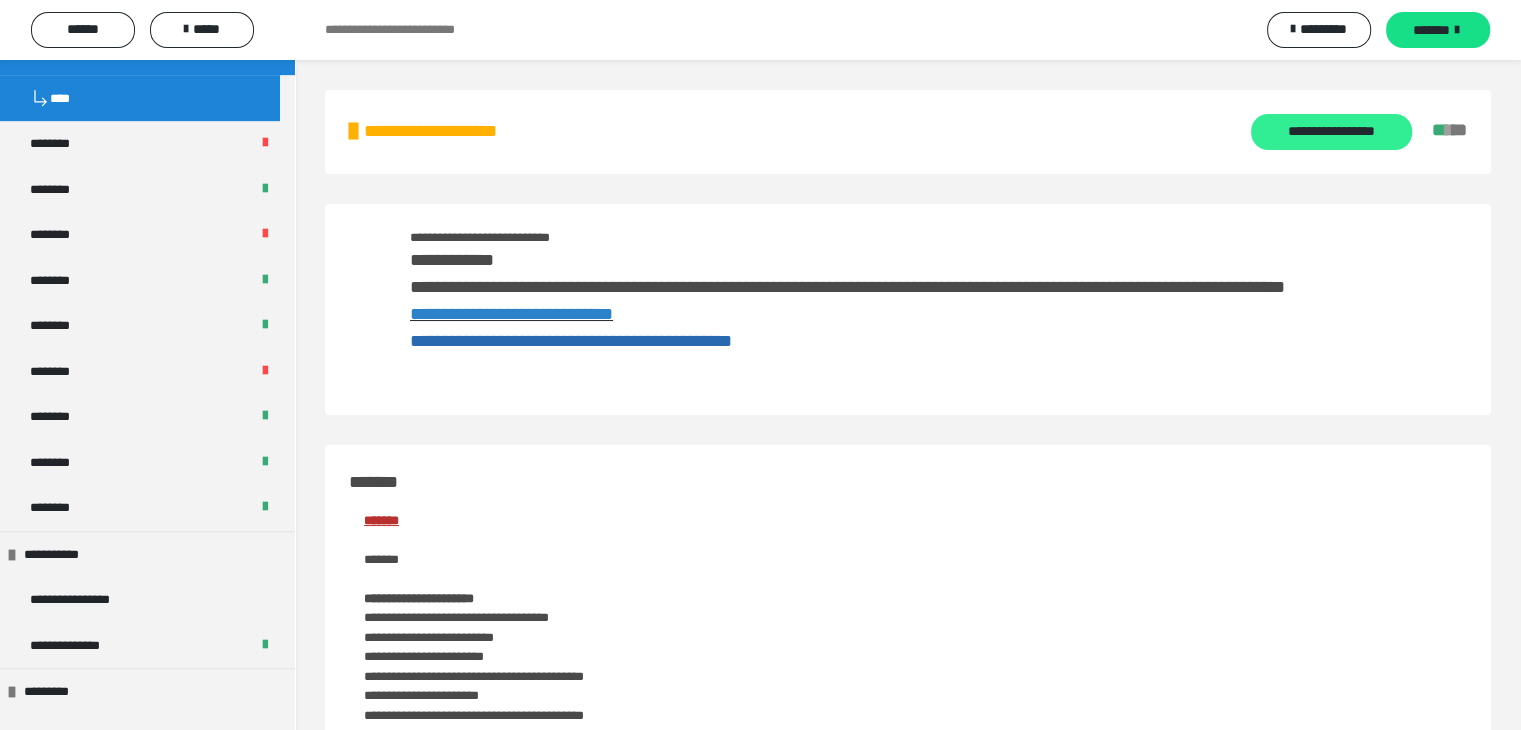 click on "**********" at bounding box center (1331, 132) 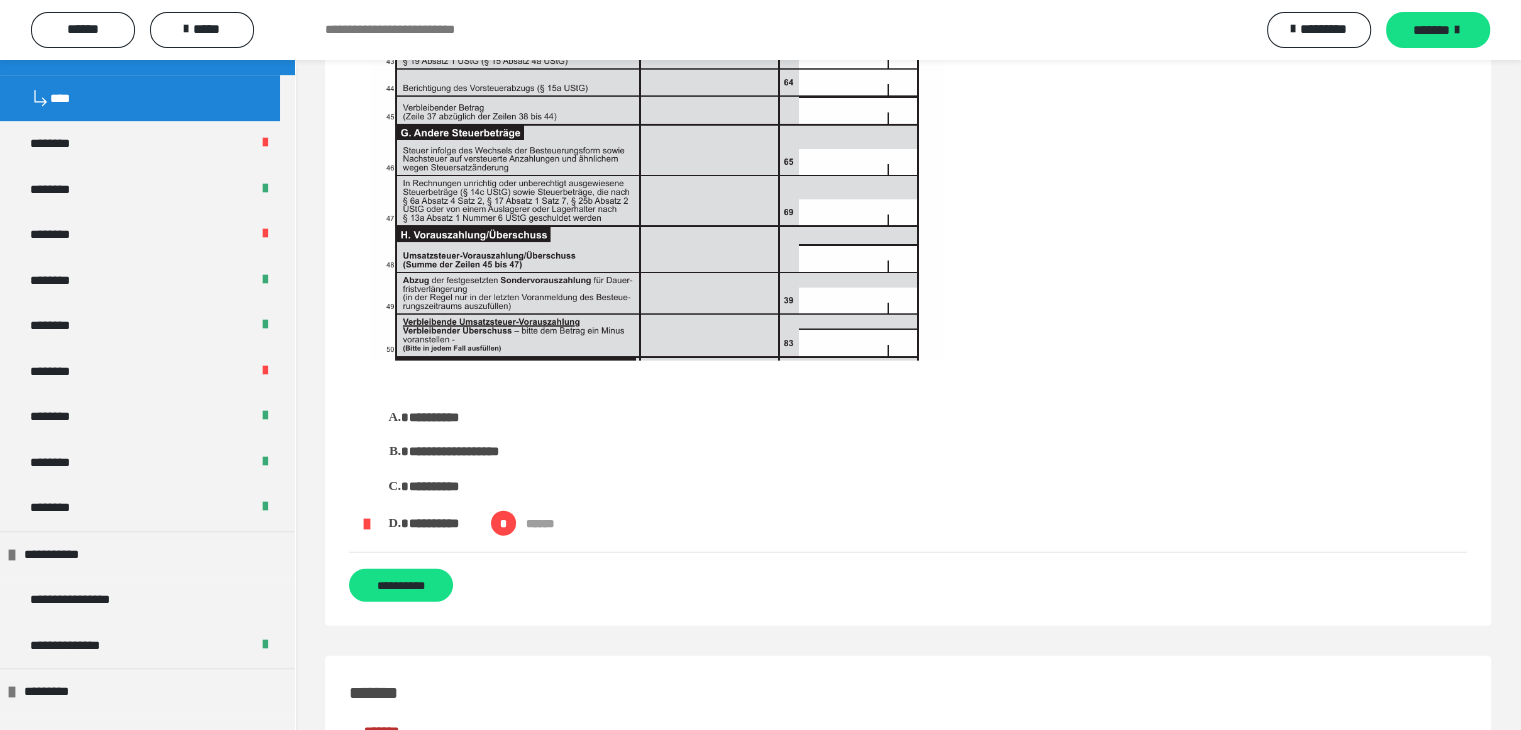 scroll, scrollTop: 4700, scrollLeft: 0, axis: vertical 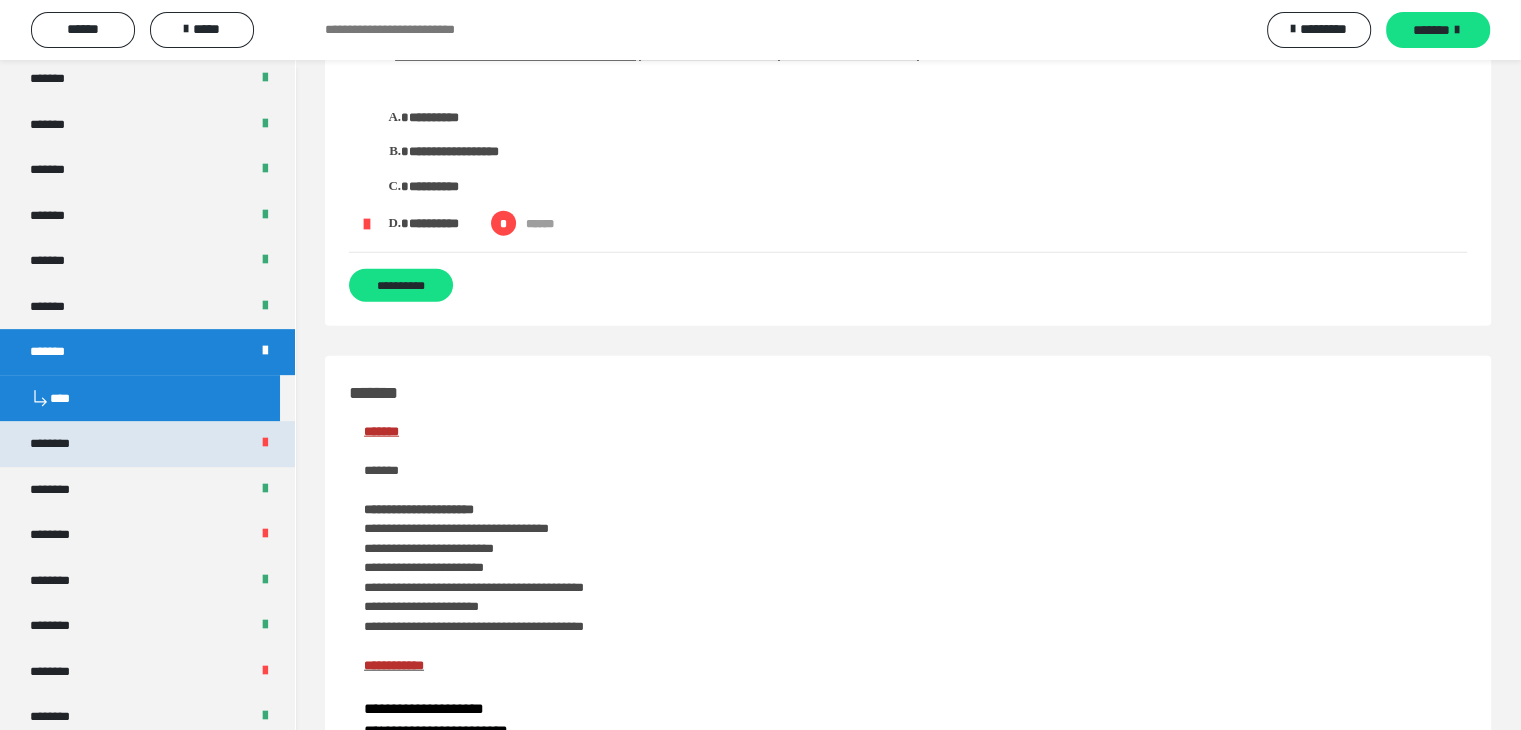 click on "********" at bounding box center (147, 444) 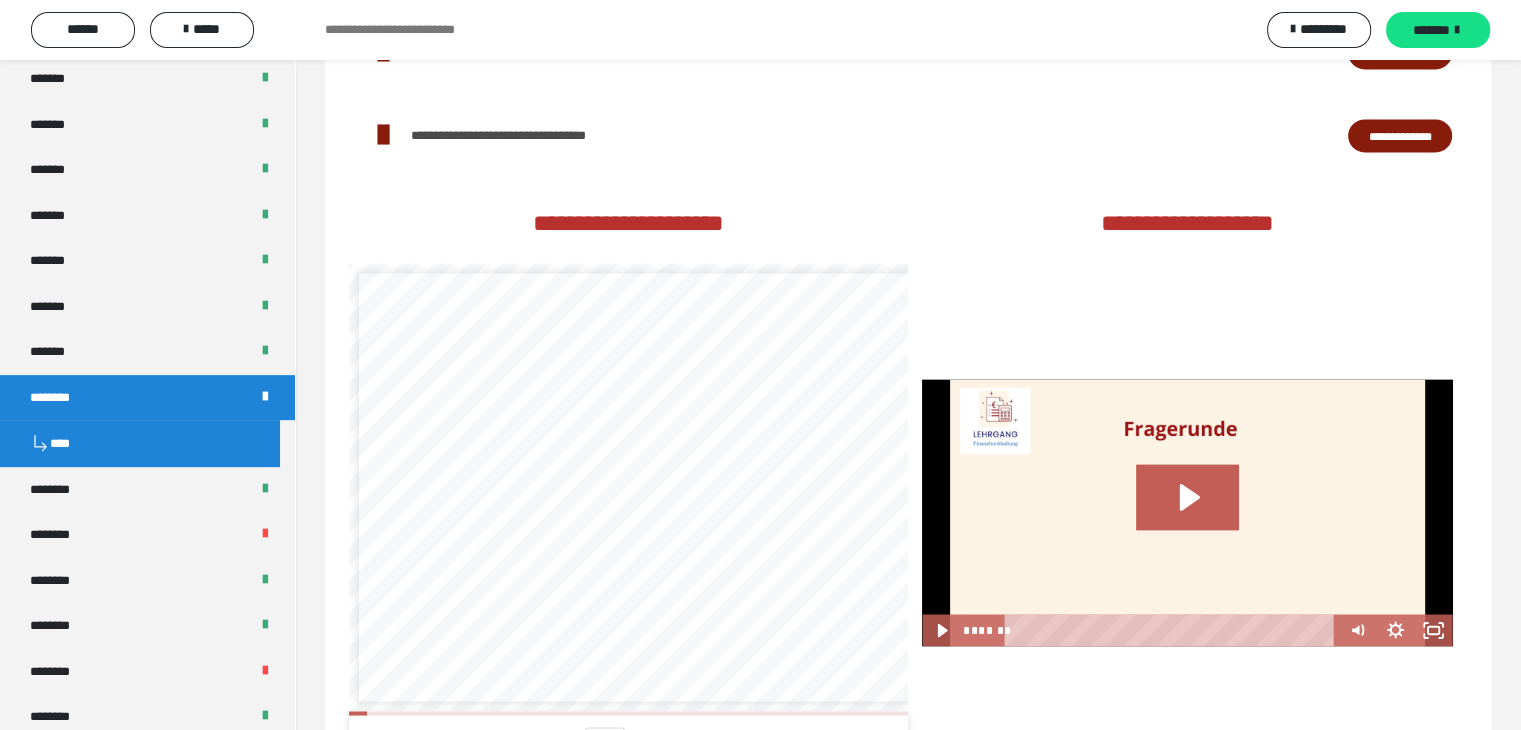 scroll, scrollTop: 3370, scrollLeft: 0, axis: vertical 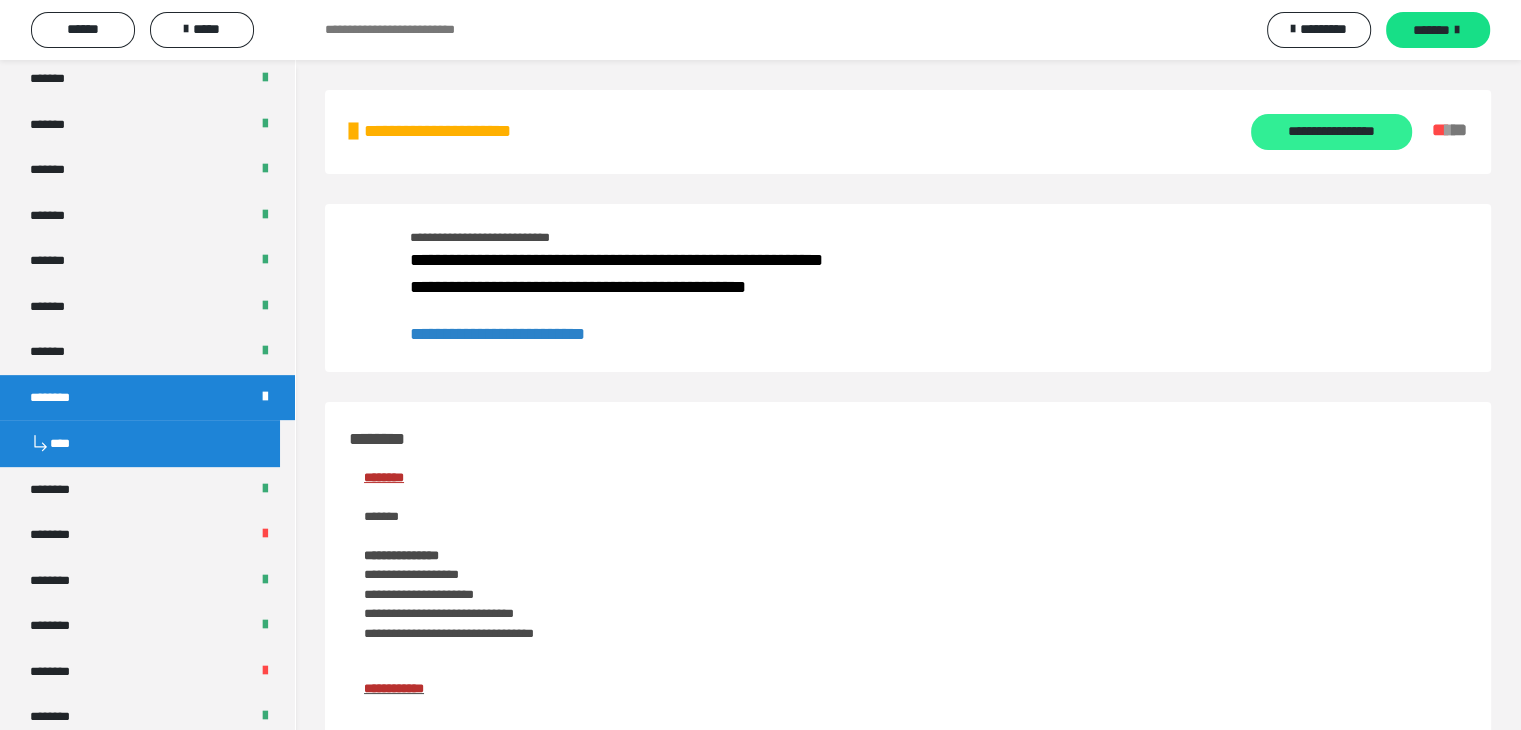 click on "**********" at bounding box center (1331, 132) 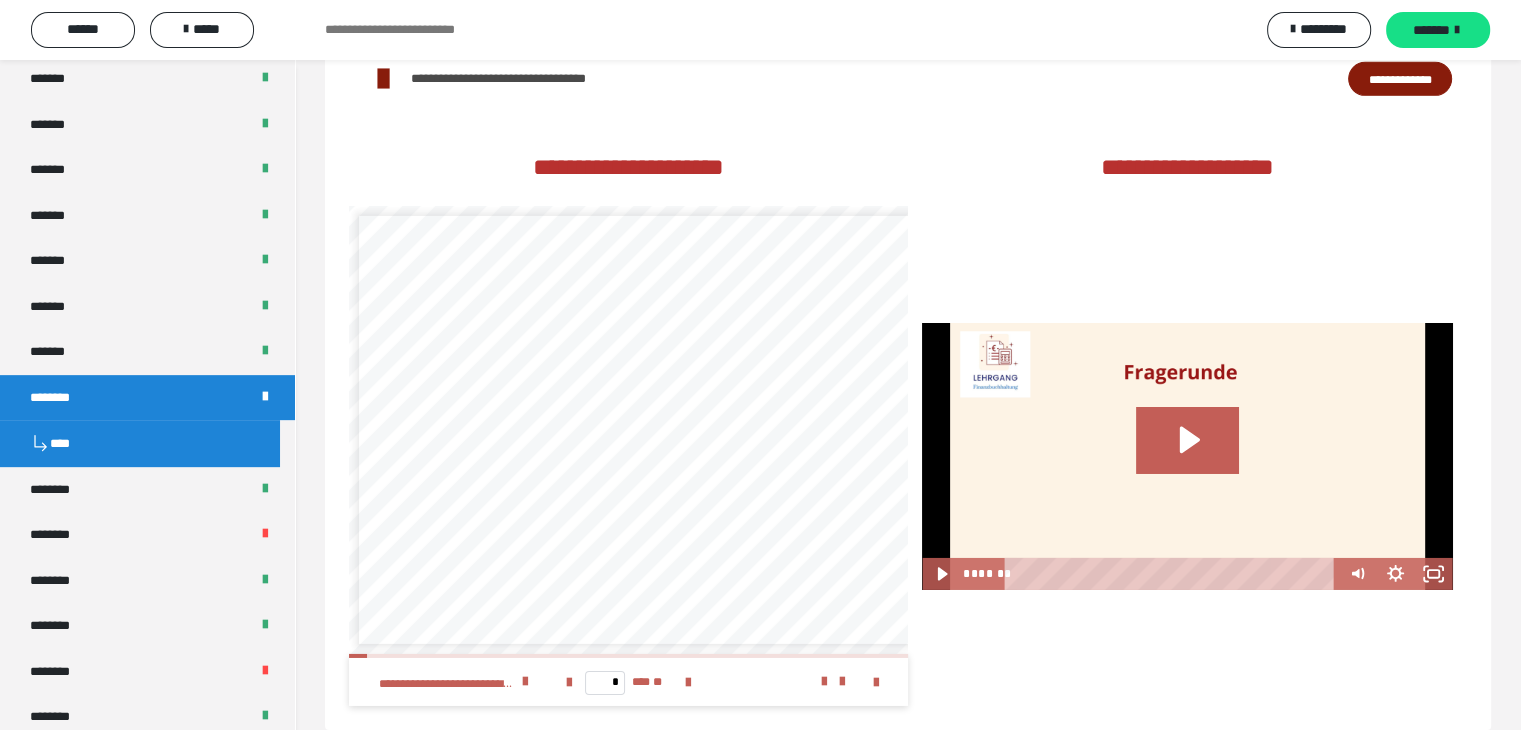scroll, scrollTop: 6592, scrollLeft: 0, axis: vertical 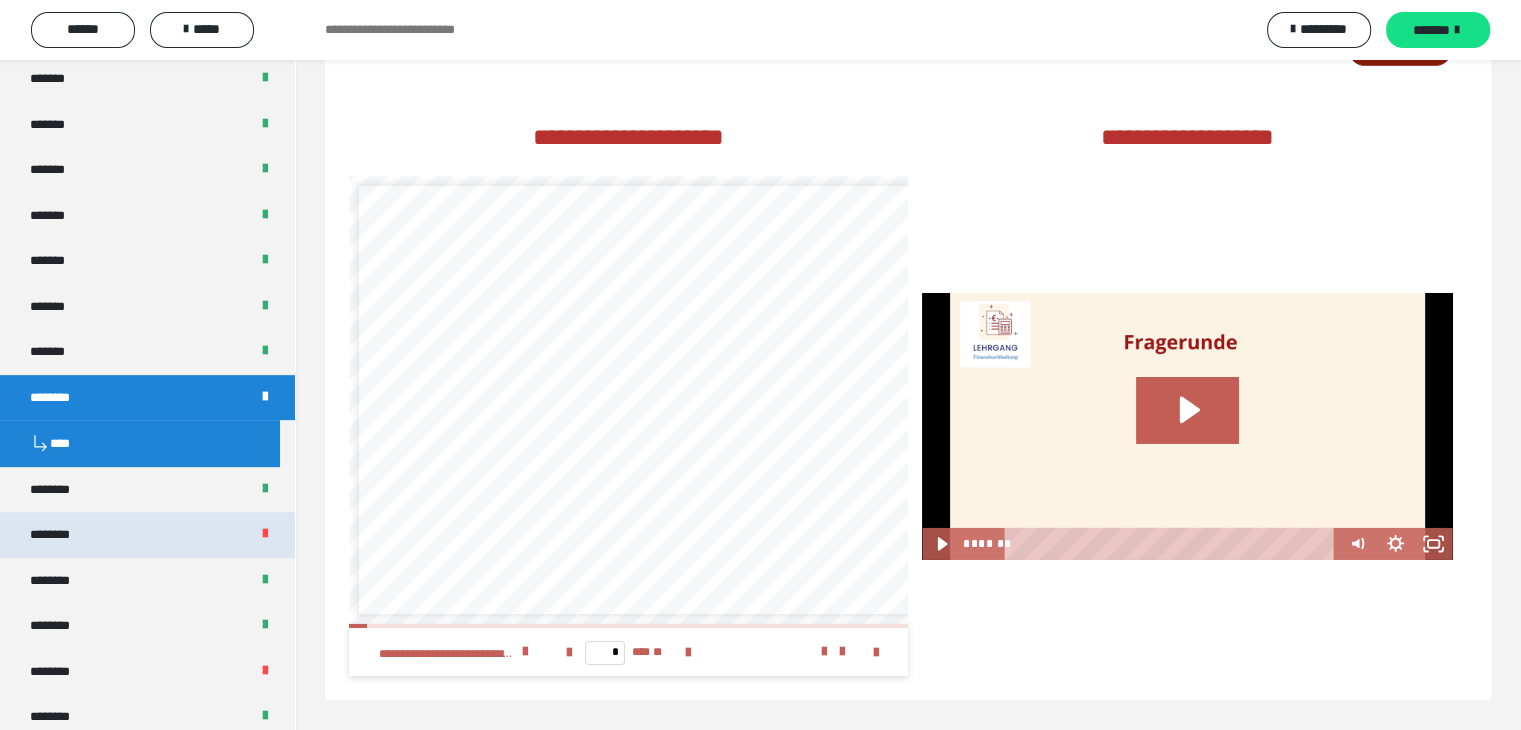 click on "********" at bounding box center (60, 535) 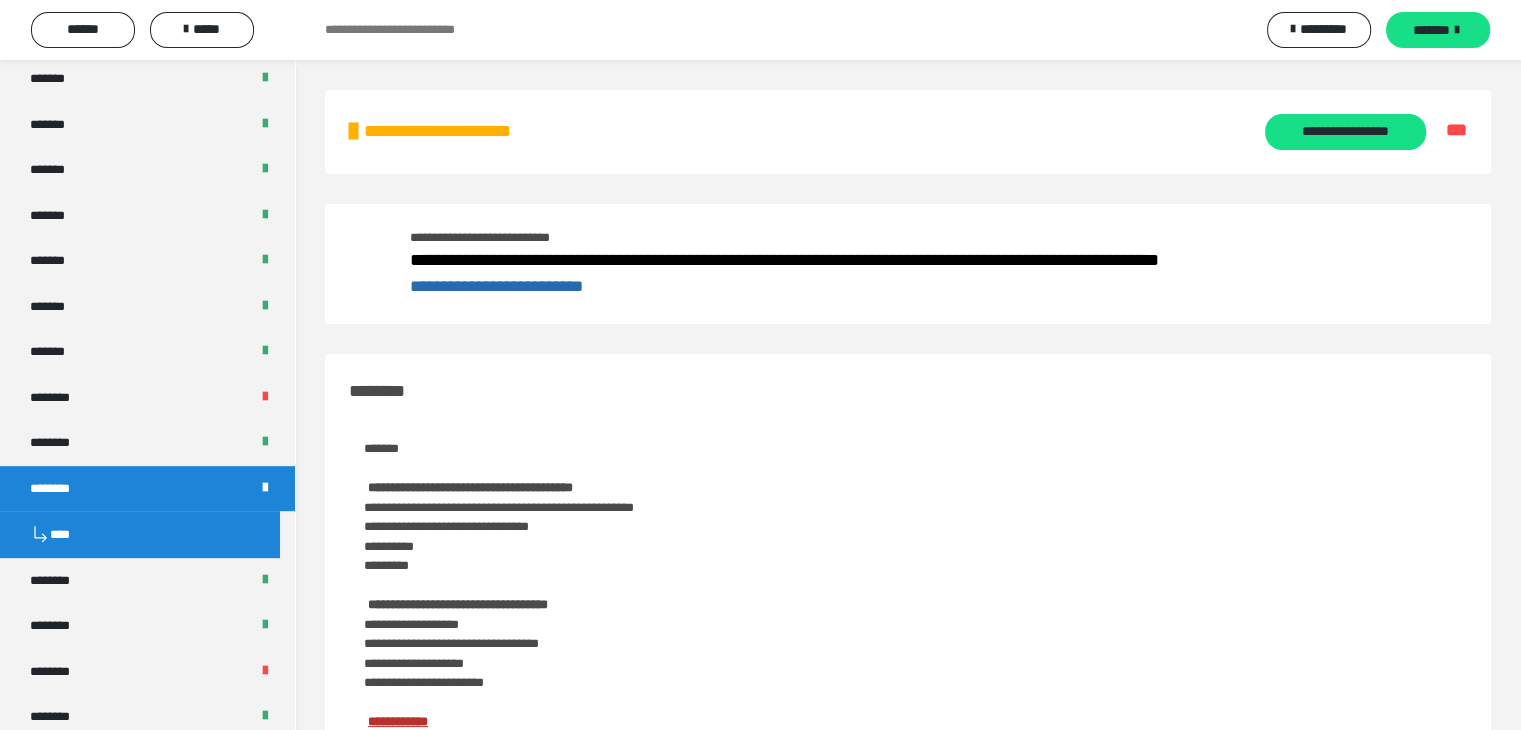 scroll, scrollTop: 0, scrollLeft: 0, axis: both 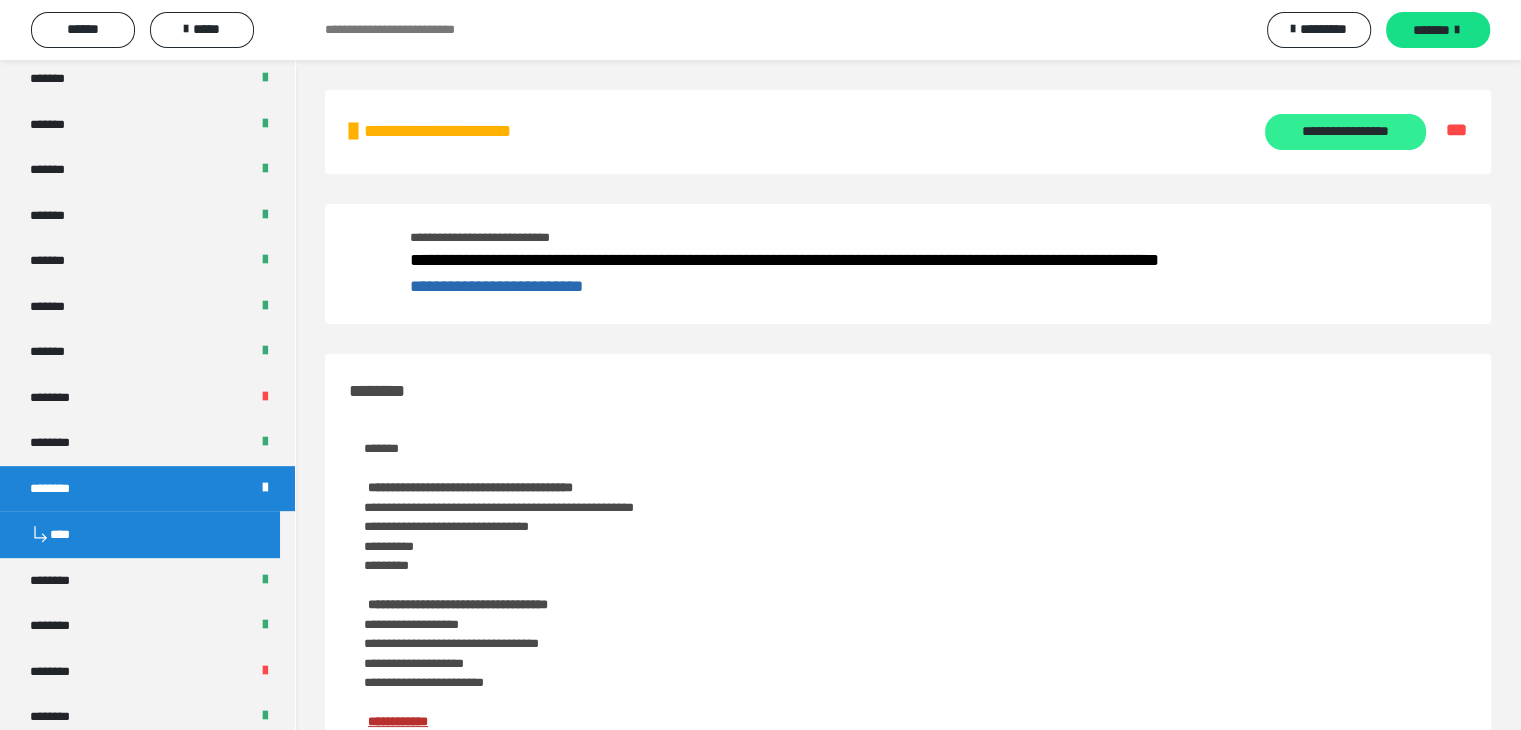 click on "**********" at bounding box center [1345, 132] 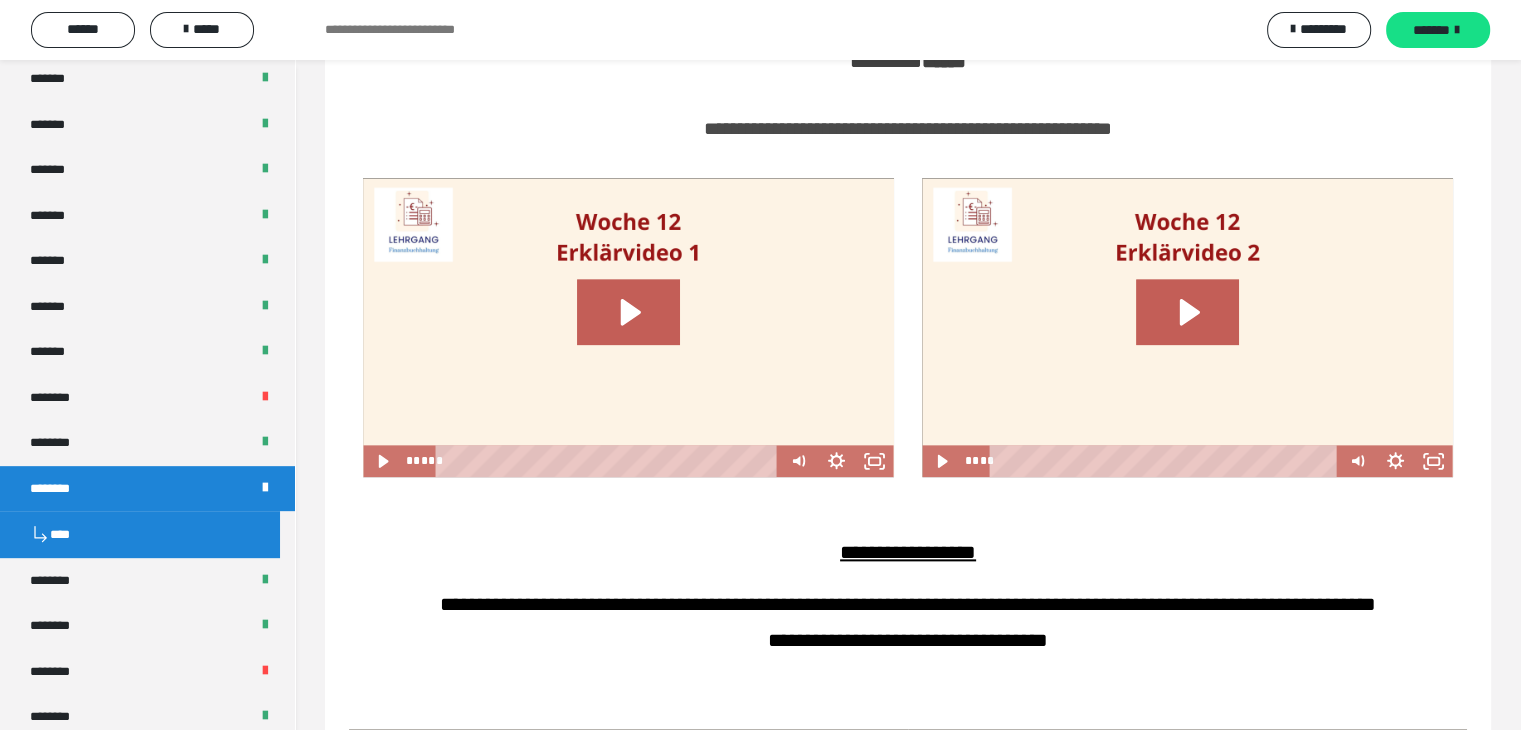 scroll, scrollTop: 2400, scrollLeft: 0, axis: vertical 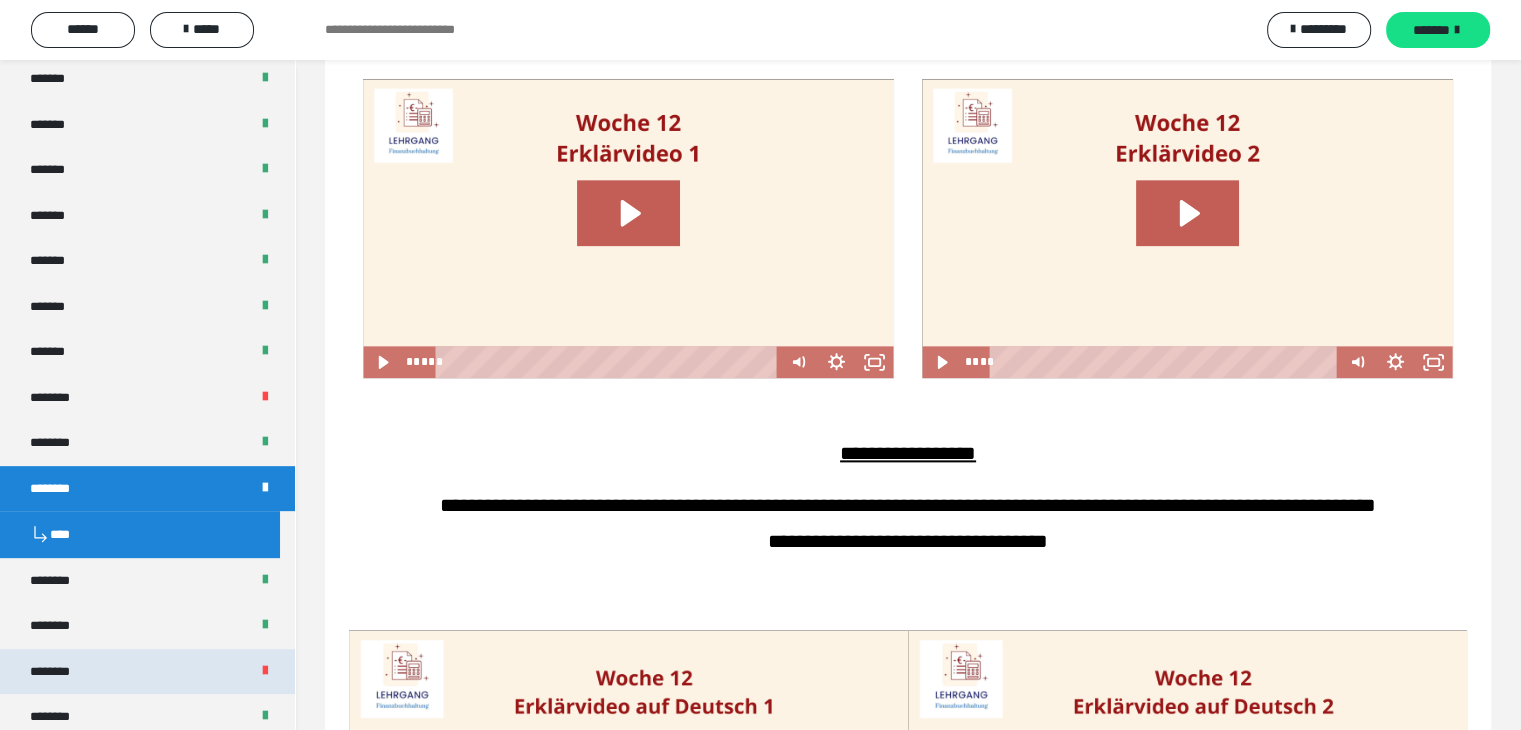 click on "********" at bounding box center (60, 672) 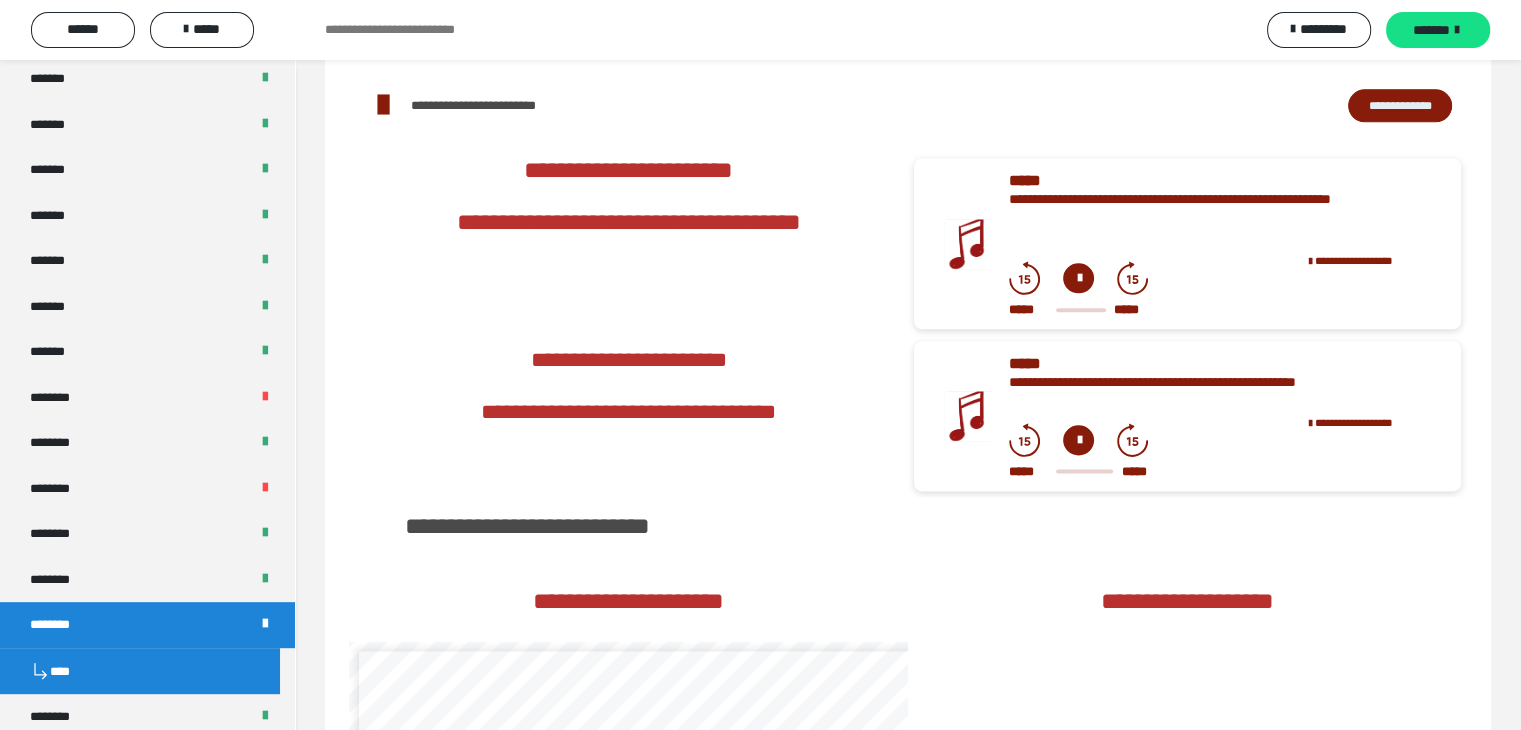 scroll, scrollTop: 1265, scrollLeft: 0, axis: vertical 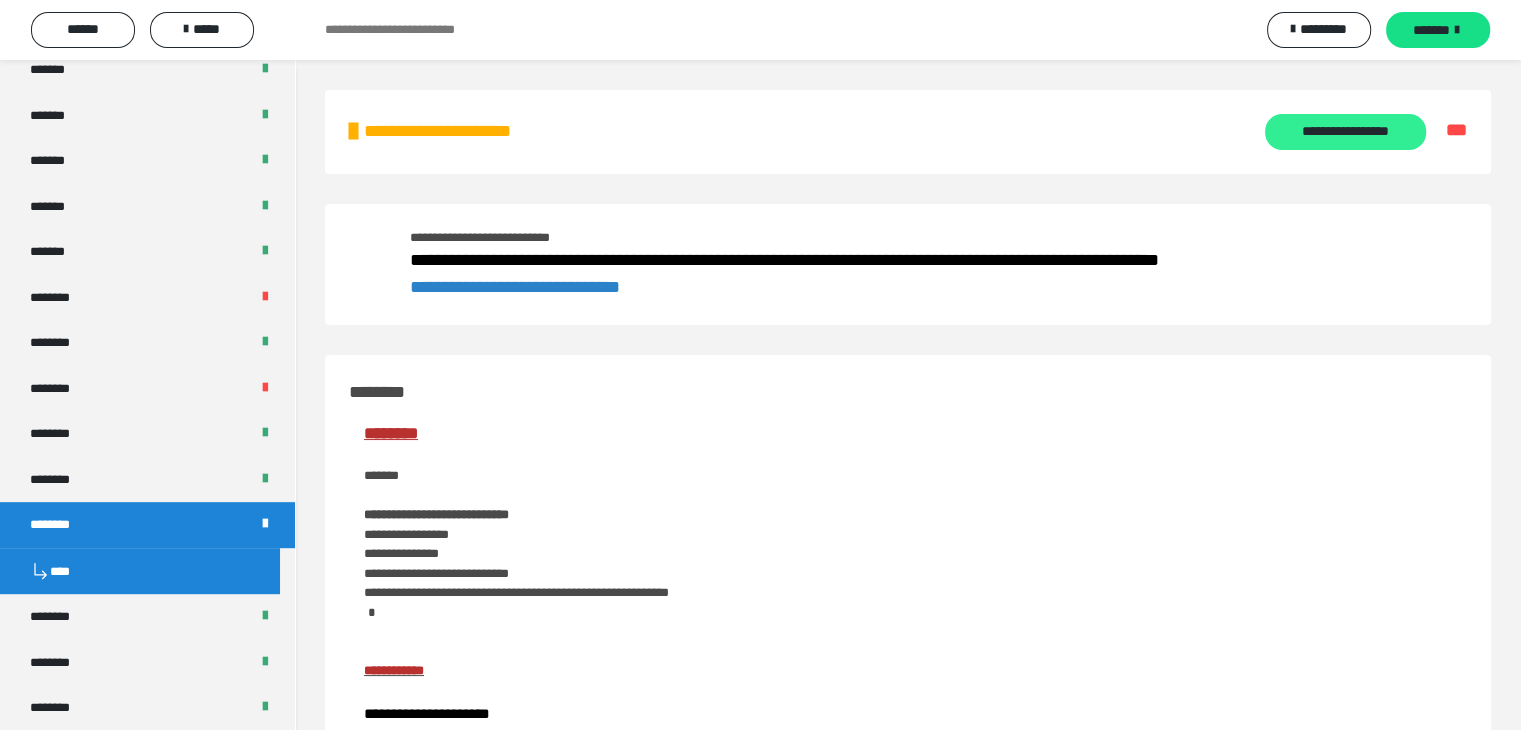 click on "**********" at bounding box center [1345, 132] 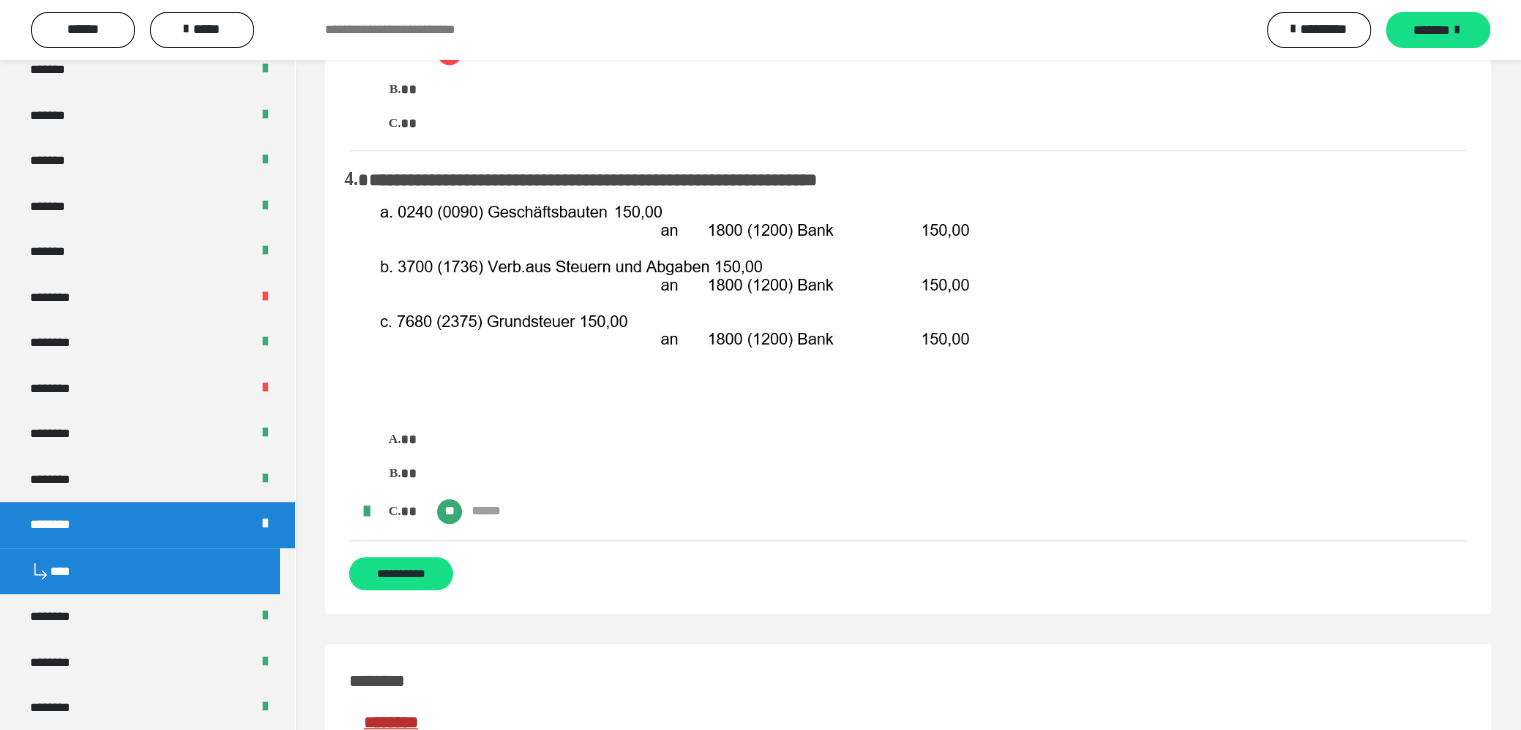 scroll, scrollTop: 1500, scrollLeft: 0, axis: vertical 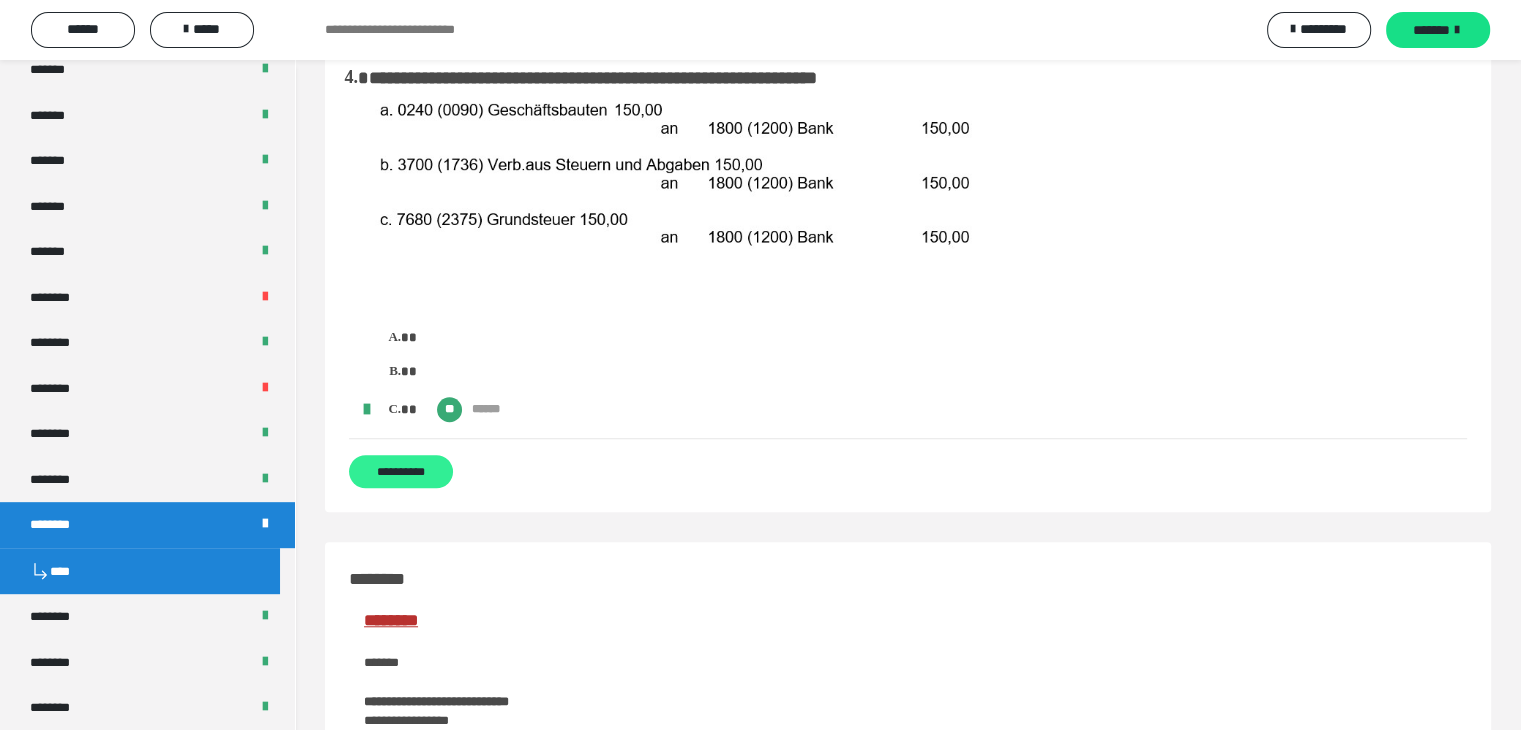 click on "**********" at bounding box center [401, 471] 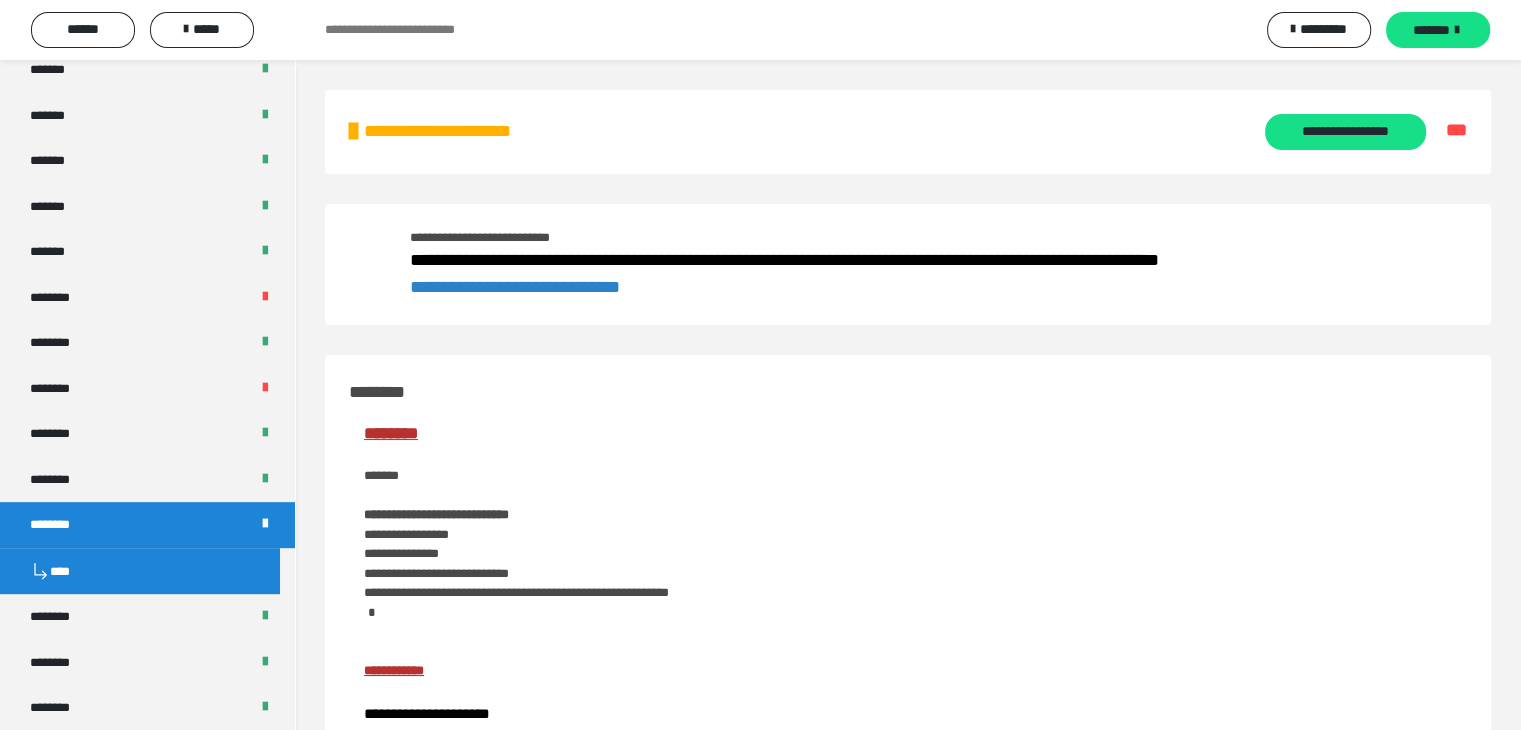 click on "**********" at bounding box center (465, 131) 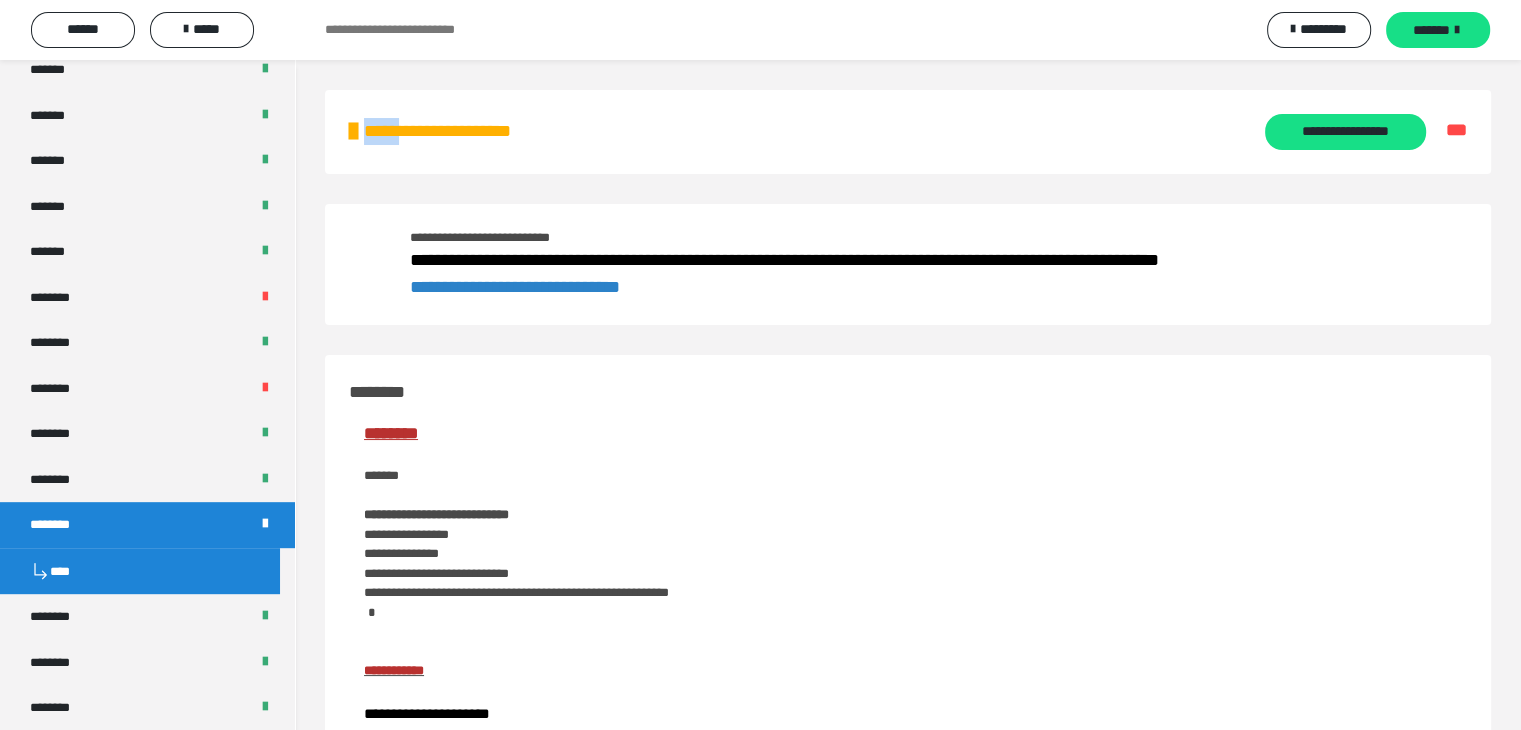 click on "**********" at bounding box center [465, 131] 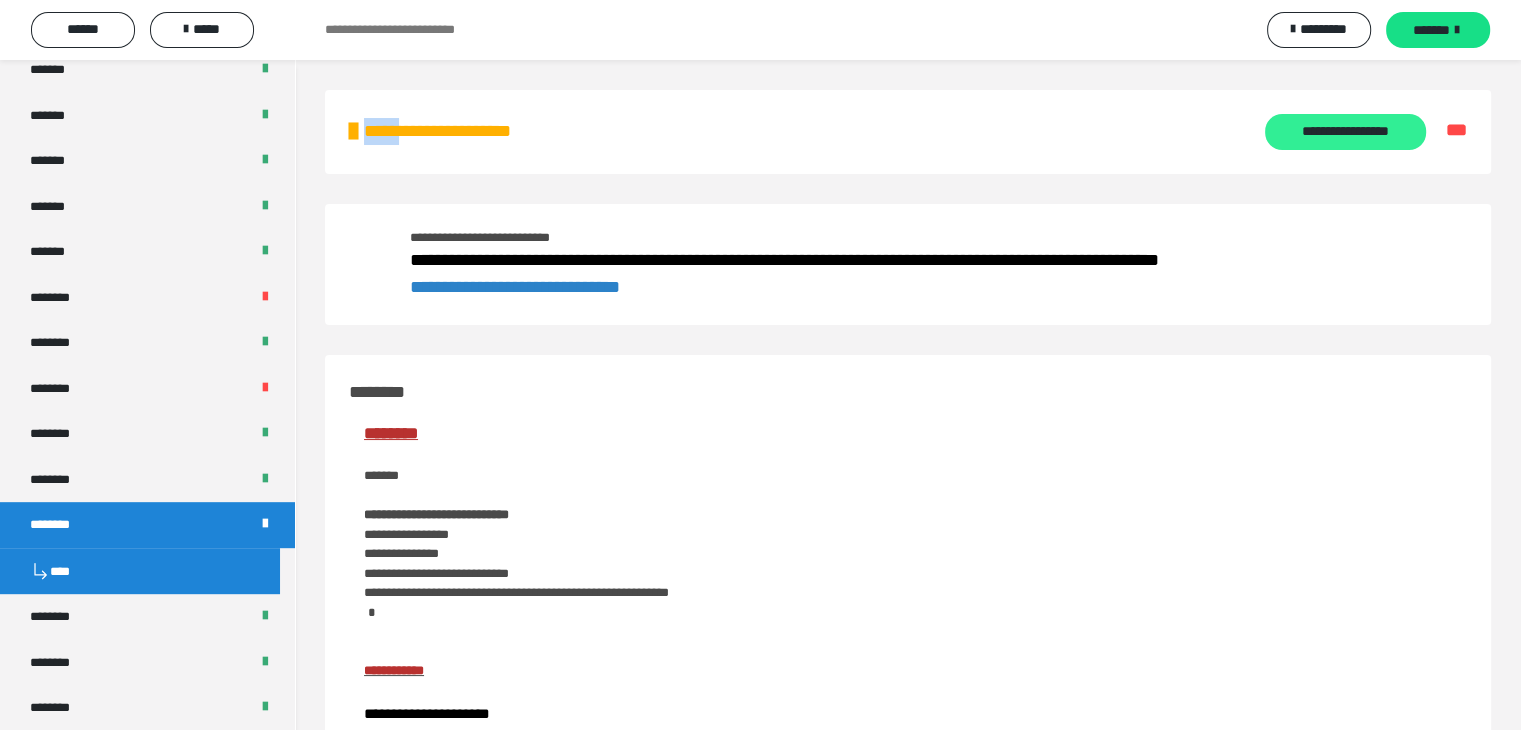 click on "**********" at bounding box center (1345, 132) 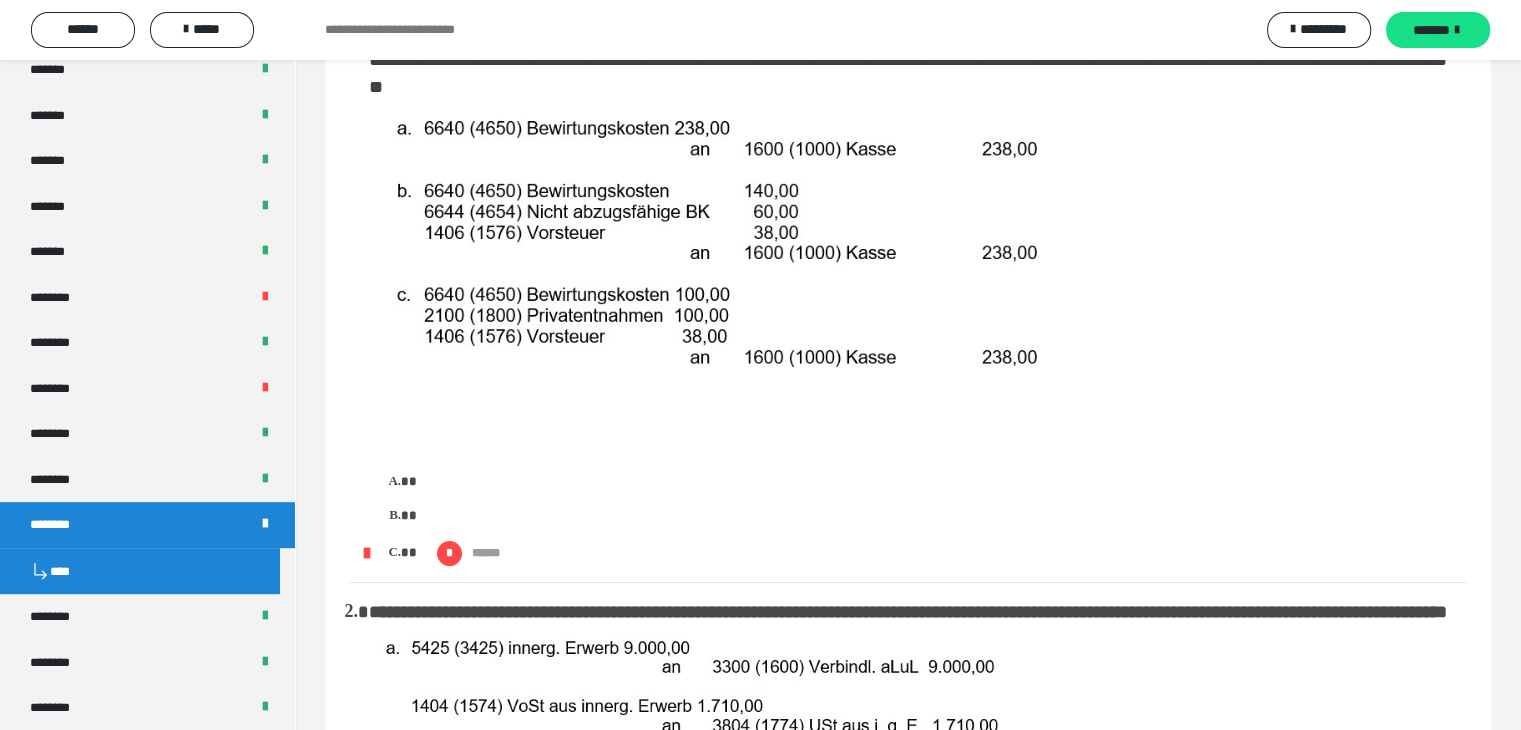 scroll, scrollTop: 0, scrollLeft: 0, axis: both 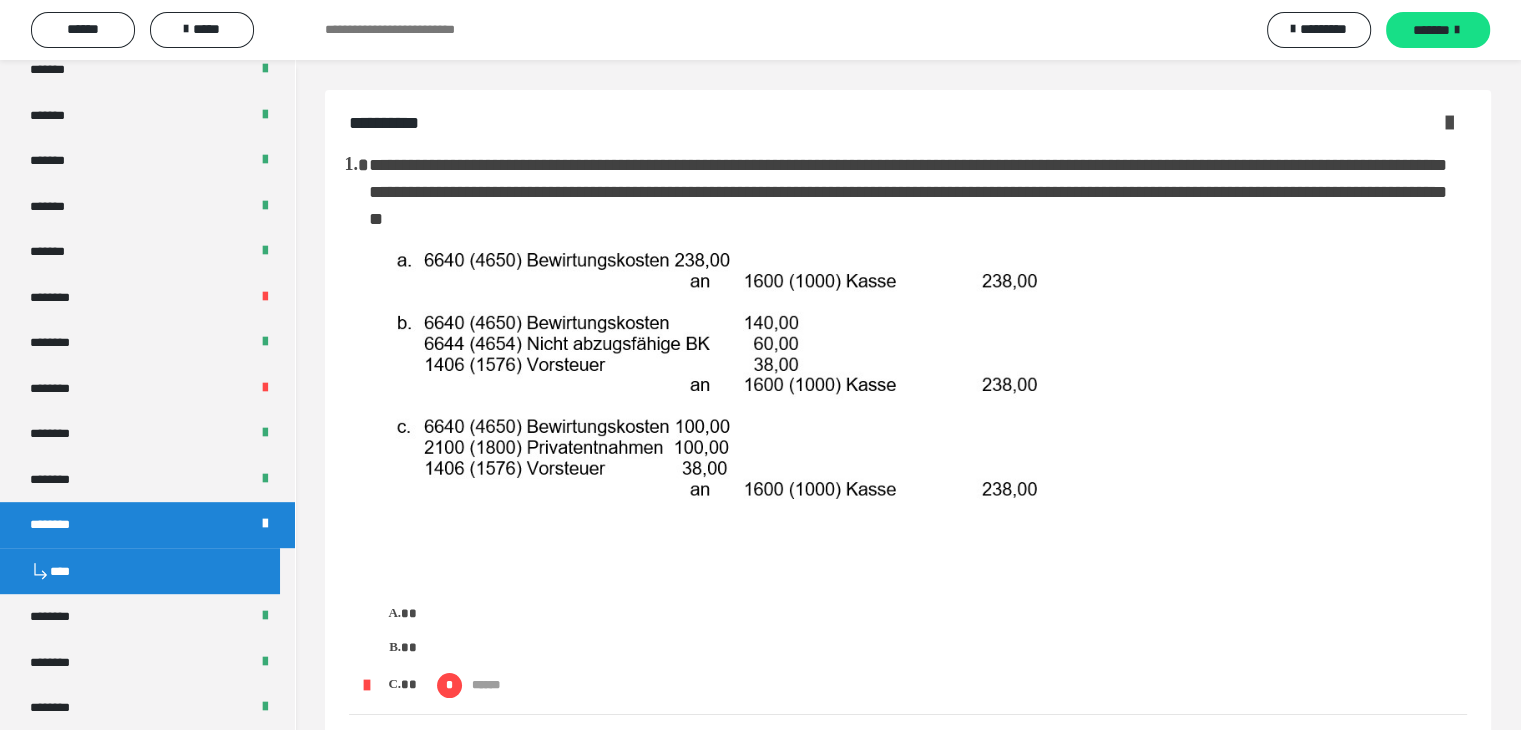 click at bounding box center (1449, 122) 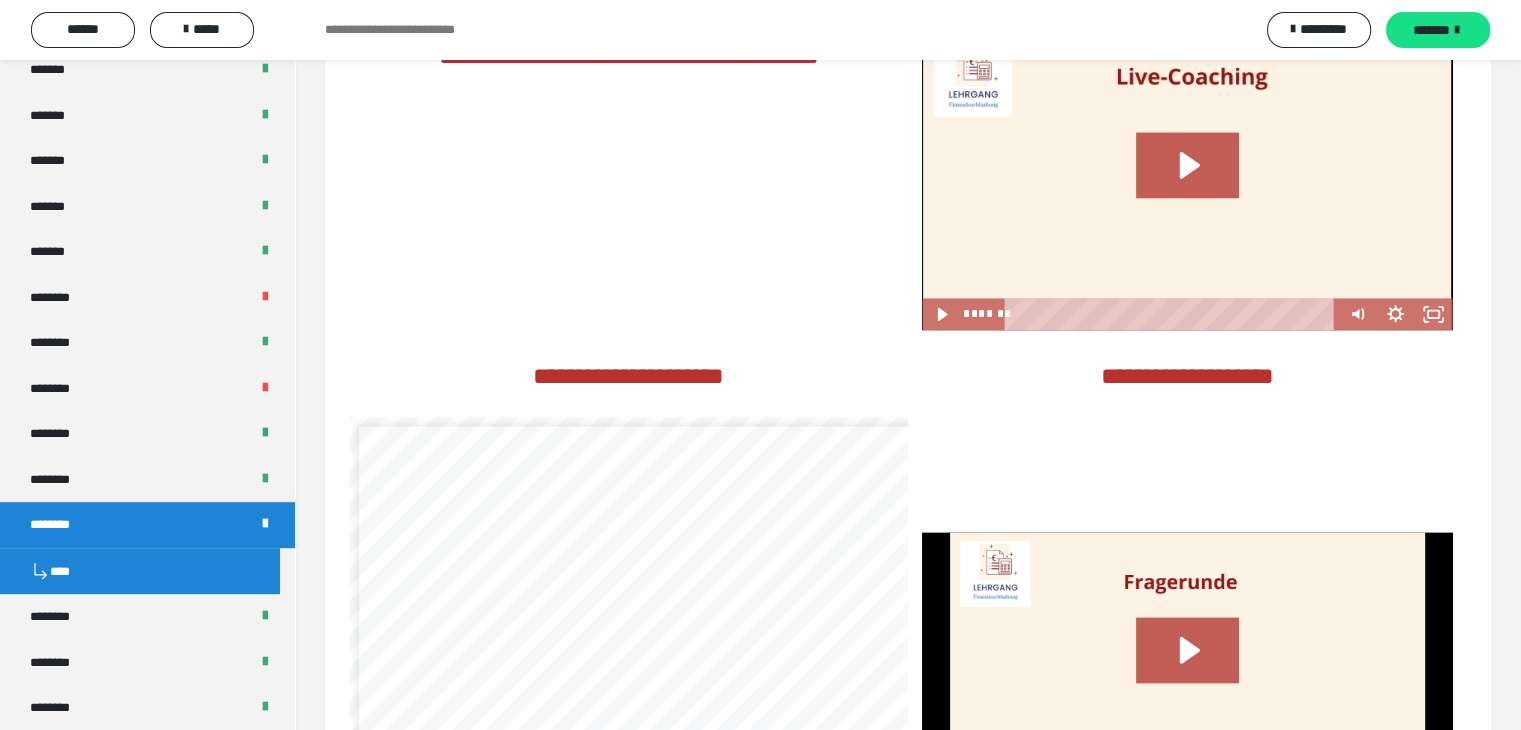 scroll, scrollTop: 2800, scrollLeft: 0, axis: vertical 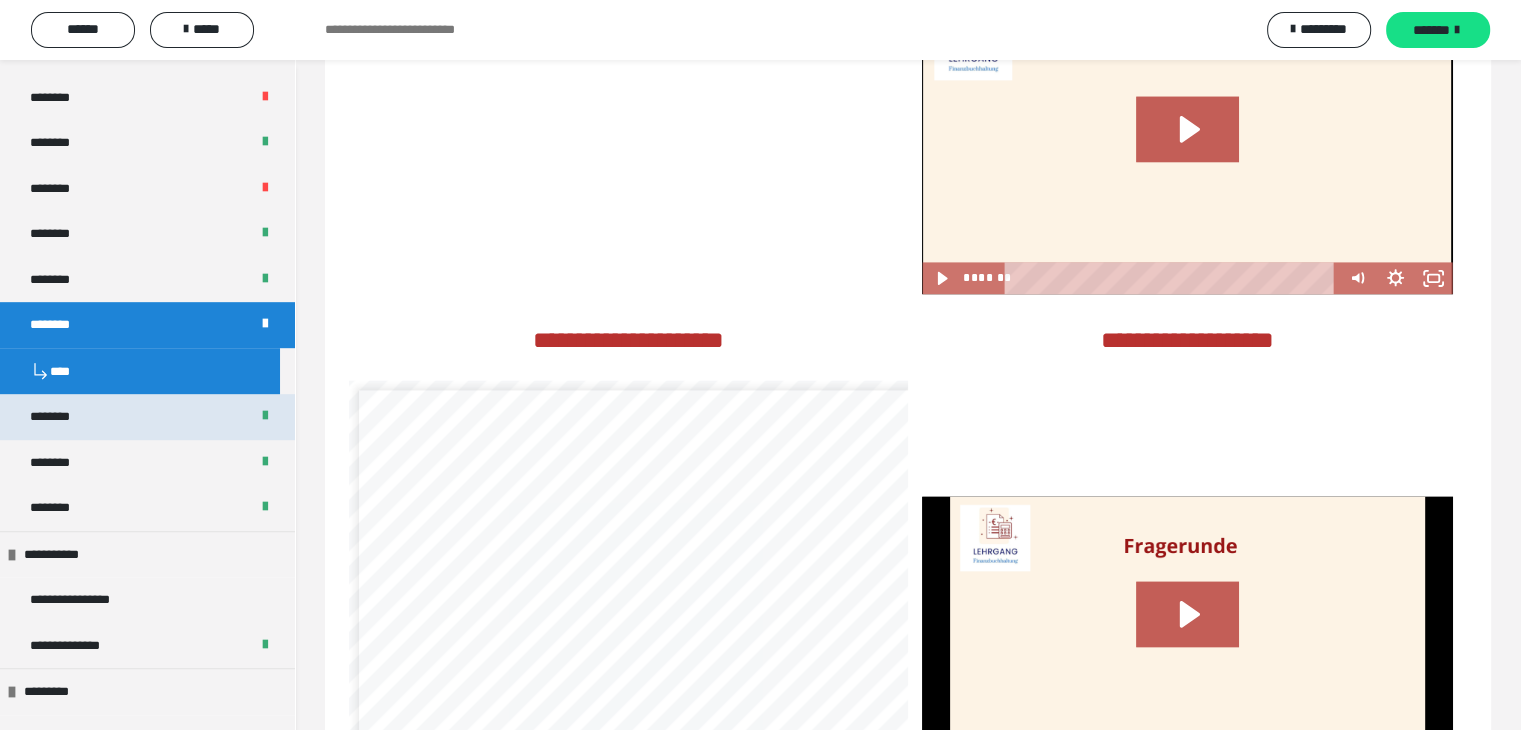 click on "********" at bounding box center (147, 417) 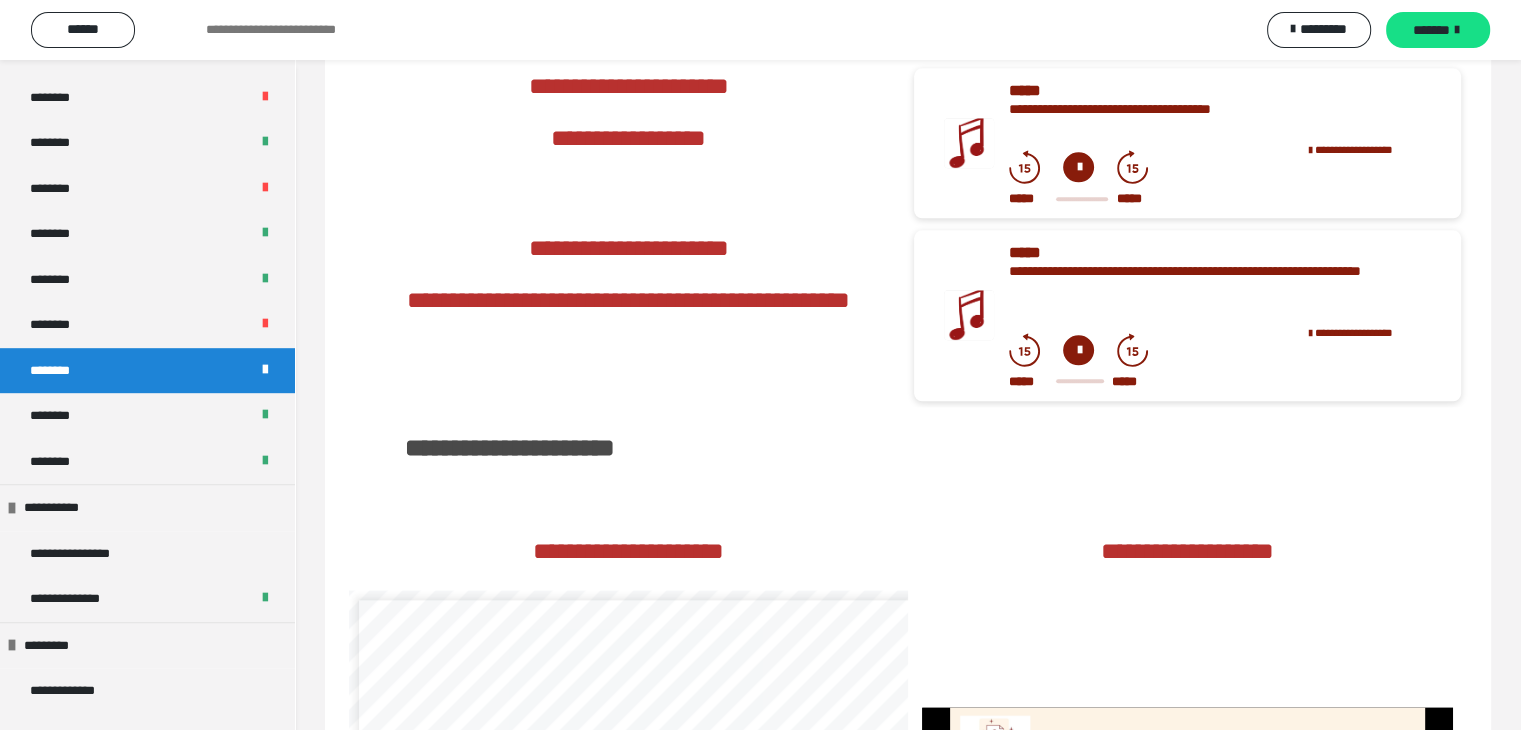 scroll, scrollTop: 2300, scrollLeft: 0, axis: vertical 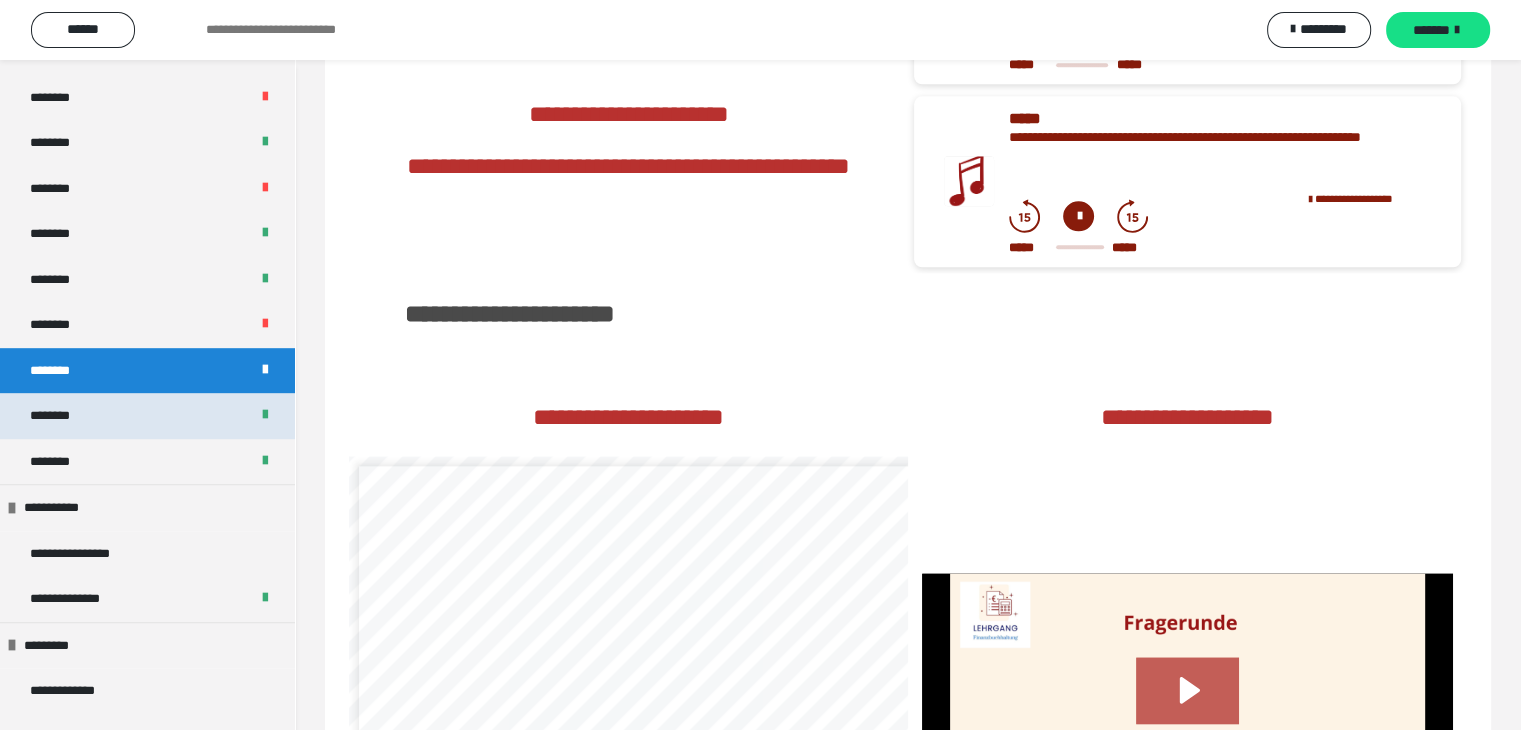 click on "********" at bounding box center (61, 416) 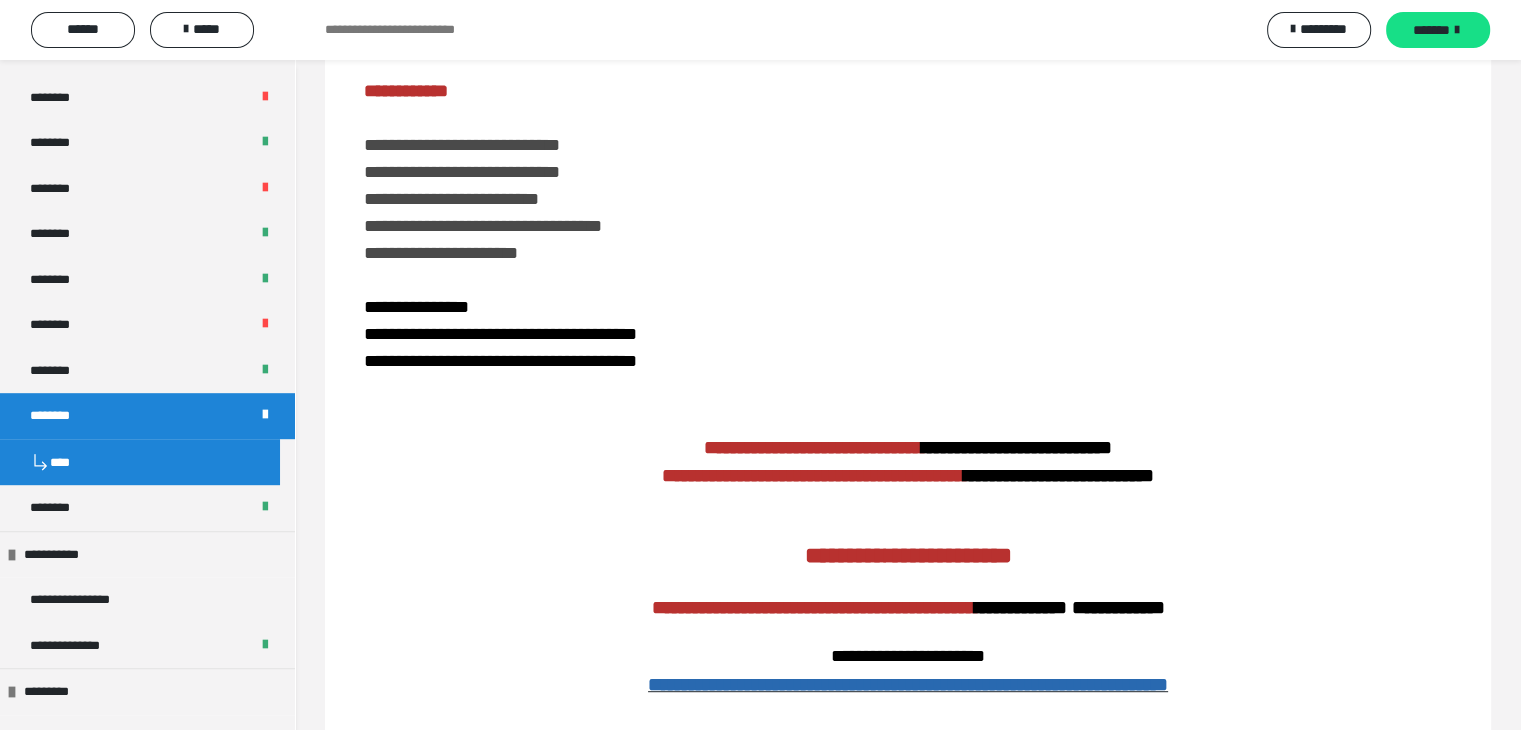 scroll, scrollTop: 800, scrollLeft: 0, axis: vertical 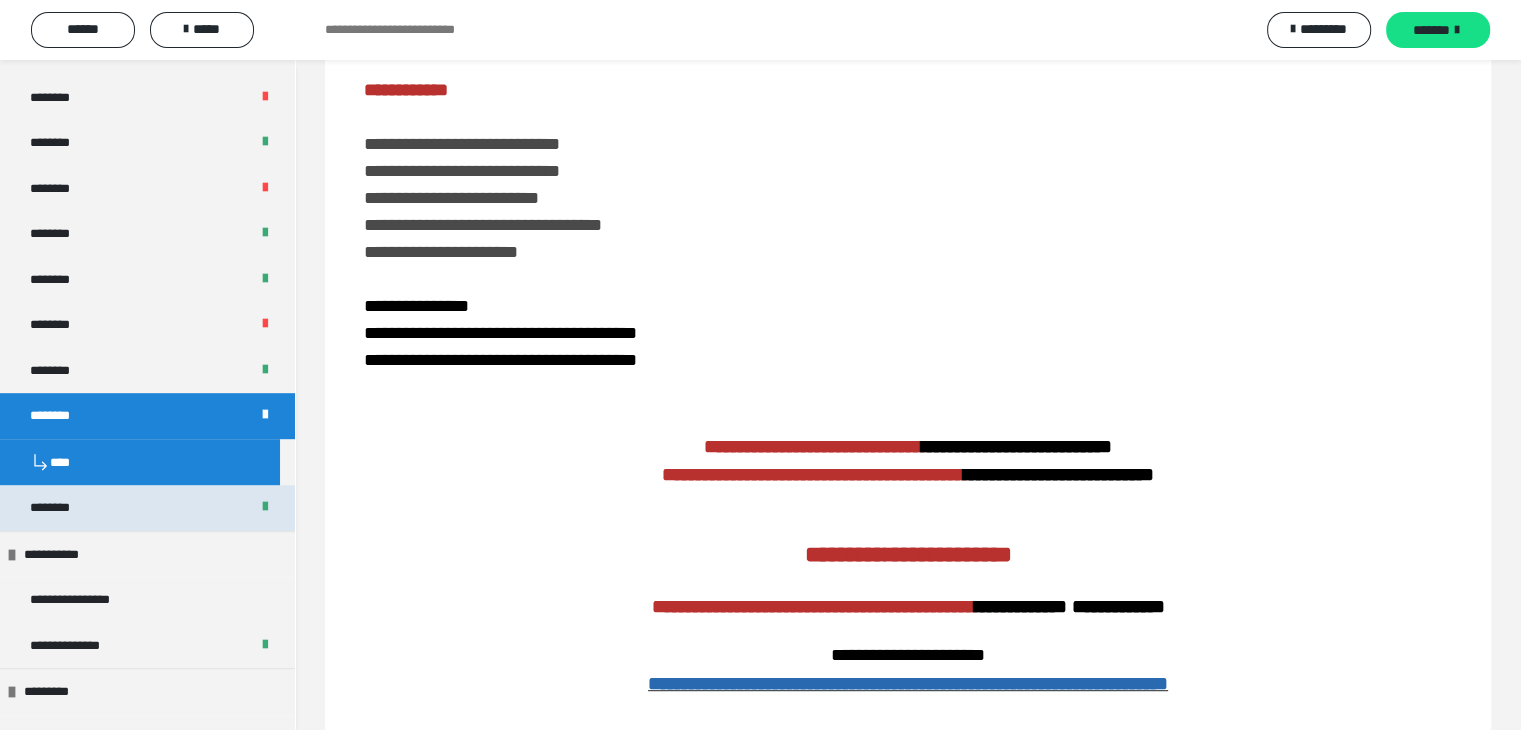 click on "********" at bounding box center (61, 508) 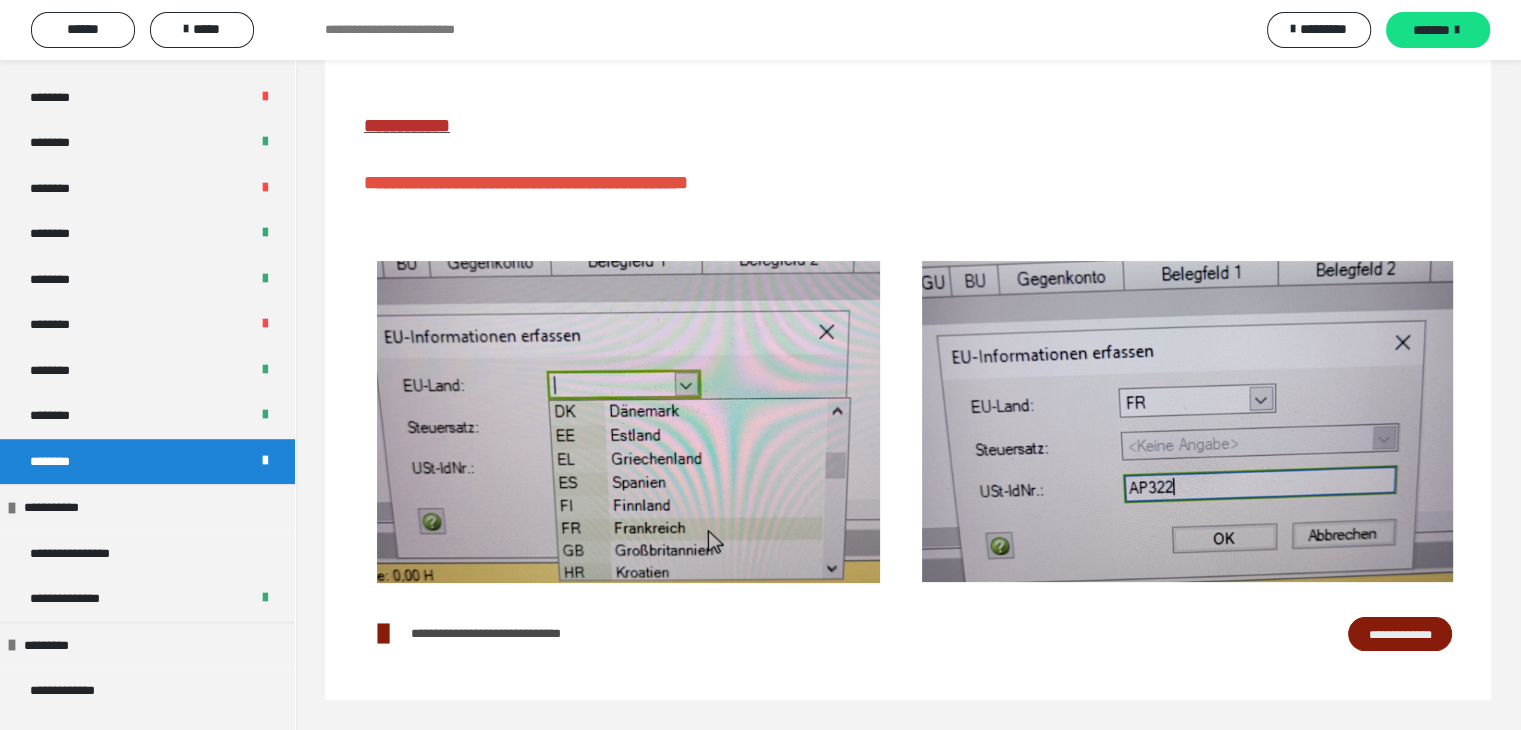 scroll, scrollTop: 311, scrollLeft: 0, axis: vertical 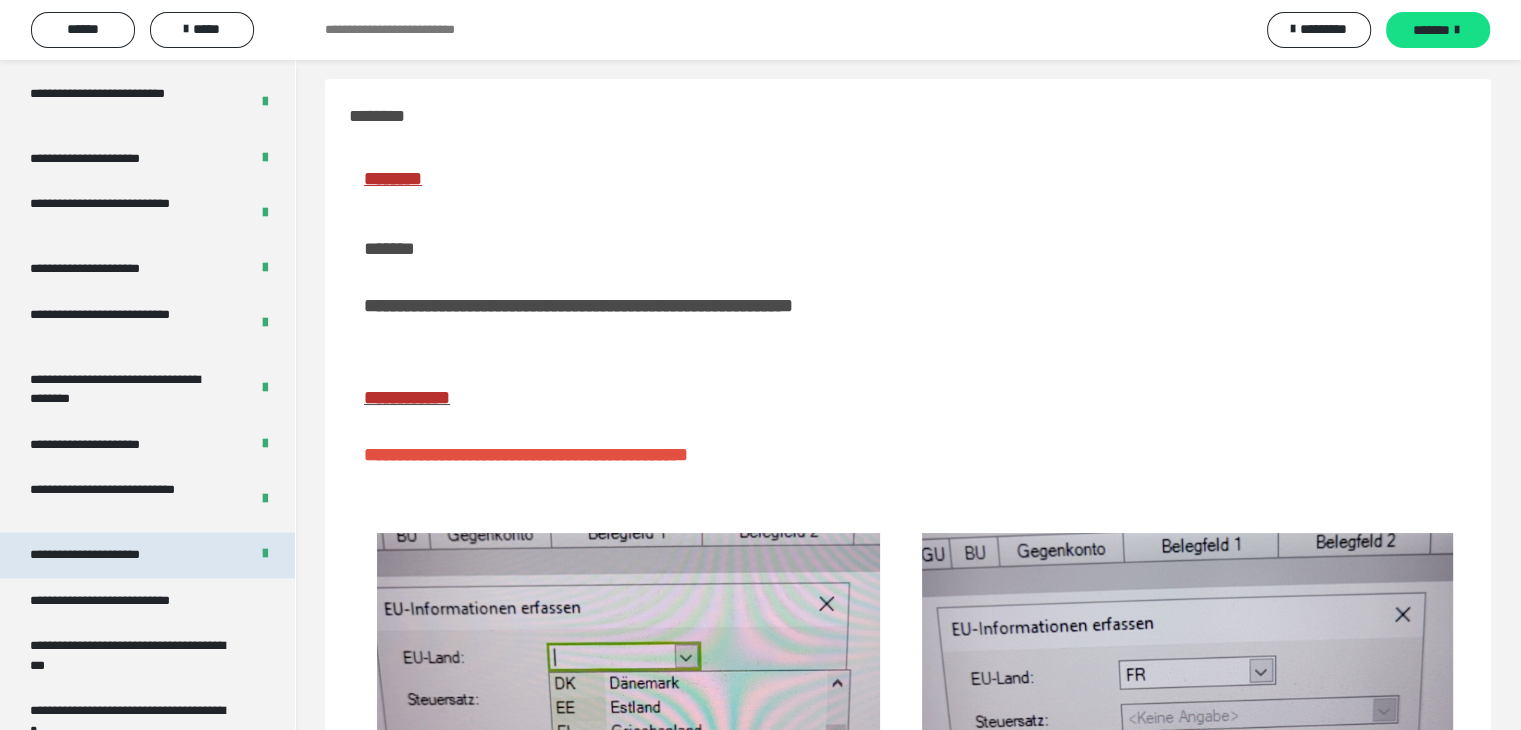 click on "**********" at bounding box center [108, 555] 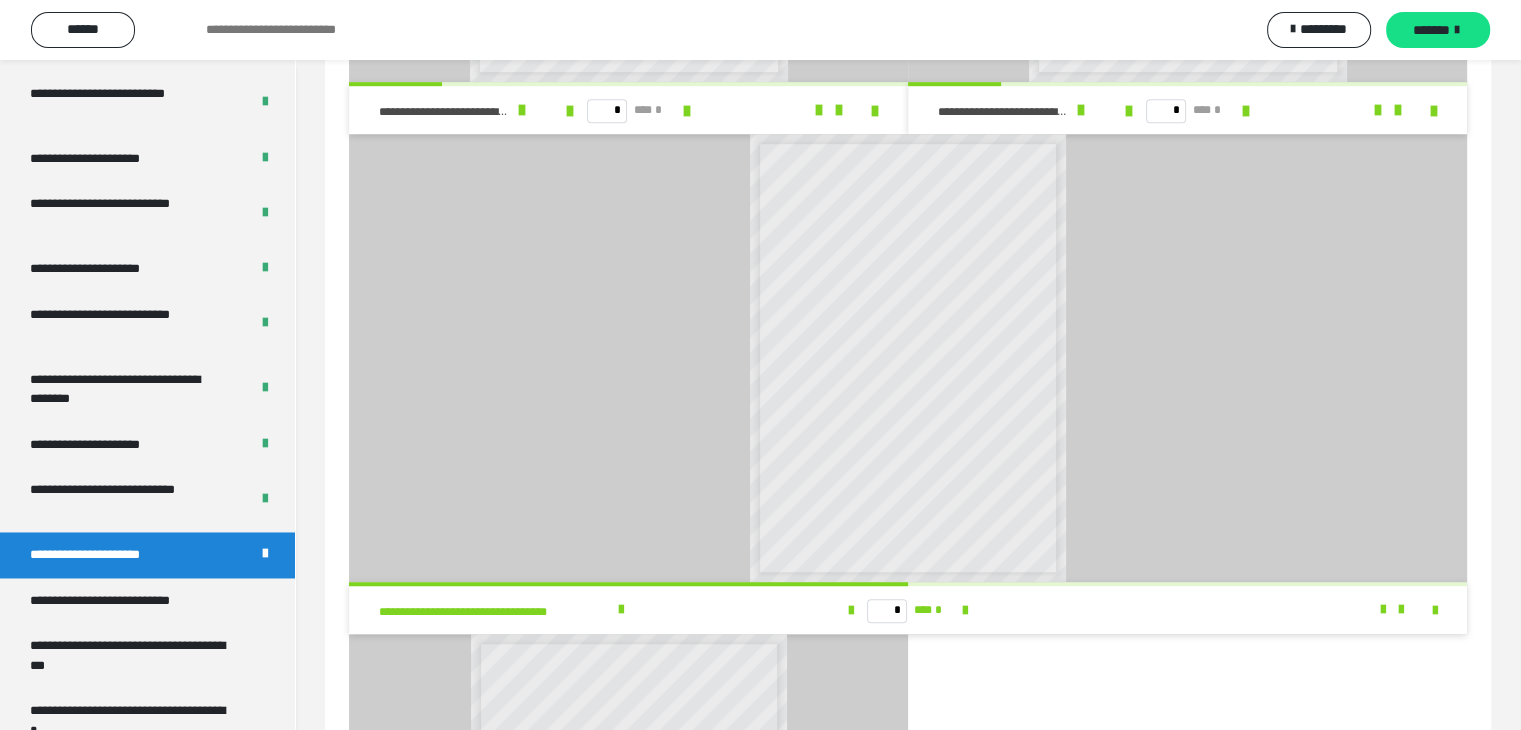 scroll, scrollTop: 1311, scrollLeft: 0, axis: vertical 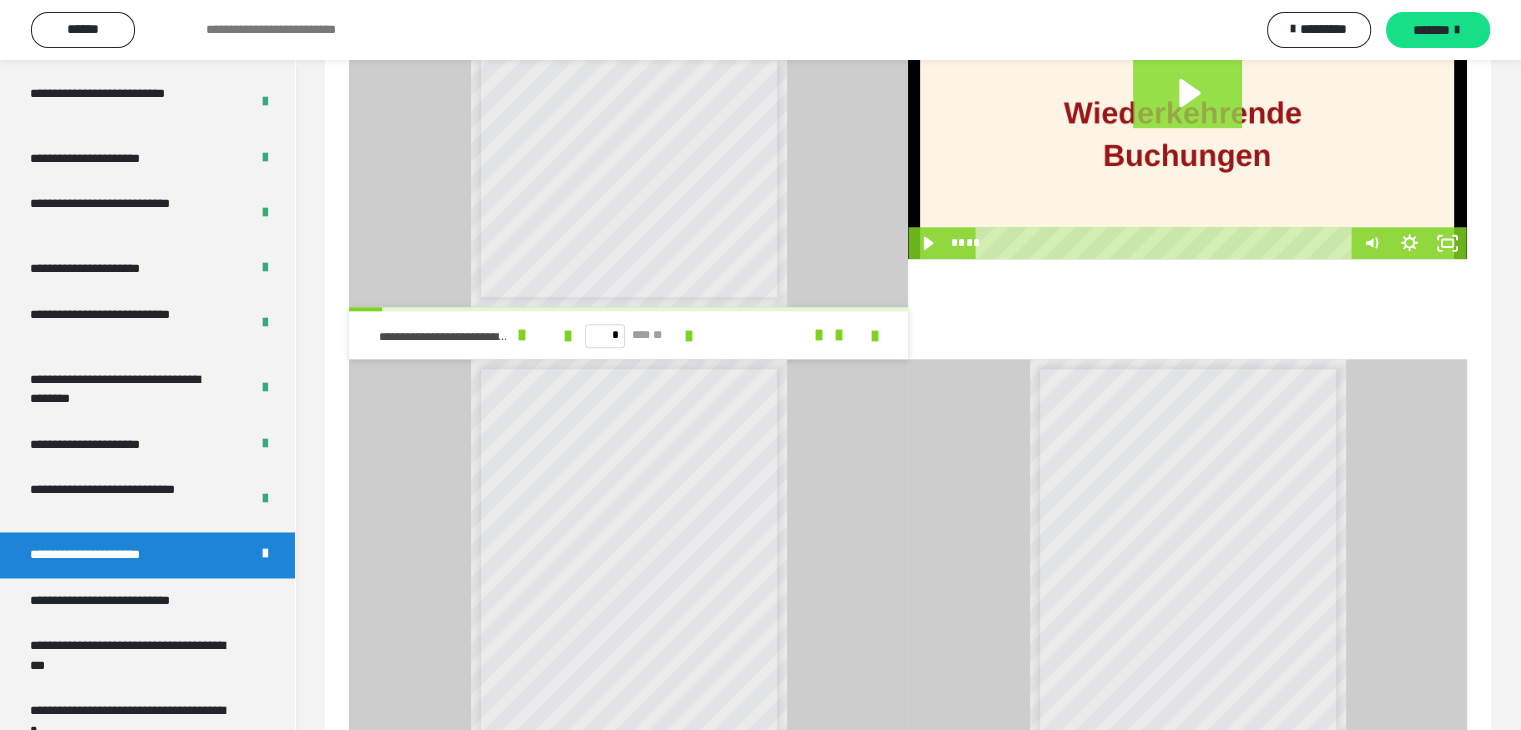 click 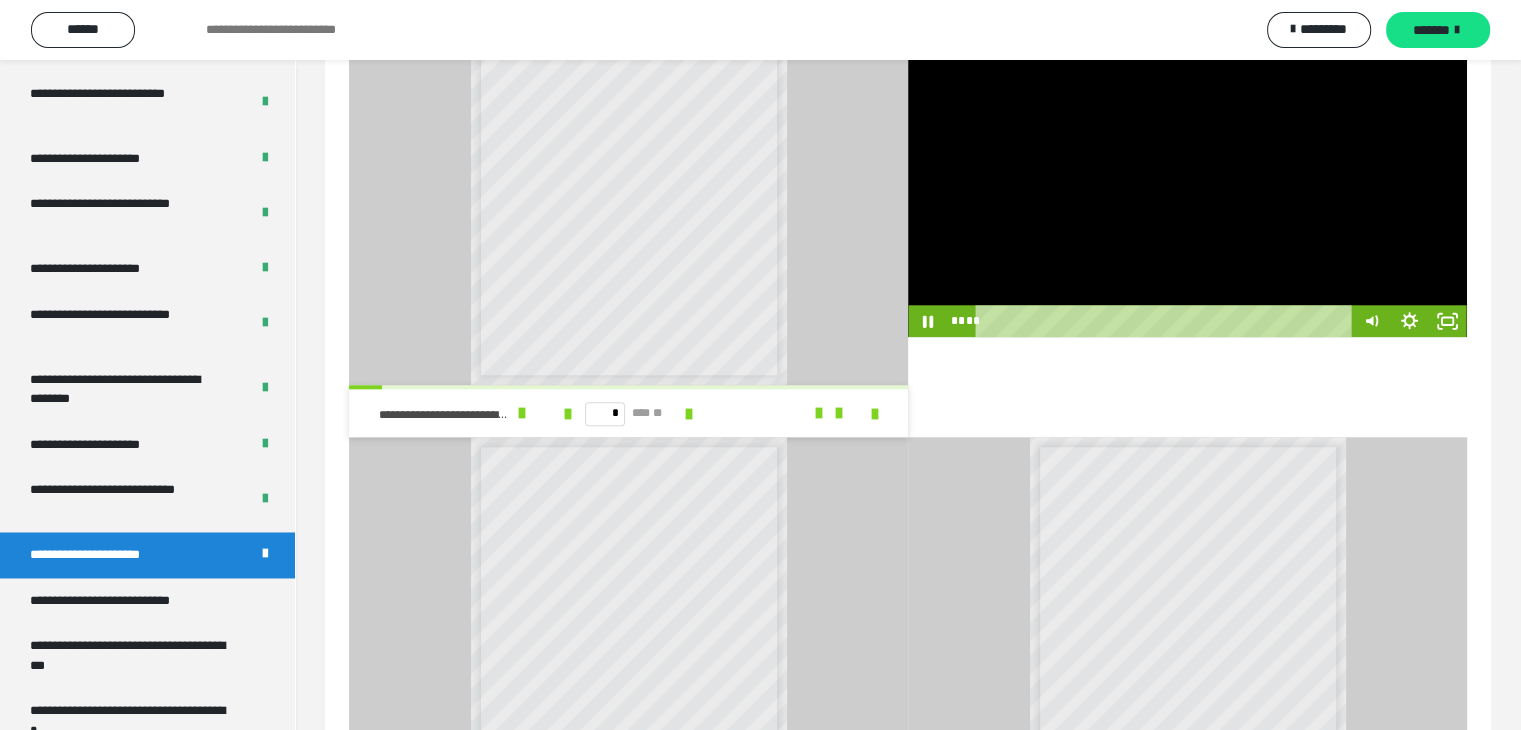 scroll, scrollTop: 1911, scrollLeft: 0, axis: vertical 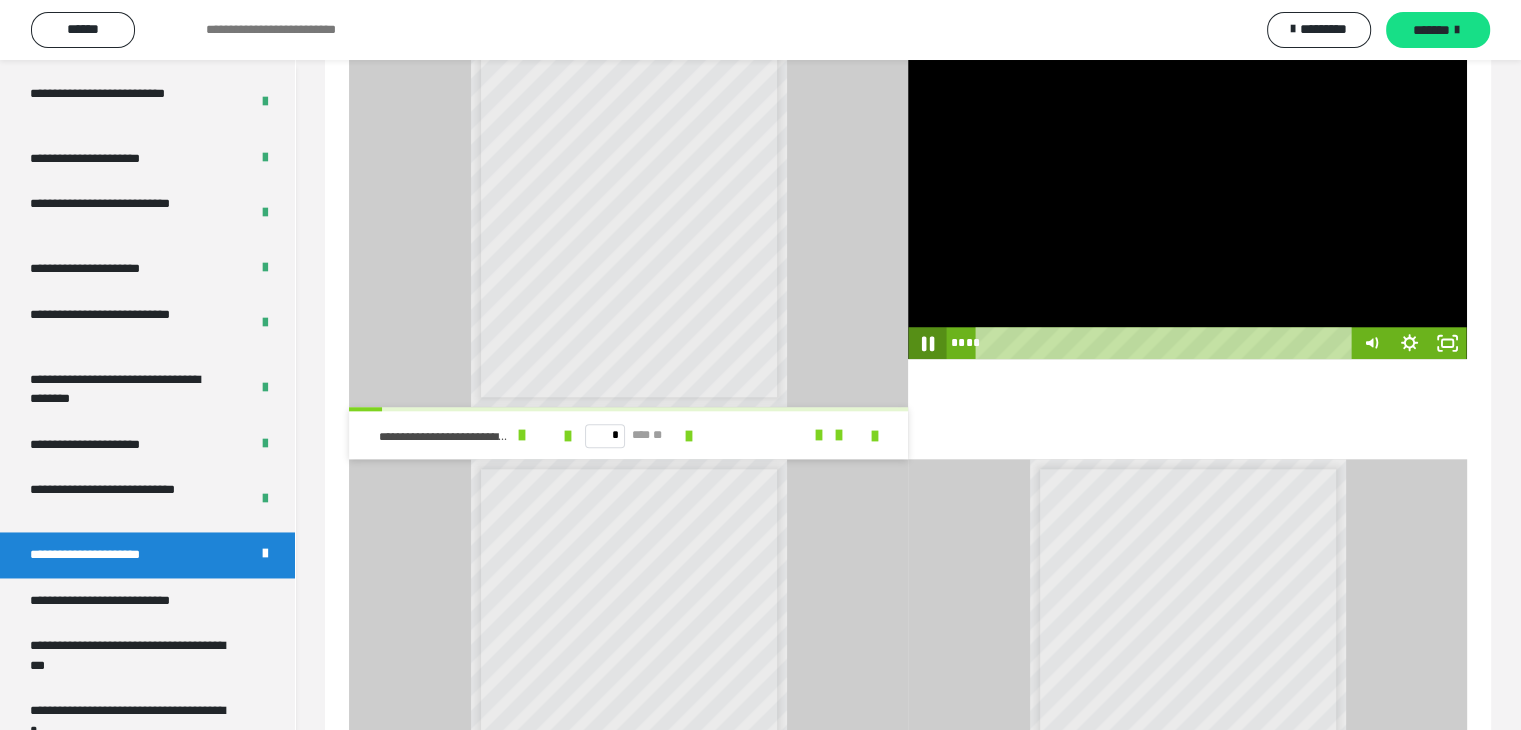 click 